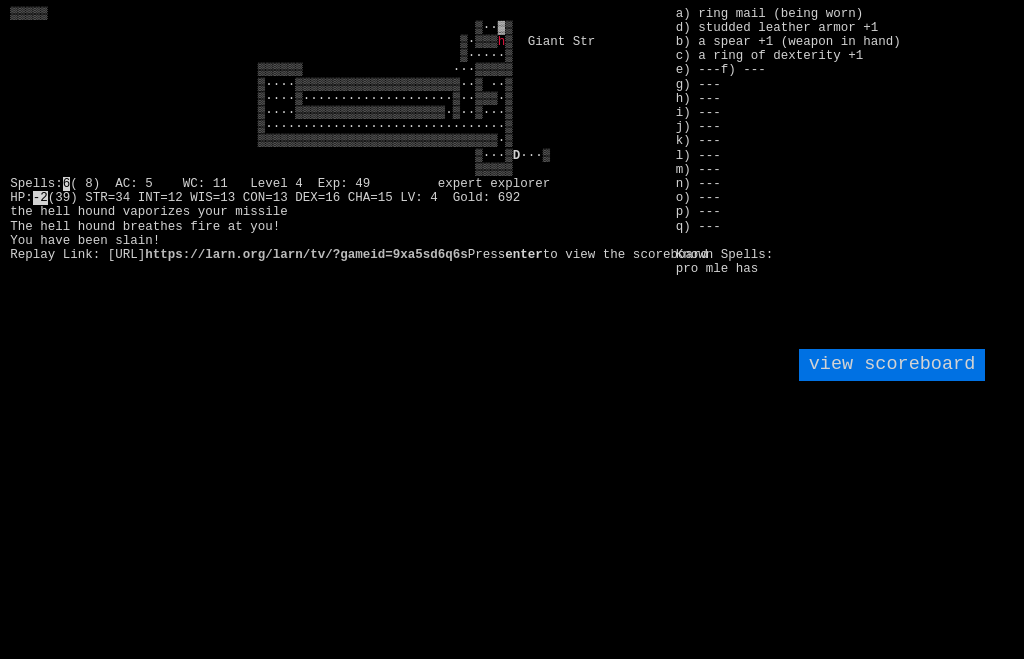 scroll, scrollTop: 0, scrollLeft: 24, axis: horizontal 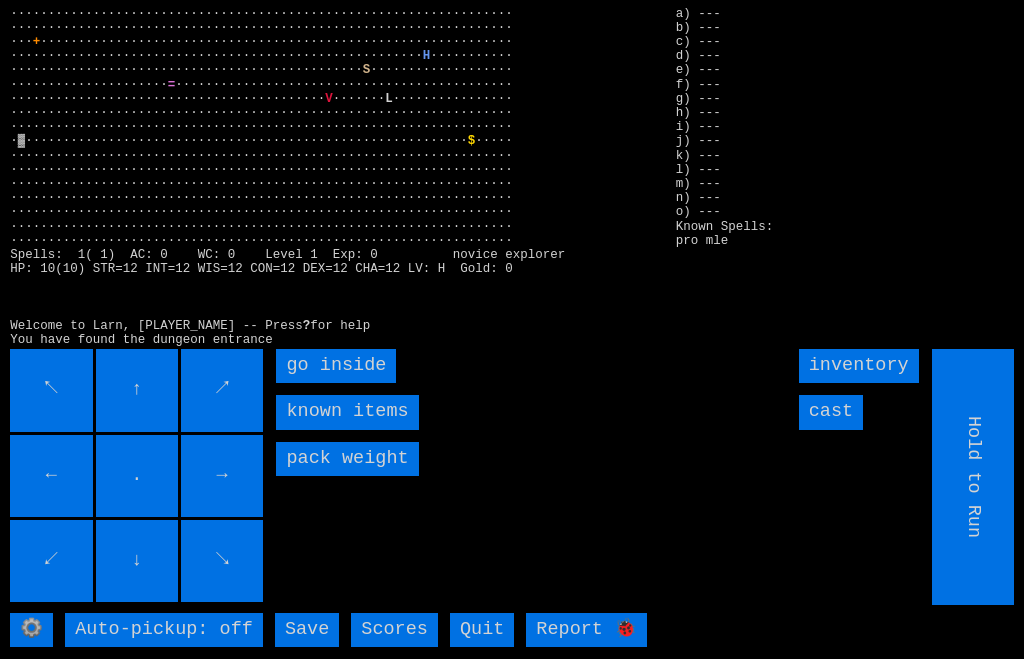 click on "go inside" at bounding box center [336, 366] 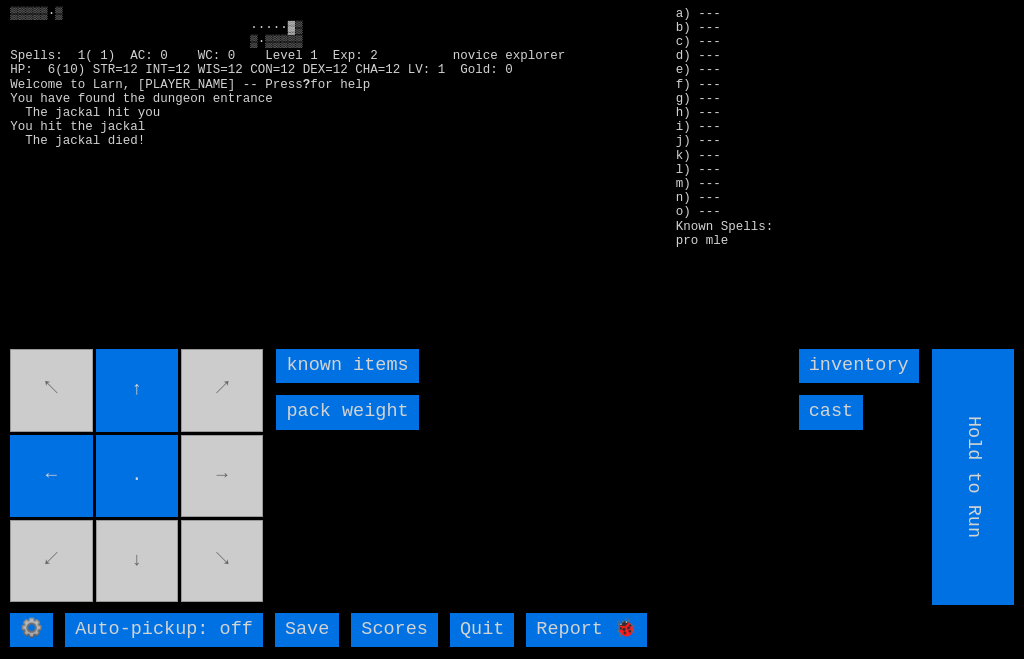 click on "↖ ↑ ↗ ← . → ↙ ↓ ↘" at bounding box center [138, 477] 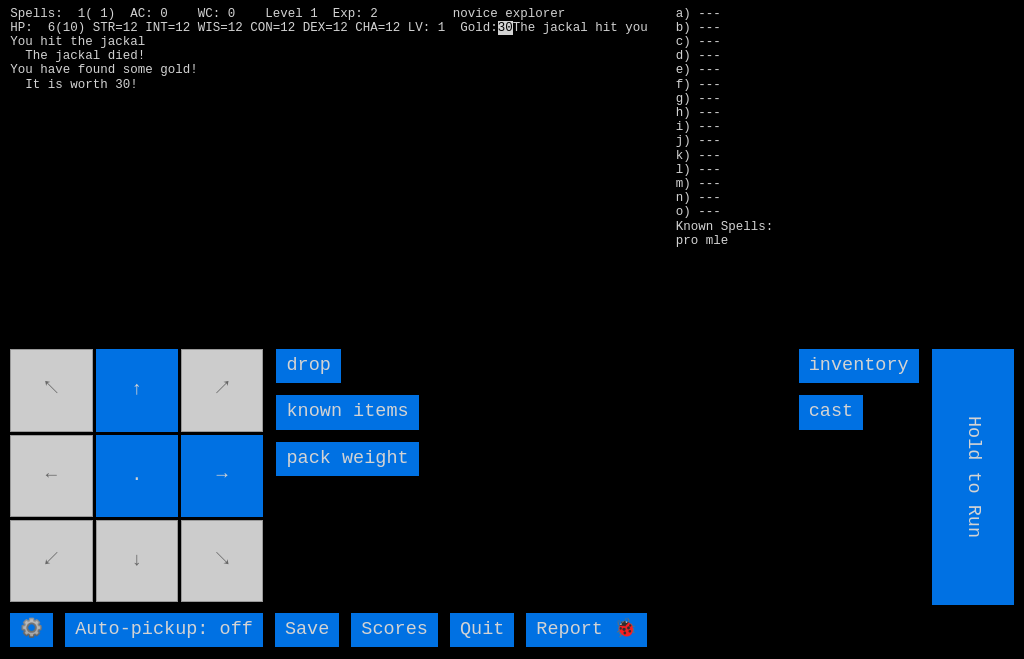 click on "↖ ↑ ↗ ← . → ↙ ↓ ↘" at bounding box center (138, 477) 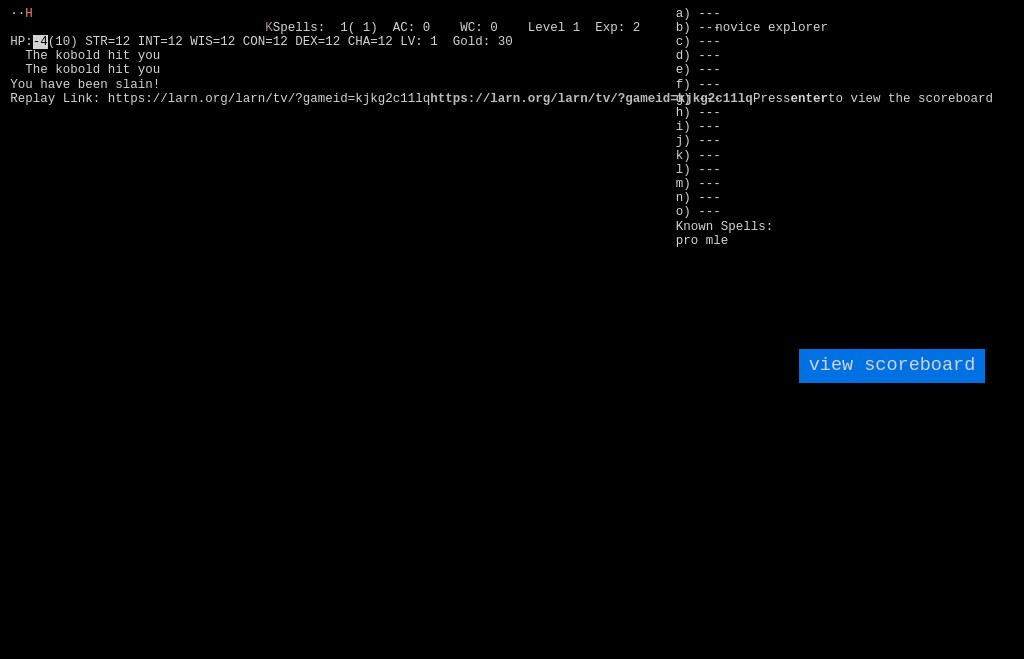 click on "·· H
K -4 https://larn.org/larn/tv/?gameid=kjkg2c11lq
Press  enter  to view the scoreboard
view scoreboard" at bounding box center (512, 329) 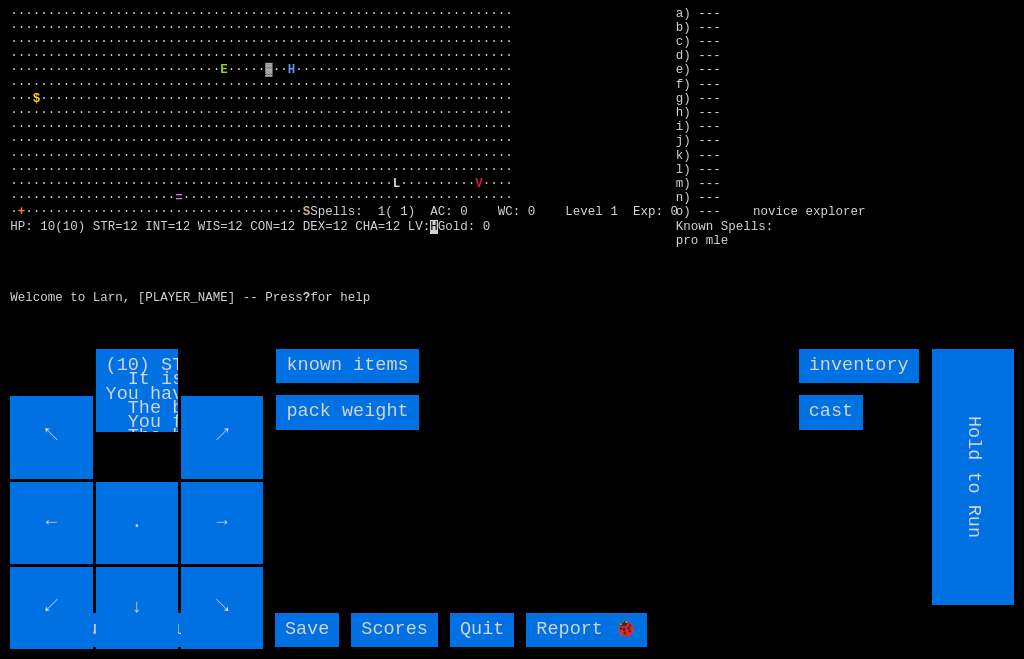 scroll, scrollTop: 0, scrollLeft: 0, axis: both 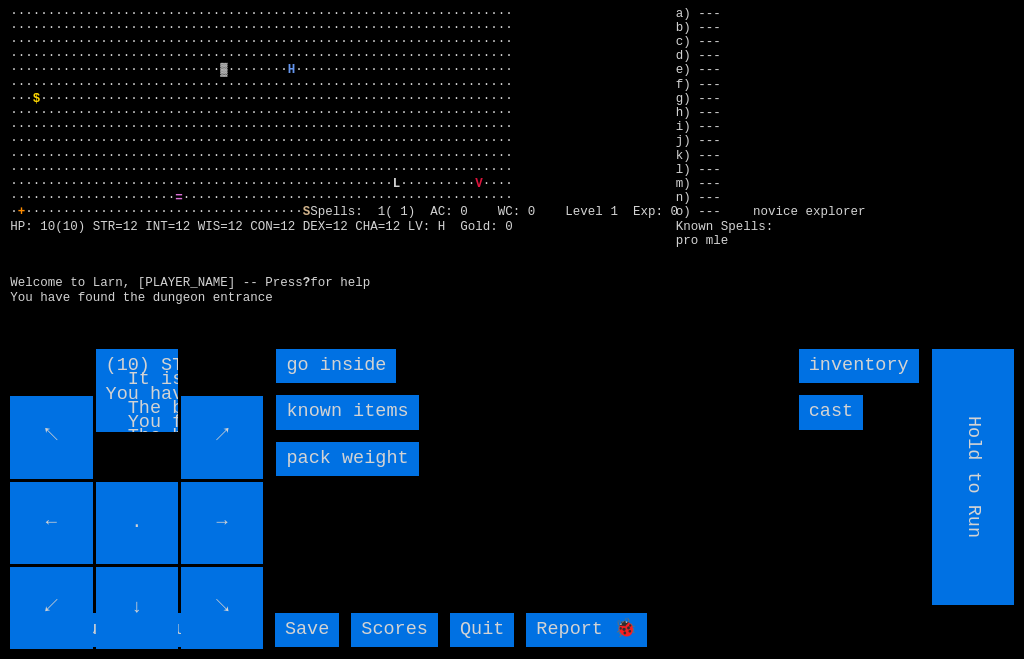 click on "go inside" at bounding box center [336, 366] 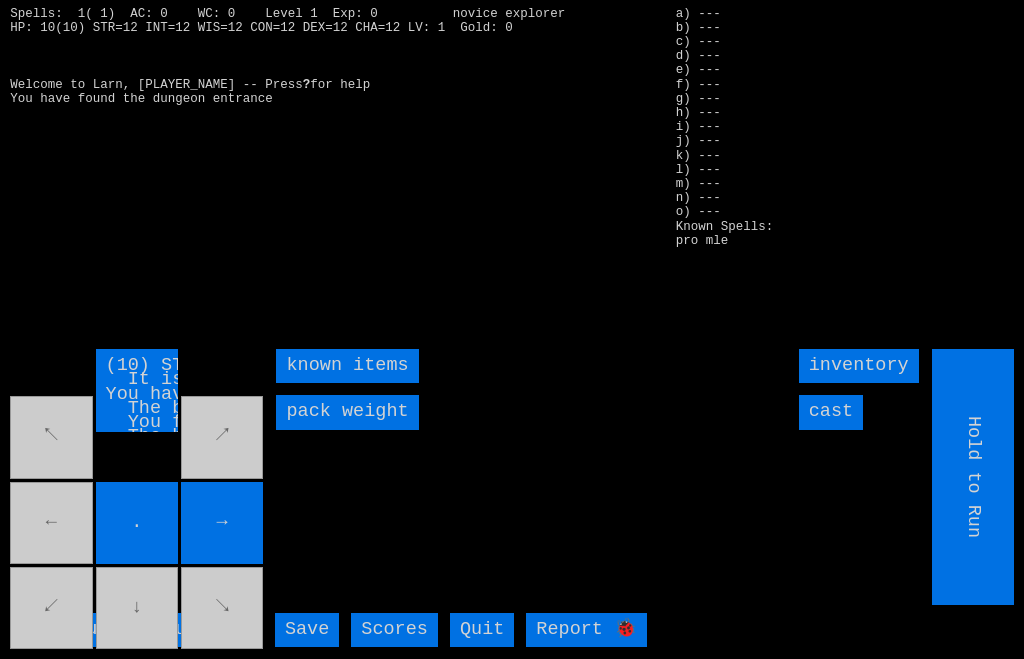 click on "↖ ↑ ↗ ← . → ↙ ↓ ↘" at bounding box center (138, 477) 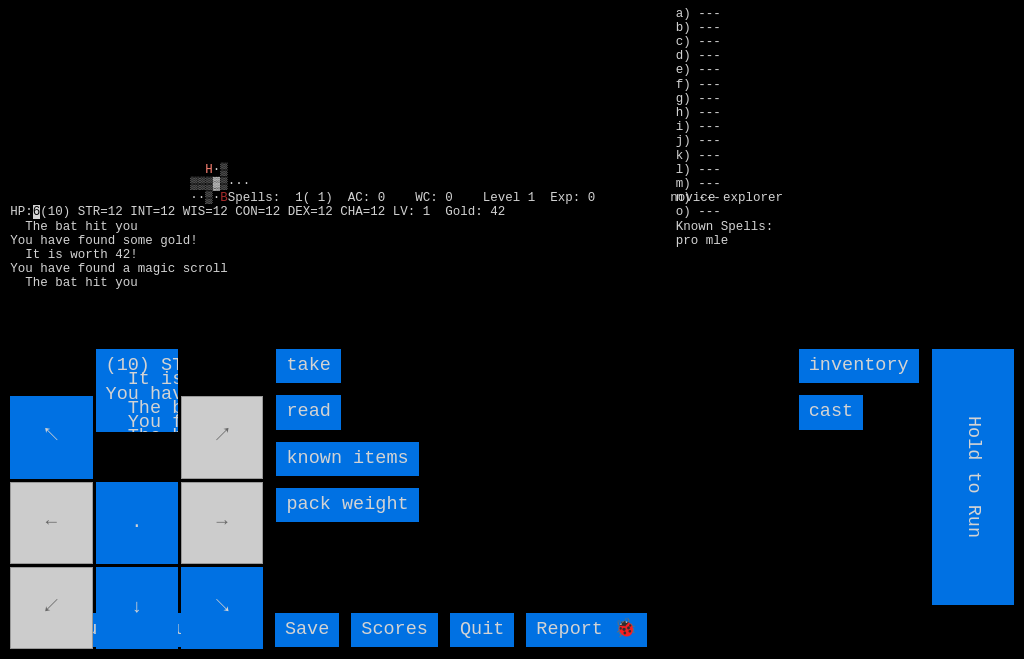 click on "read" at bounding box center [308, 412] 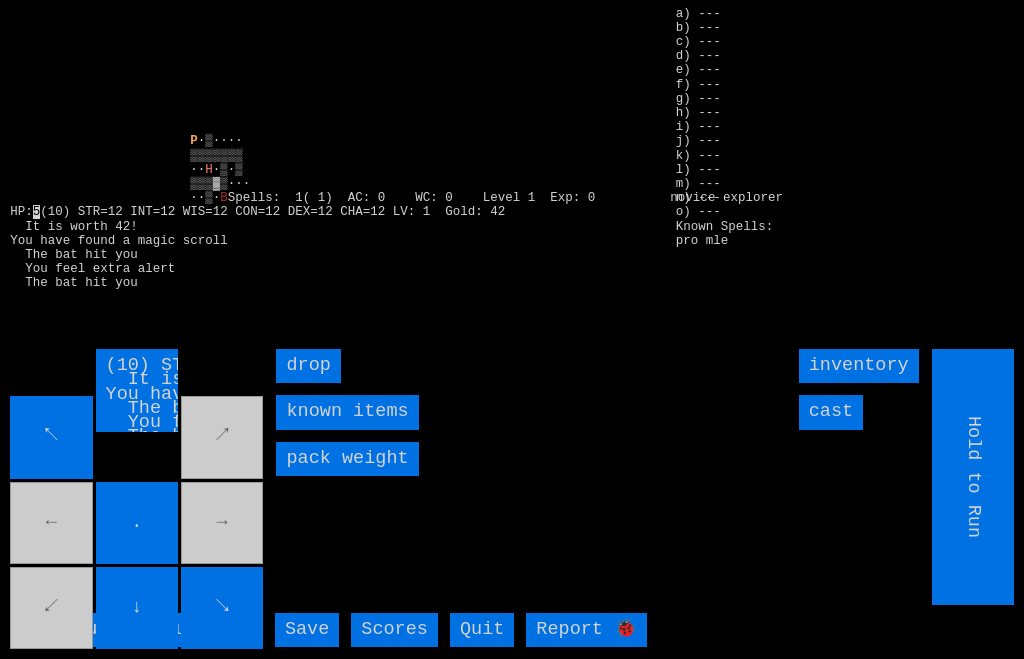 click on "cast" at bounding box center (831, 412) 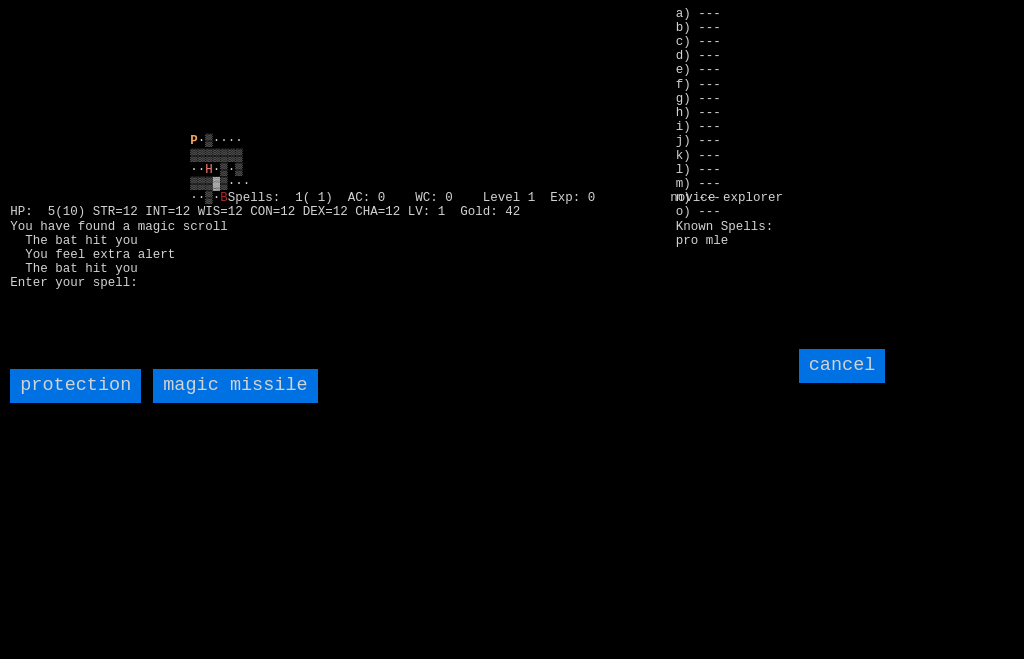 click on "magic missile" at bounding box center [235, 386] 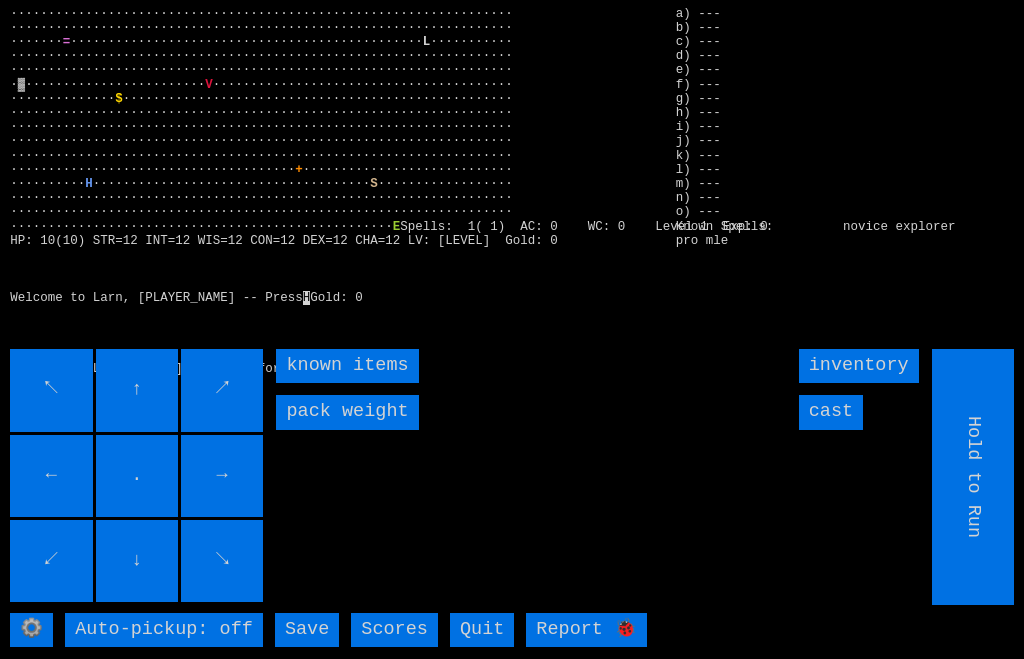 scroll, scrollTop: 0, scrollLeft: 0, axis: both 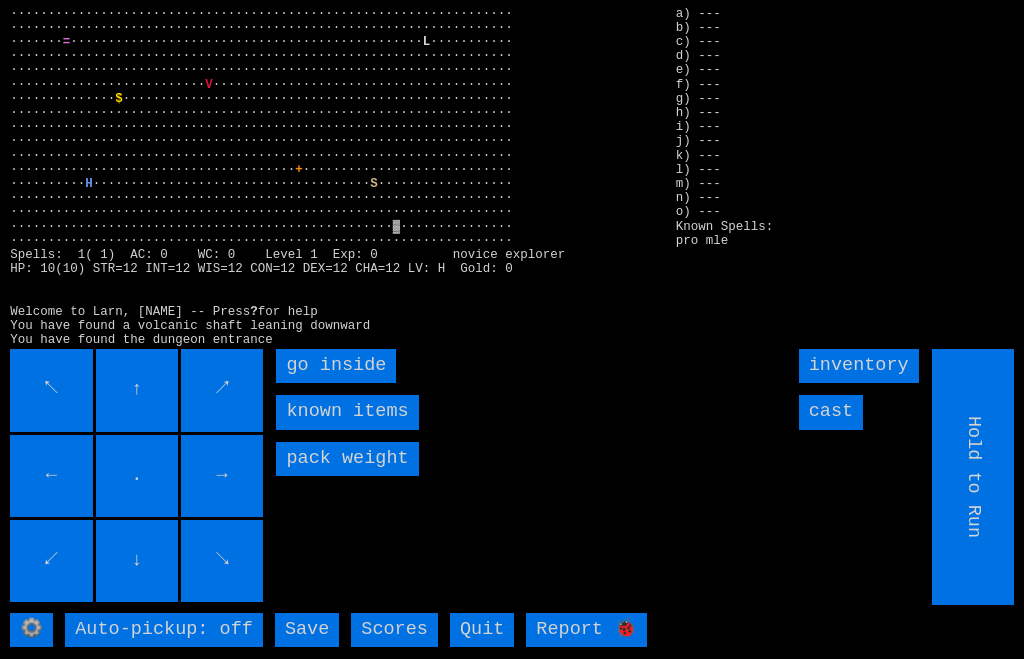 click on "go inside" at bounding box center [336, 366] 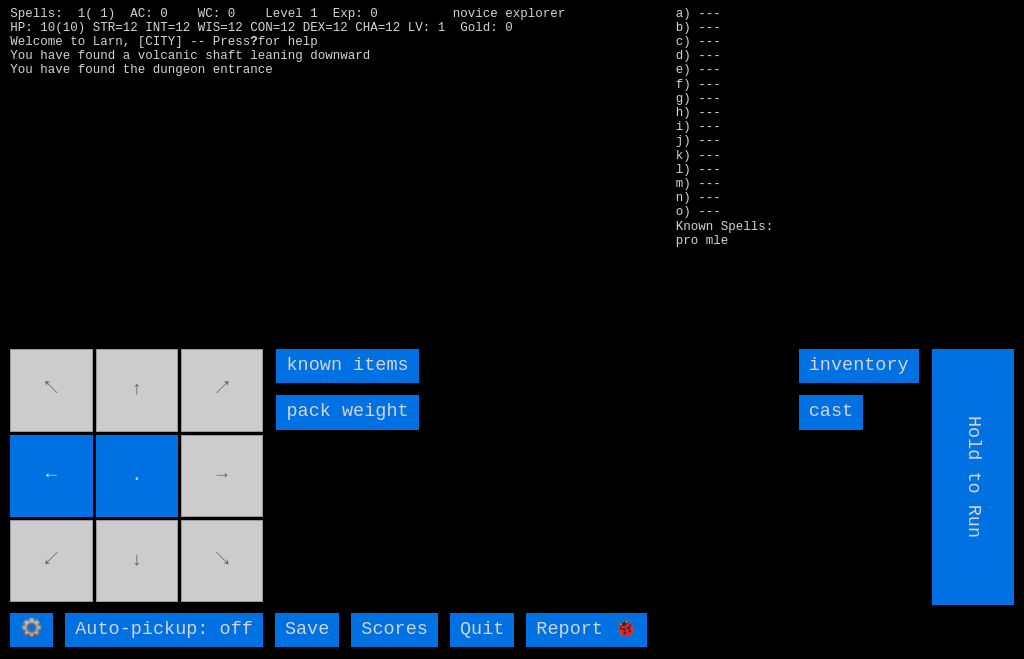 click on "↖ ↑ ↗ ← . → ↙ ↓ ↘" at bounding box center [138, 477] 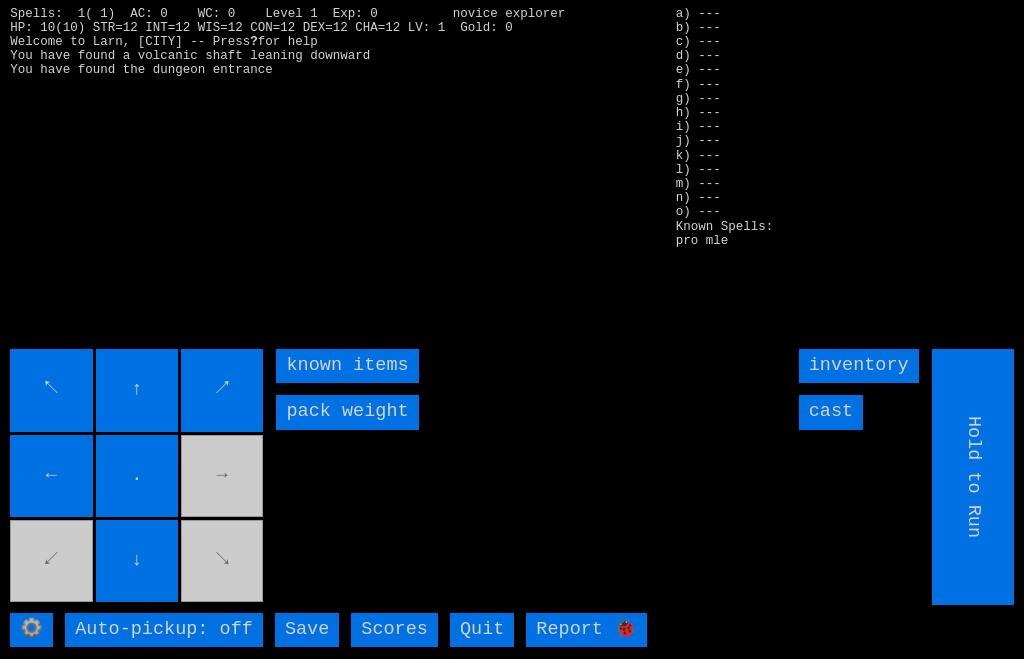 click on "↖ ↑ ↗ ← . → ↙ ↓ ↘" at bounding box center (138, 477) 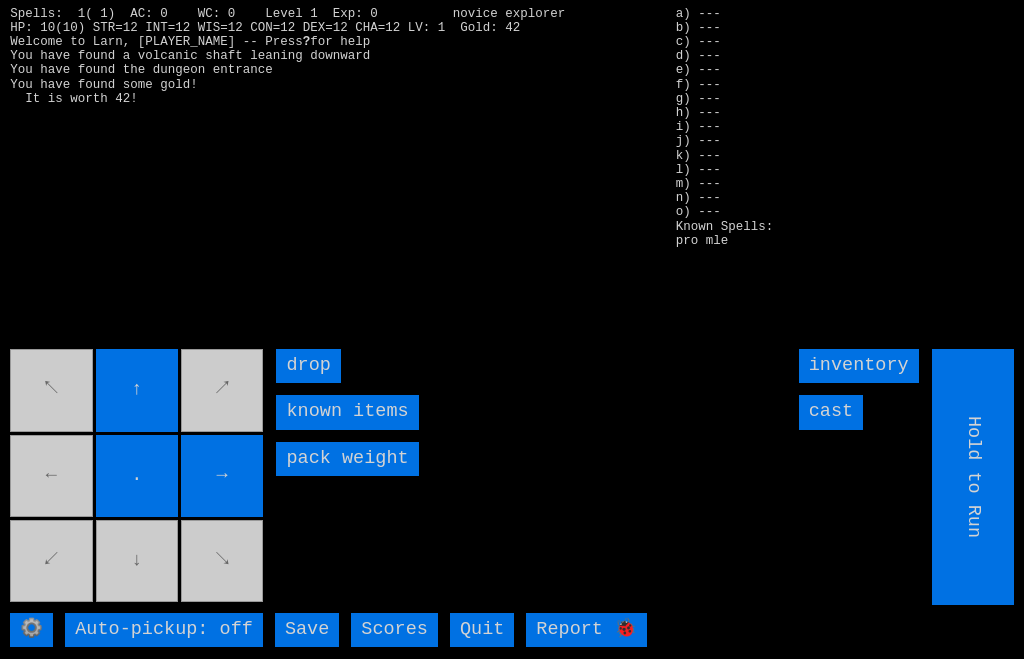 click on "↖ ↑ ↗ ← . → ↙ ↓ ↘" at bounding box center [138, 477] 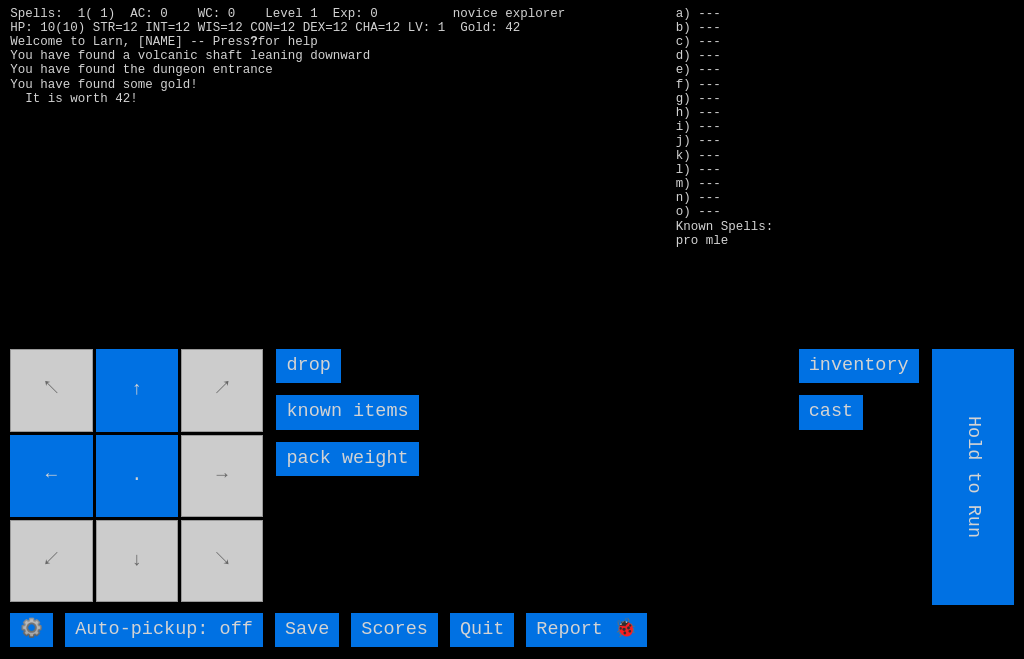 click on "↖ ↑ ↗ ← . → ↙ ↓ ↘" at bounding box center [138, 477] 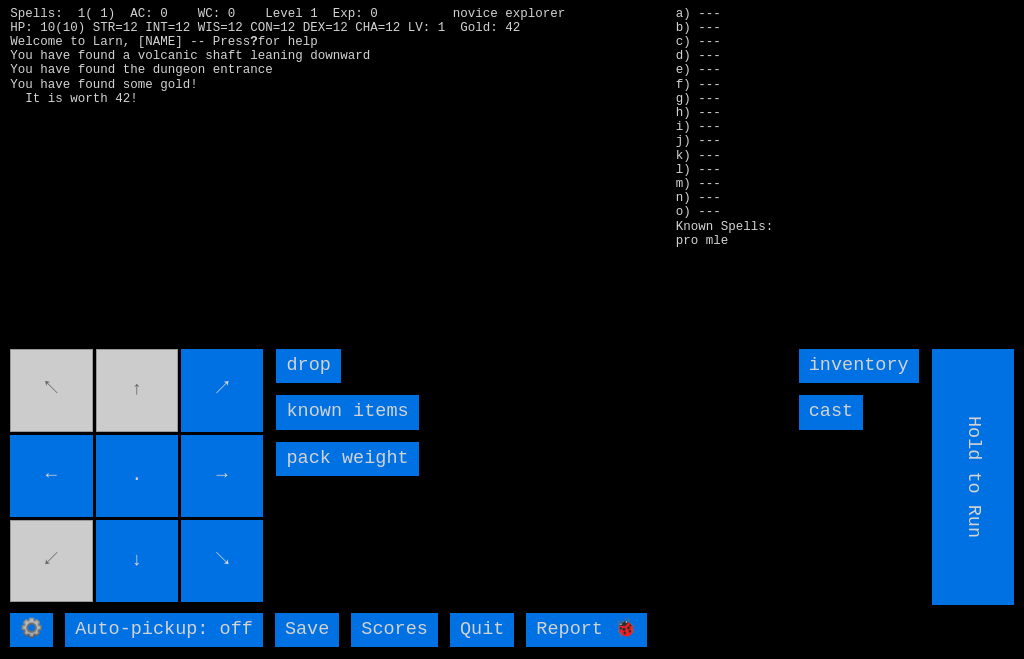 click on "↖ ↑ ↗ ← . → ↙ ↓ ↘" at bounding box center (138, 477) 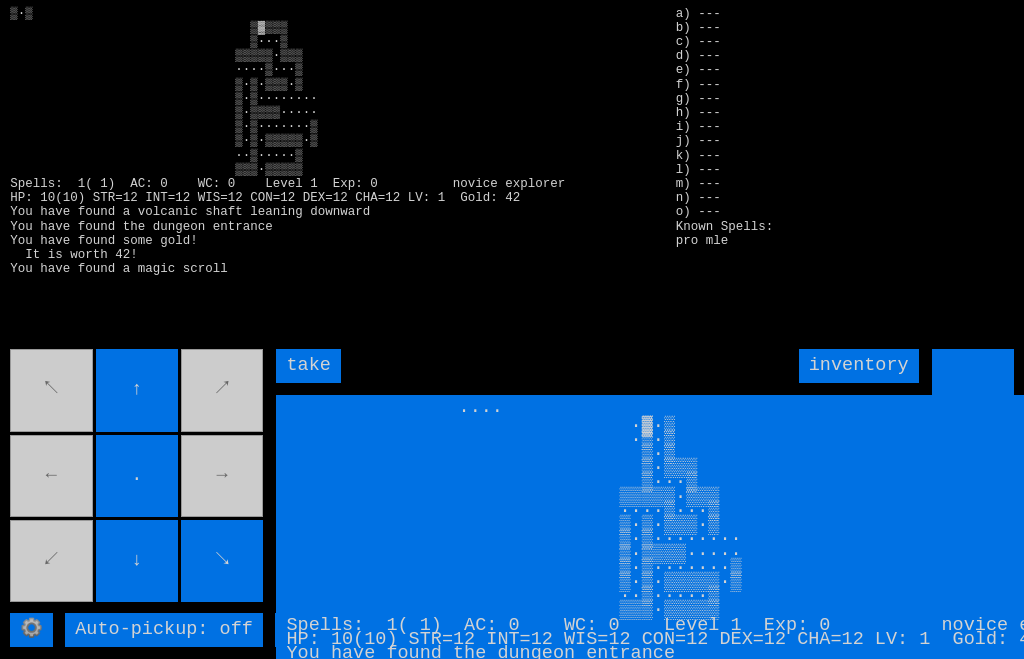 click on "····
·▓·▒
·▒·▒
▒·▒
▒·▒▒▒
▒···▒
▒▒▒▒▒·▒▒▒
····▒···▒
▒·▒·▒▒▒·▒
▒·▒········
▒·▒▒▒▒·····
▒·▒·······▒
▒·▒·▒▒▒▒▒·▒
··▒·····▒
▒▒▒·▒▒▒▒▒
Spells:  1( 1)  AC: 0    WC: 0    Level 1  Exp: 0          novice explorer
HP: 10(10) STR=12 INT=12 WIS=12 CON=12 DEX=12 CHA=12 LV: 1  Gold: 42
You have found the dungeon entrance
You have found some gold!
It is worth 42!
You have found a magic scroll
You feel a twitch at the base of your skull" at bounding box center [730, 561] 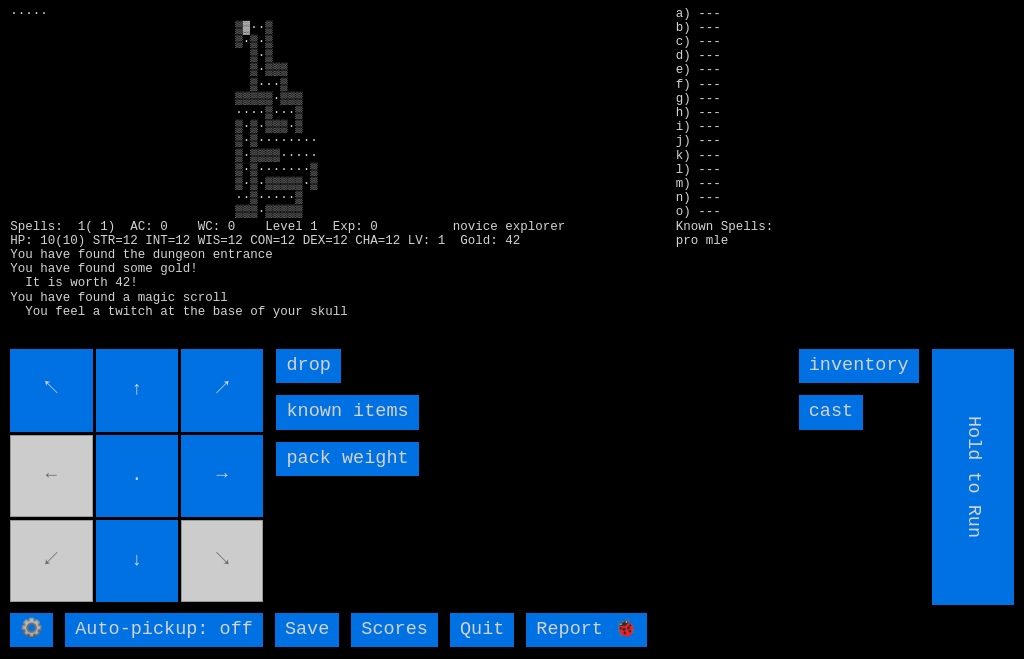 click on "↖ ↑ ↗ ← . → ↙ ↓ ↘" at bounding box center (138, 477) 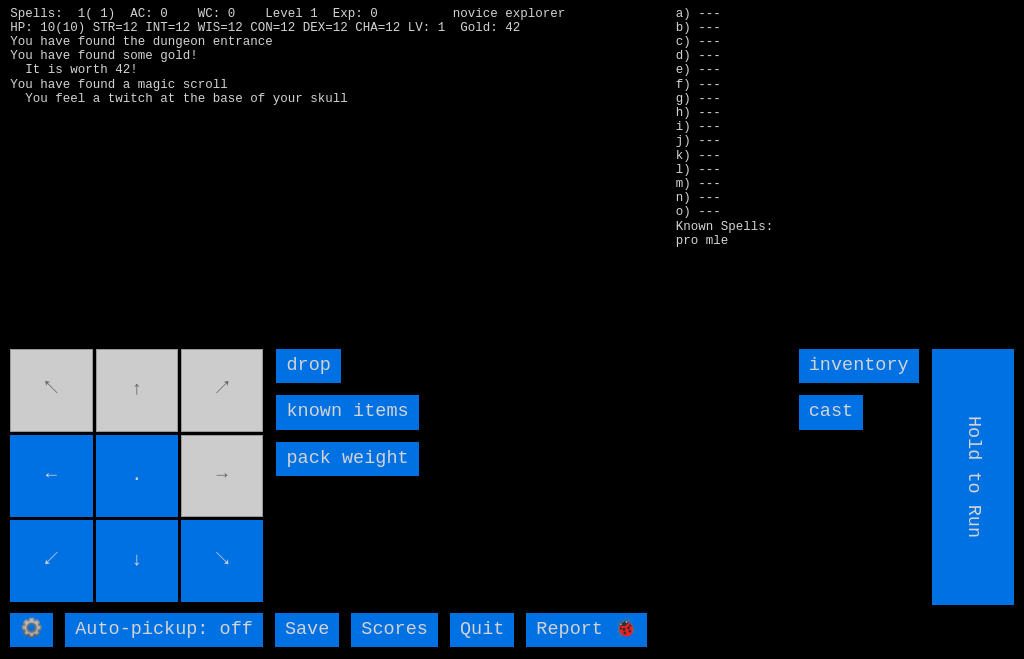 click on "↖ ↑ ↗ ← . → ↙ ↓ ↘" at bounding box center (138, 477) 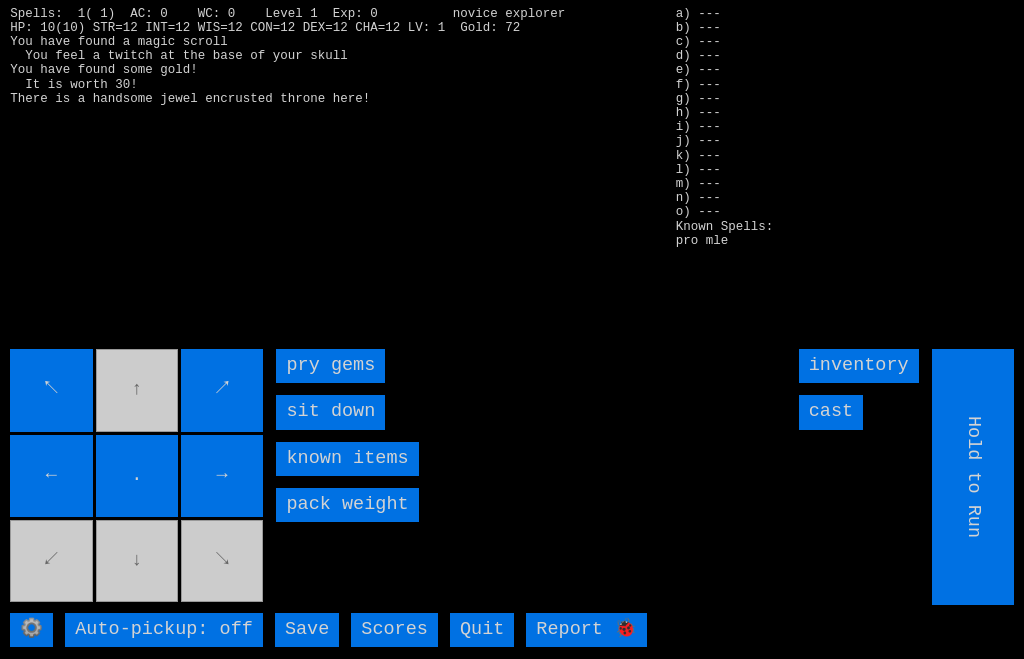 click on "pry gems" at bounding box center [330, 366] 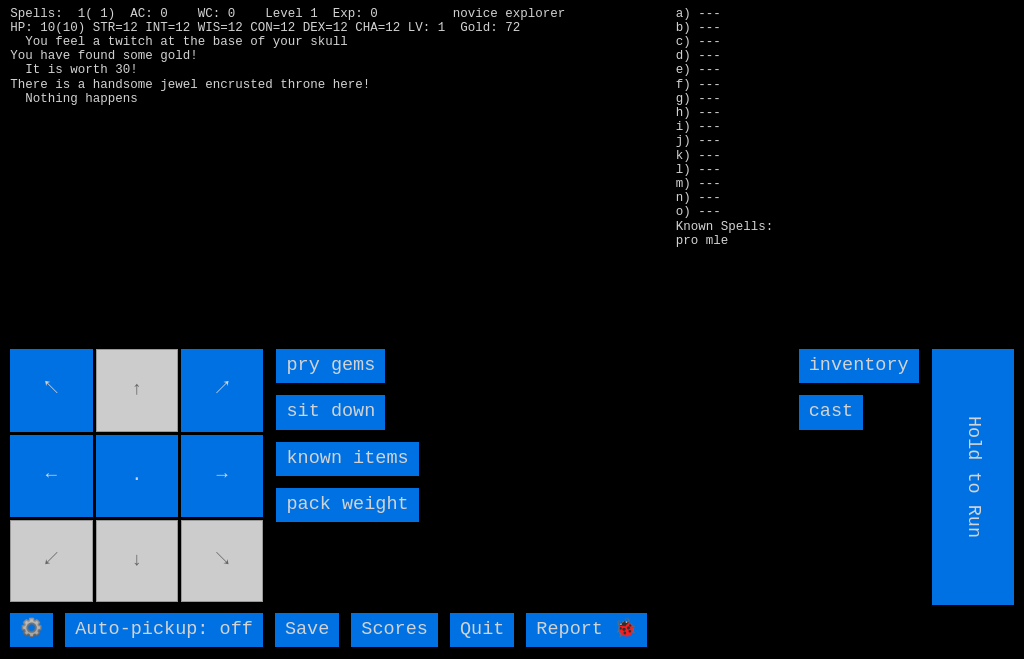 click on "pry gems" at bounding box center [330, 366] 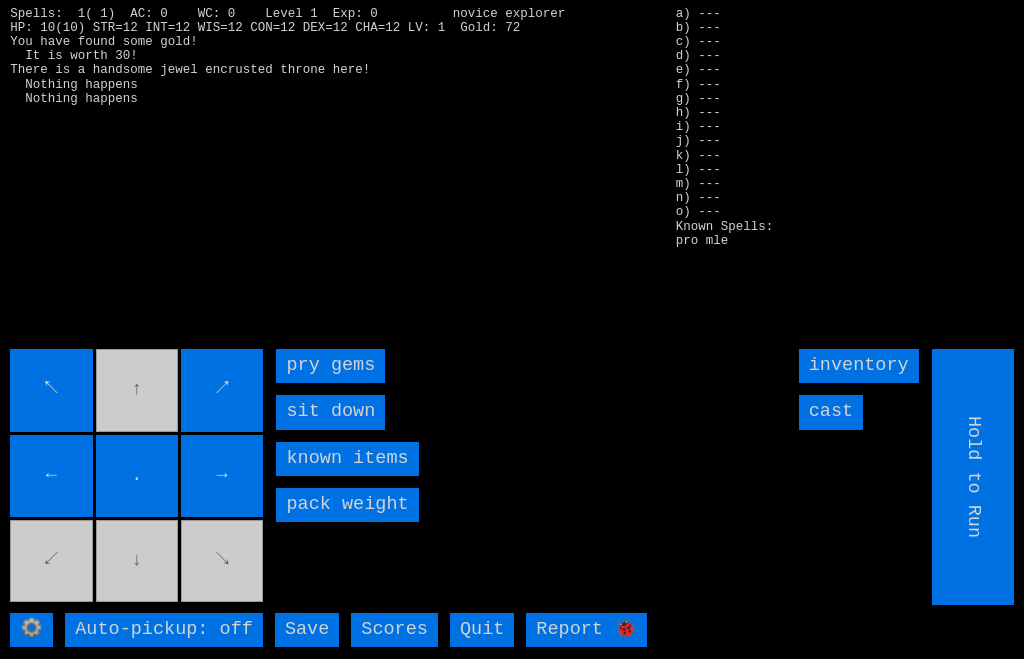 click on "pry gems" at bounding box center [330, 366] 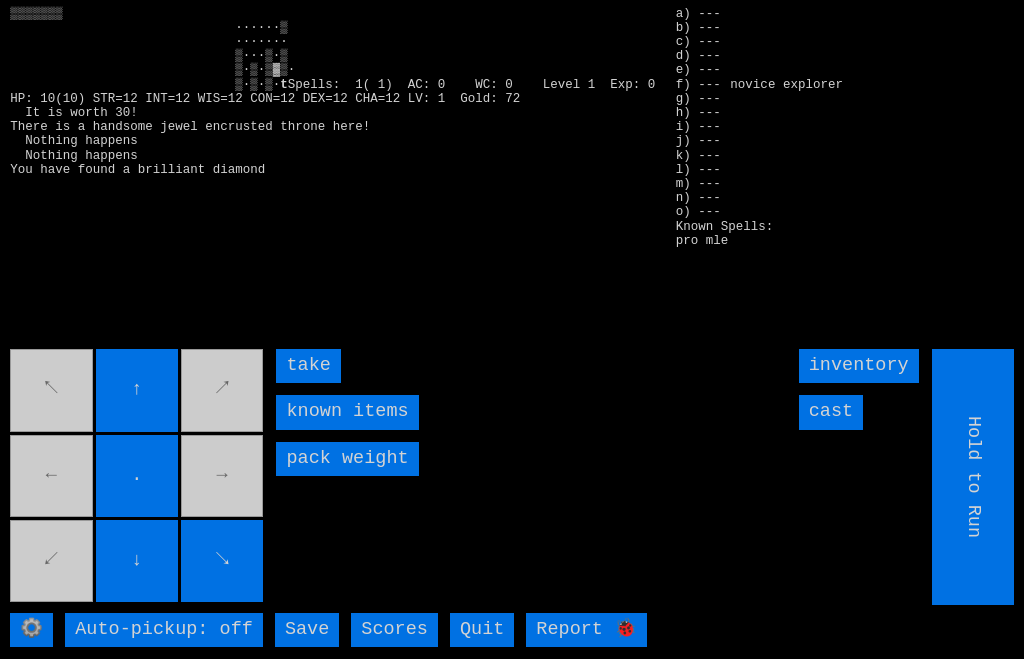 click on "take" at bounding box center [308, 366] 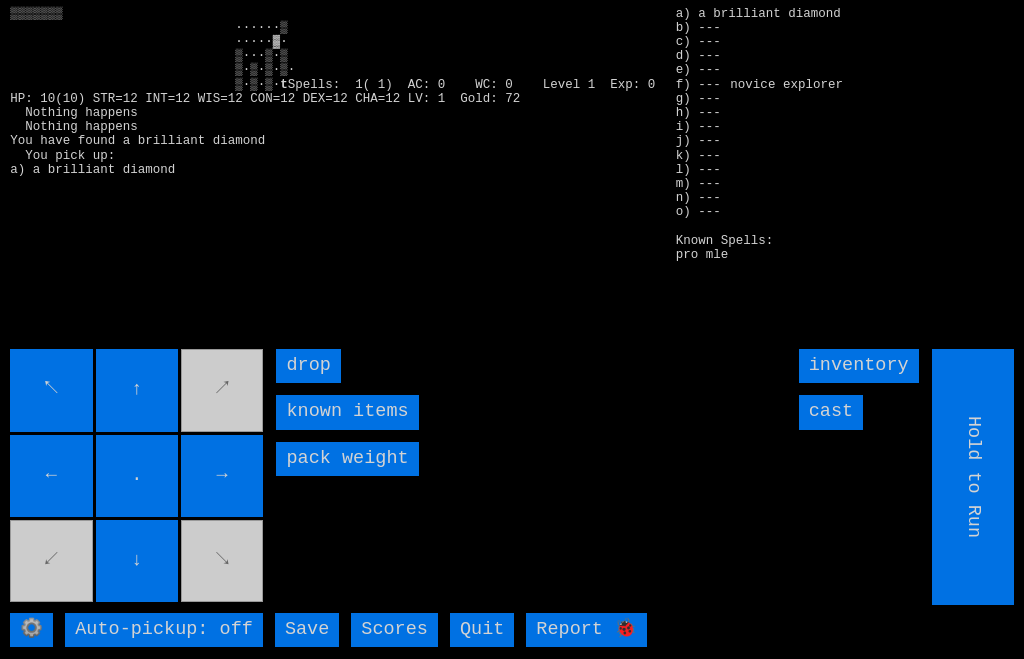 click on "←" at bounding box center (51, 476) 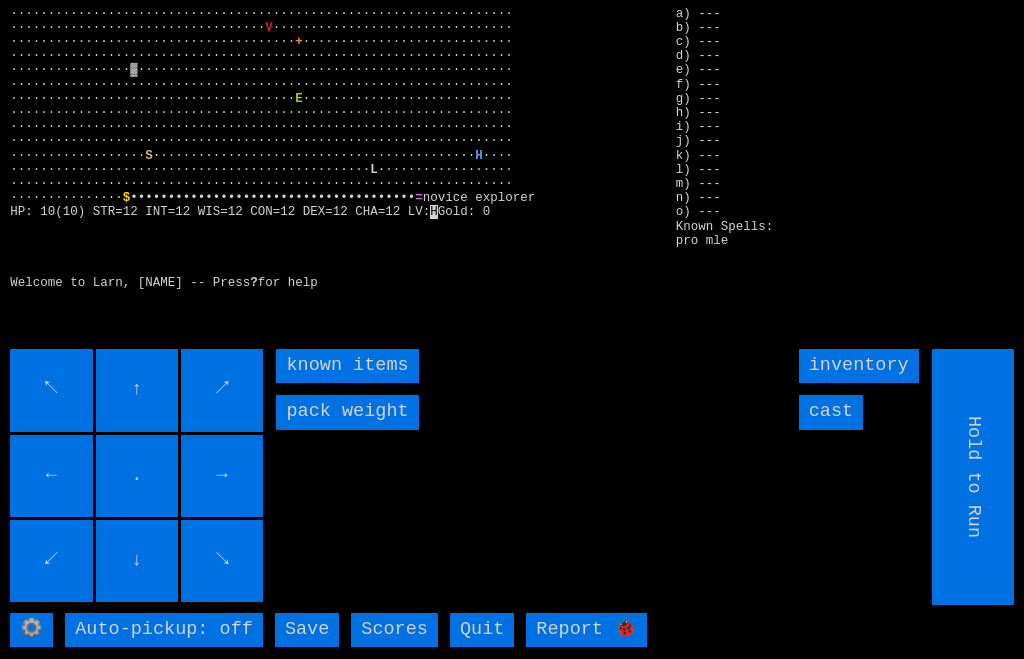 scroll, scrollTop: 0, scrollLeft: 0, axis: both 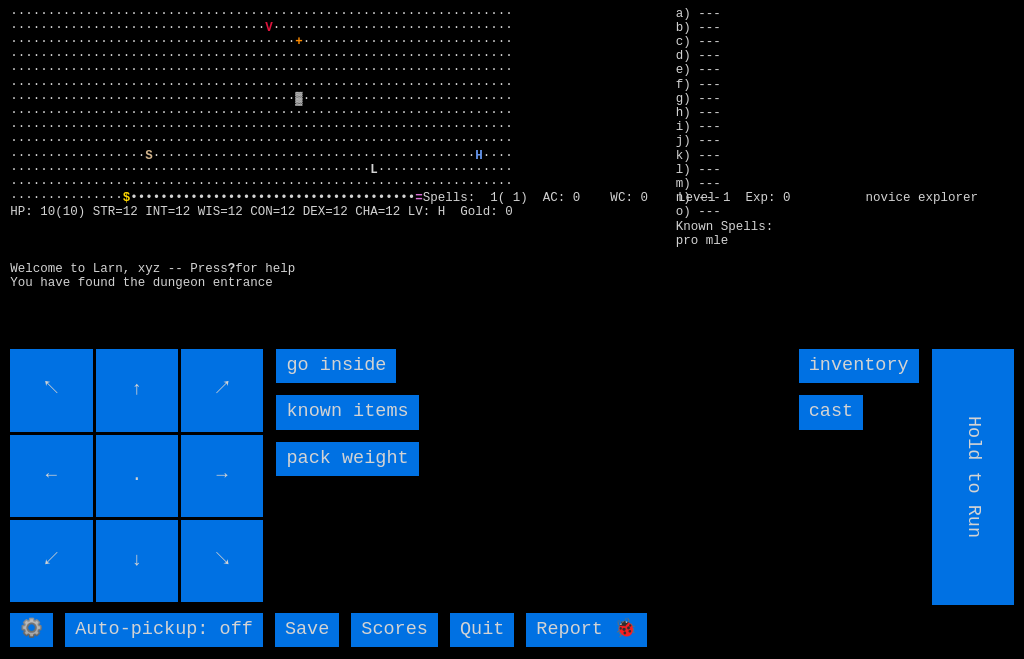click on "go inside" at bounding box center [336, 366] 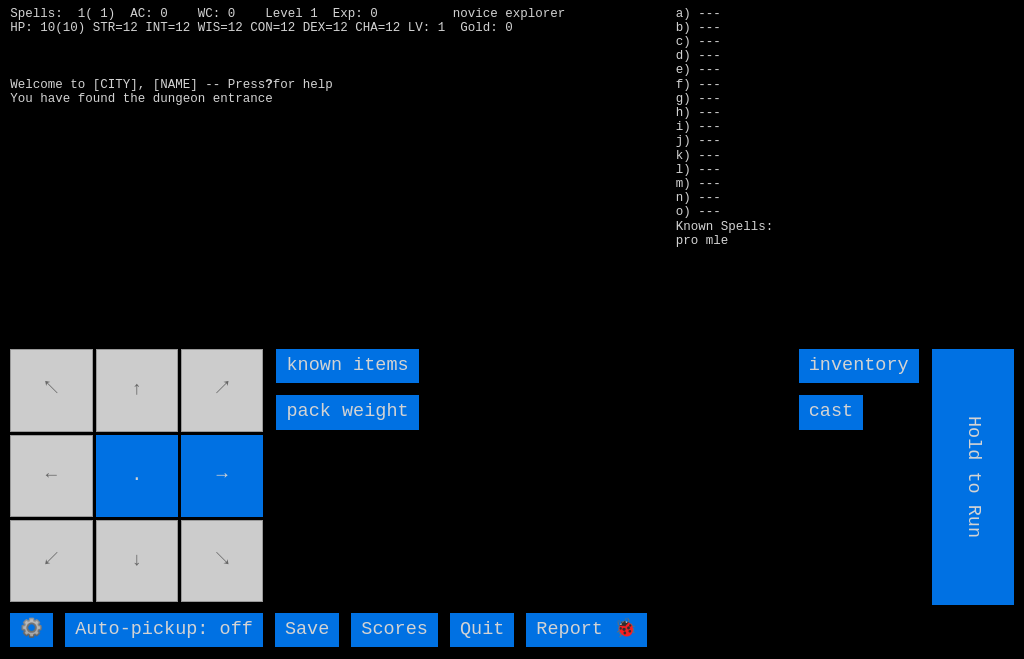 click on "↖ ↑ ↗ ← . → ↙ ↓ ↘" at bounding box center (138, 477) 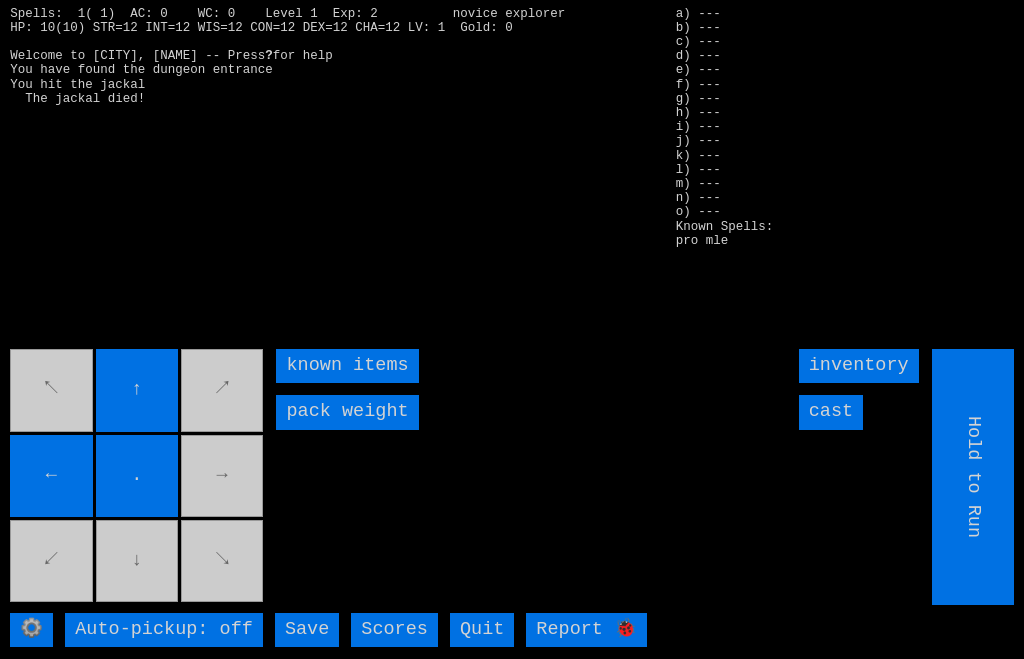 click on "↖ ↑ ↗ ← . → ↙ ↓ ↘" at bounding box center [138, 477] 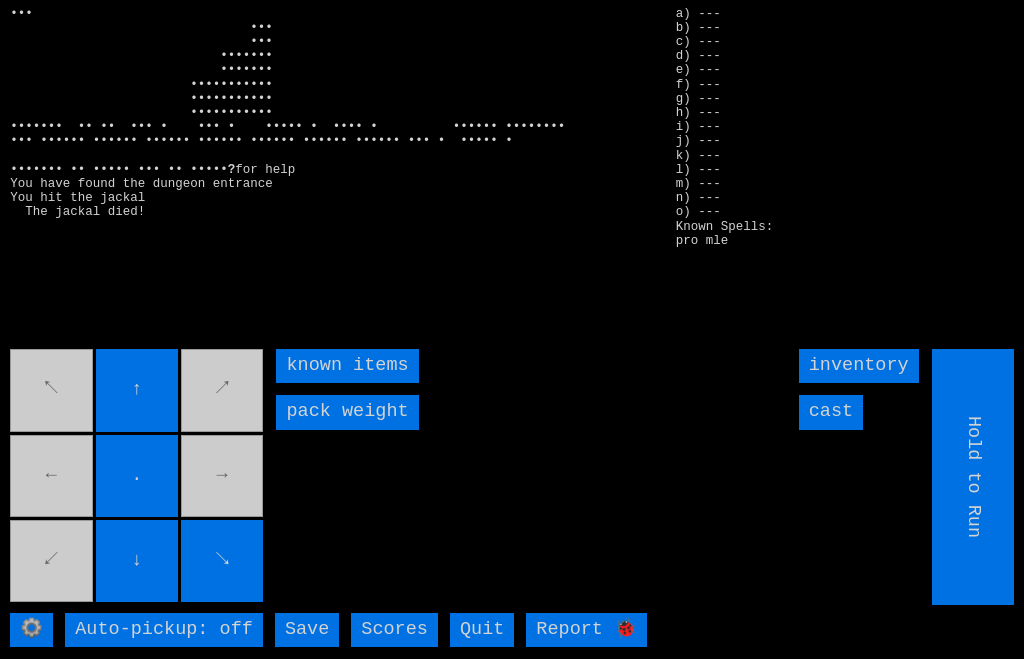 click on "↖ ↑ ↗ ← . → ↙ ↓ ↘" at bounding box center (138, 477) 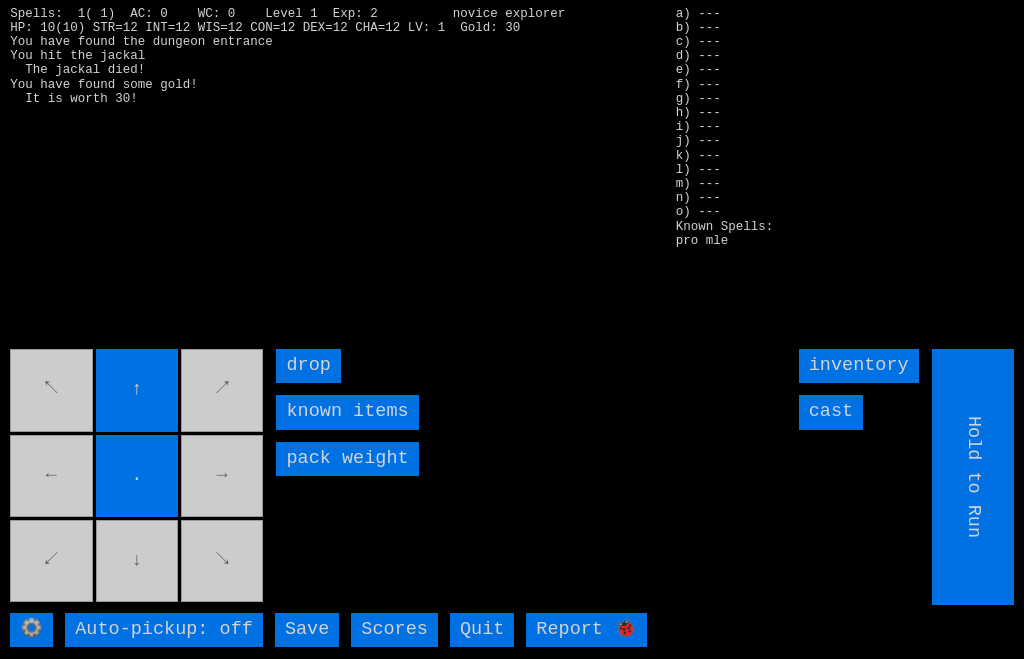 click on "↖ ↑ ↗ ← . → ↙ ↓ ↘" at bounding box center (138, 477) 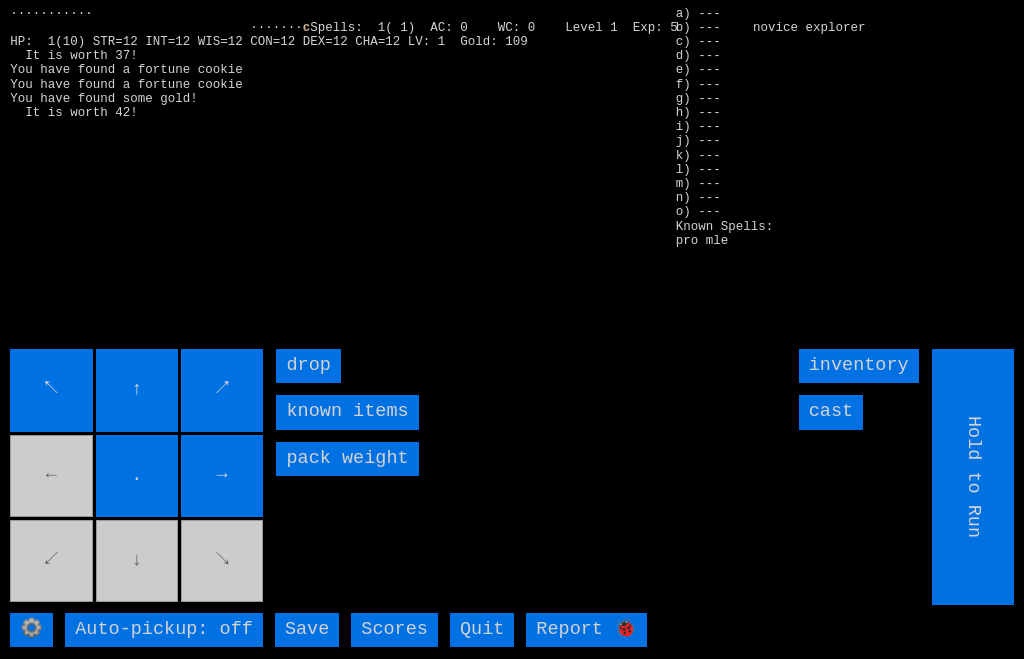 click on "↖ ↑ ↗ ← . → ↙ ↓ ↘" at bounding box center [138, 477] 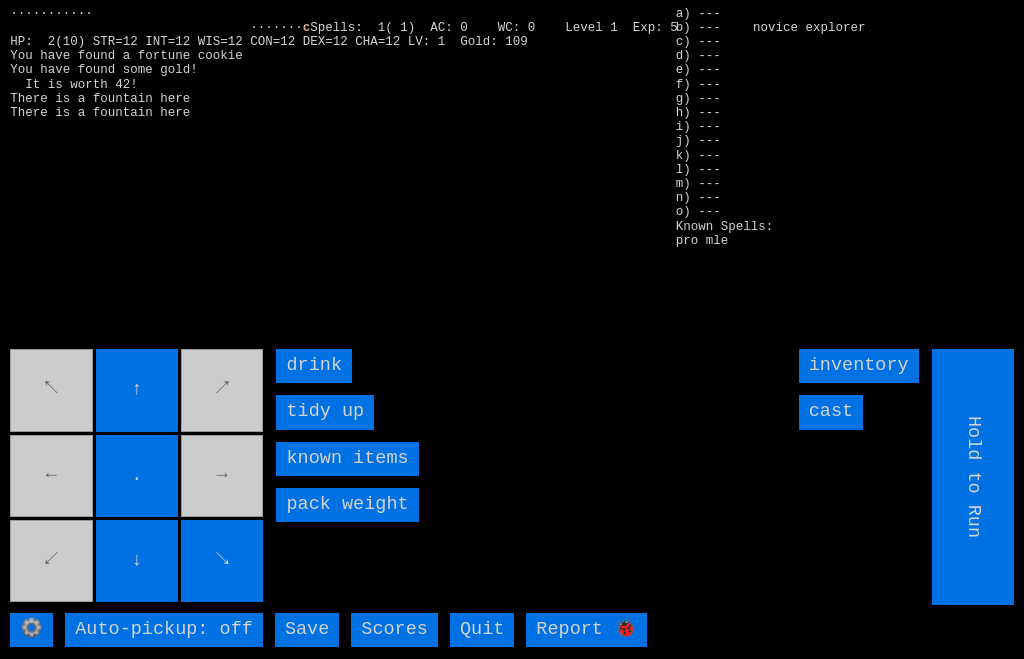 click on "drink" at bounding box center (314, 366) 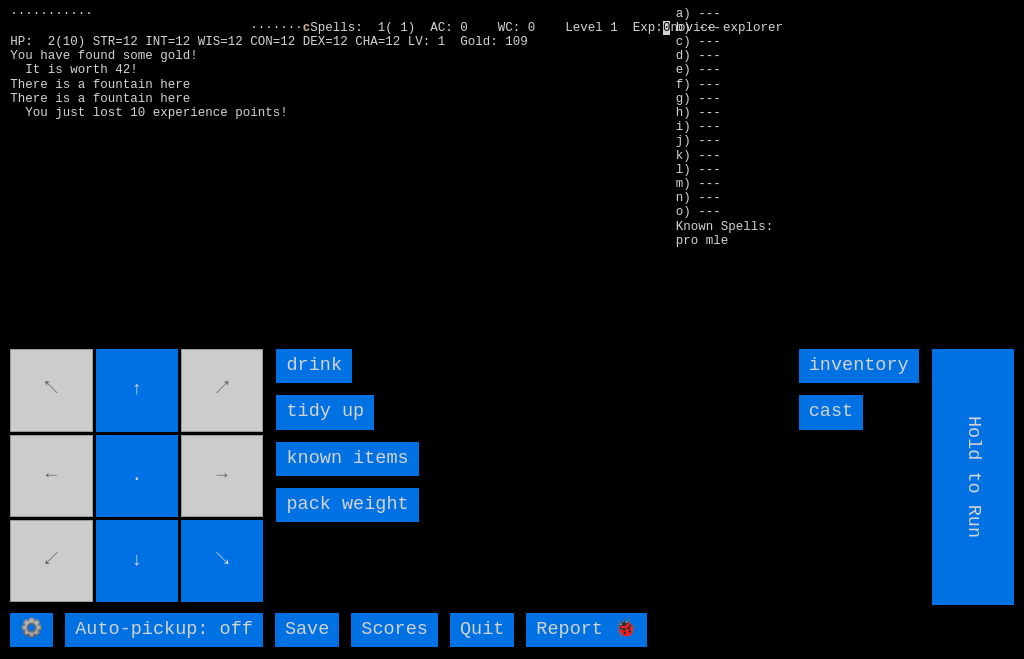 click on "drink" at bounding box center (314, 366) 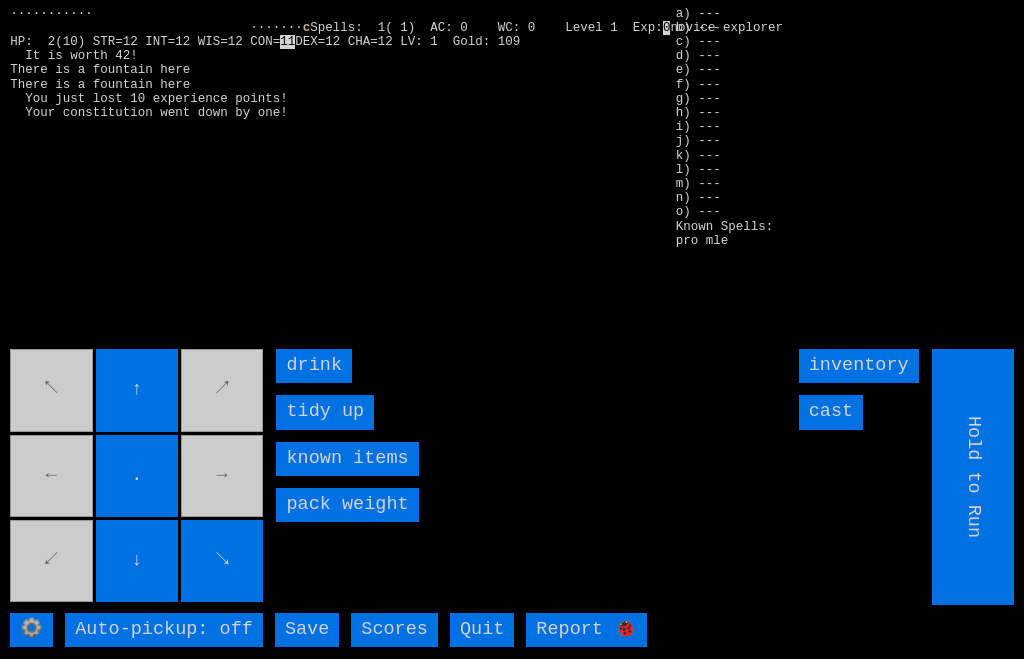 click on "drink" at bounding box center (314, 366) 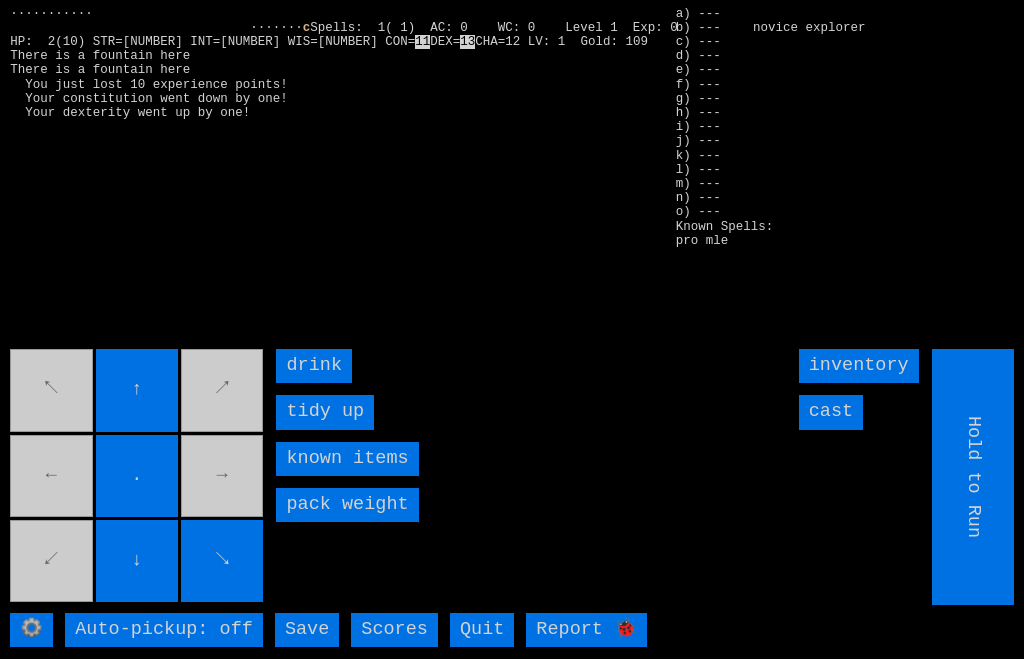 click on "drink" at bounding box center (314, 366) 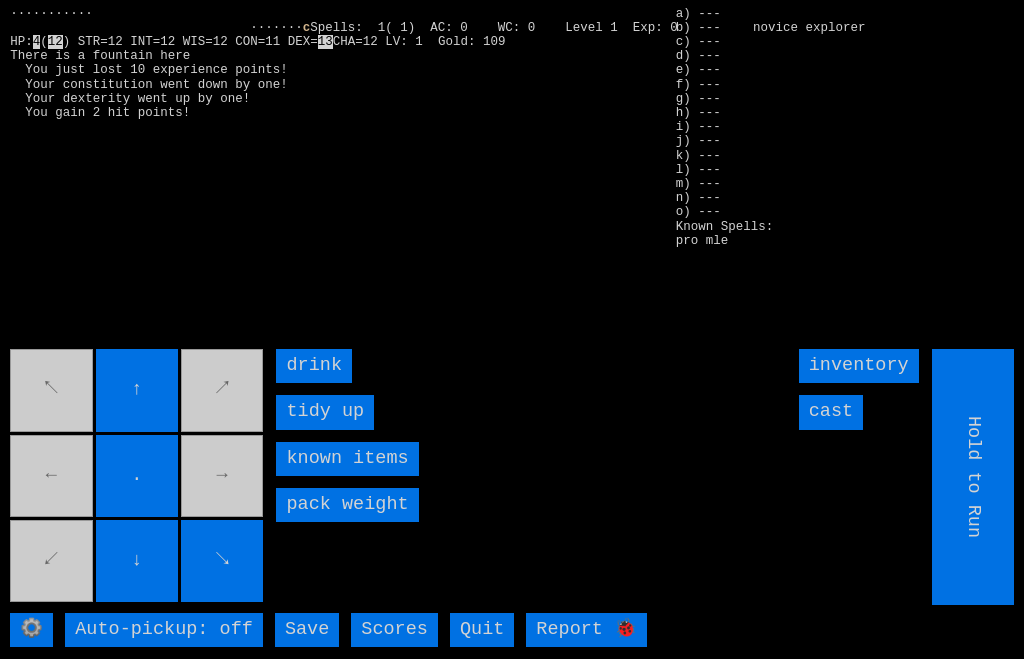 click on "drink" at bounding box center [314, 366] 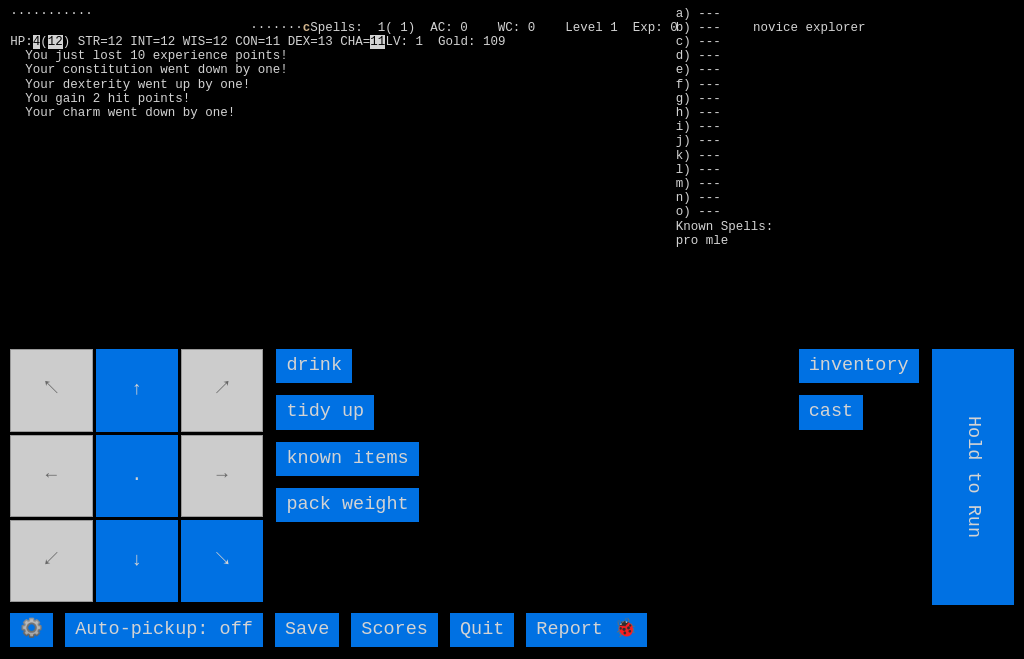click on "drink" at bounding box center [314, 366] 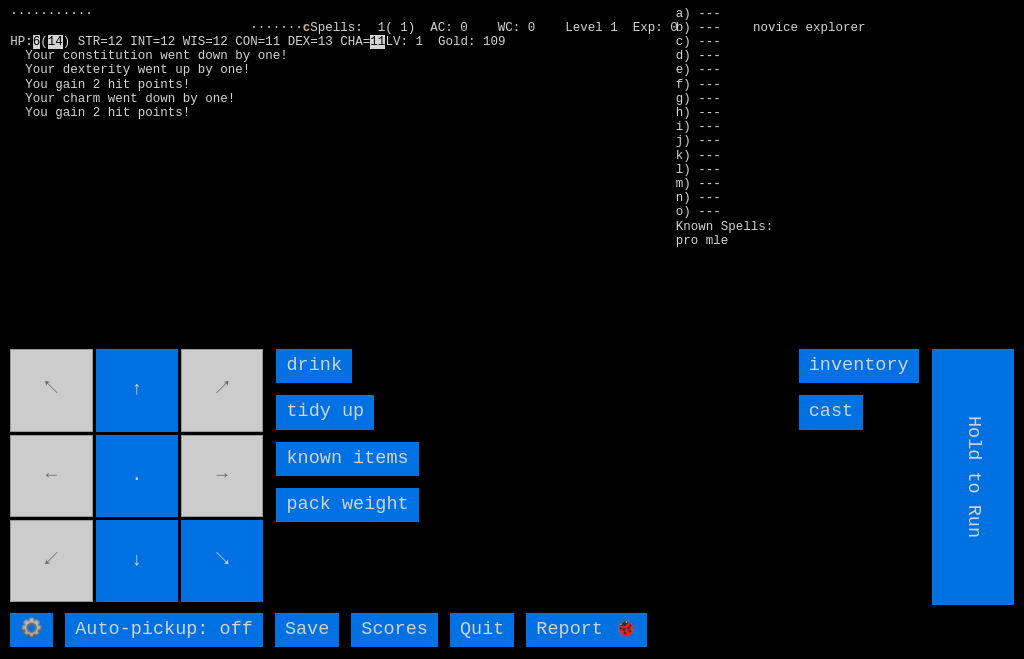 click on "drink" at bounding box center (314, 366) 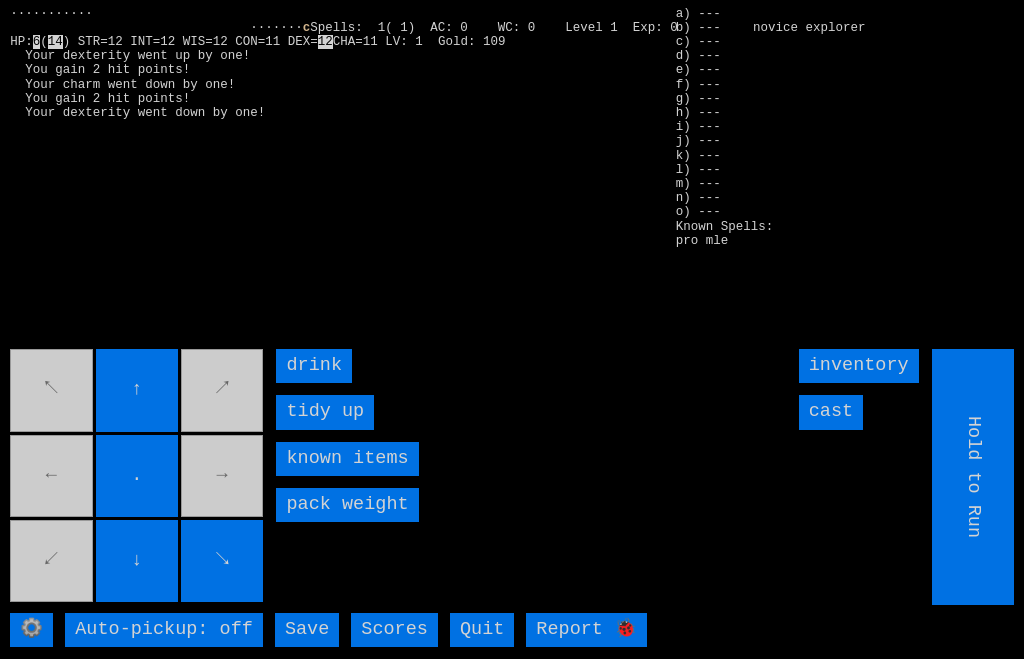 click on "drink" at bounding box center [314, 366] 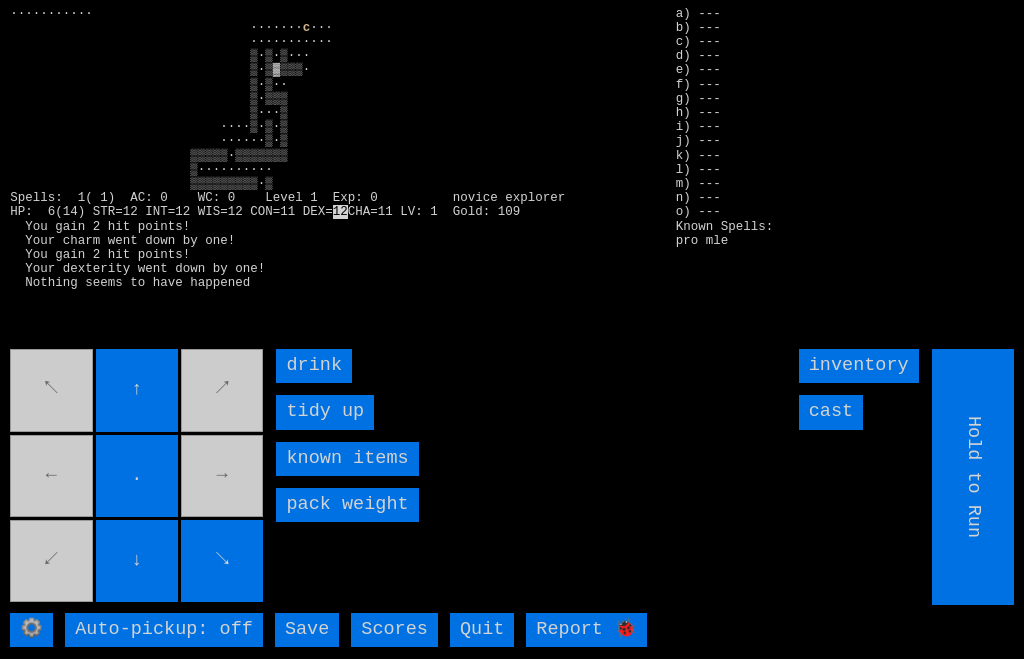 click on "drink" at bounding box center (314, 366) 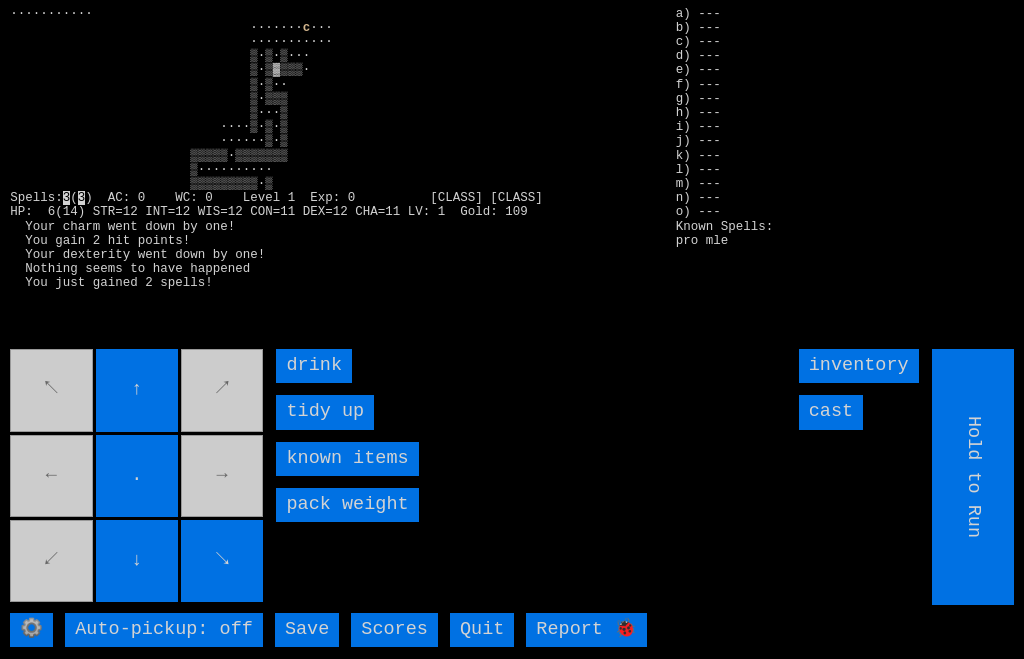 click on "drink" at bounding box center [314, 366] 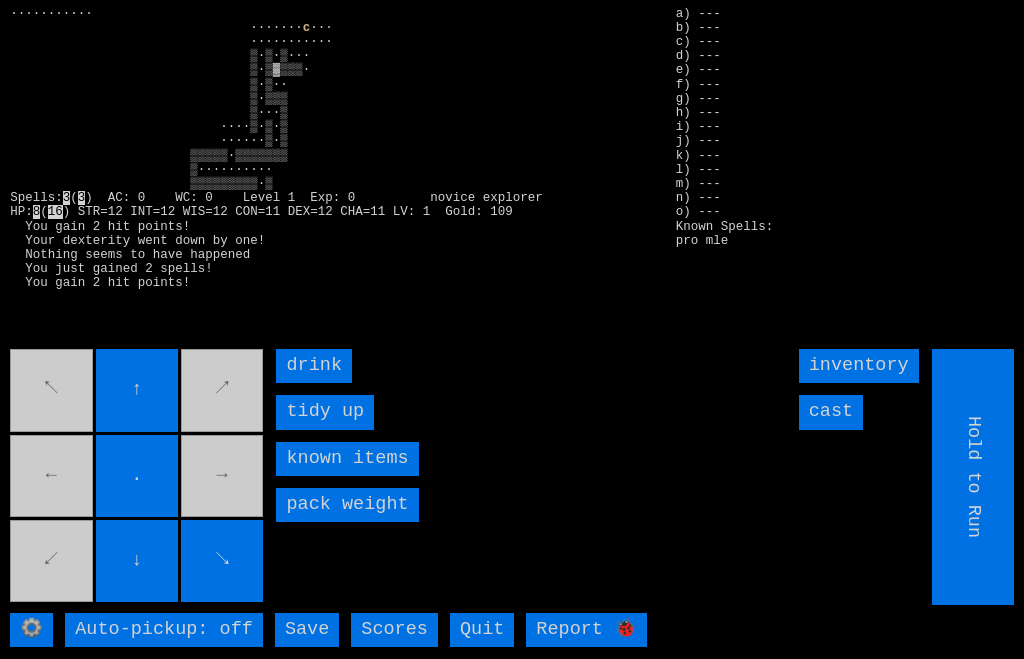click on "drink" at bounding box center [314, 366] 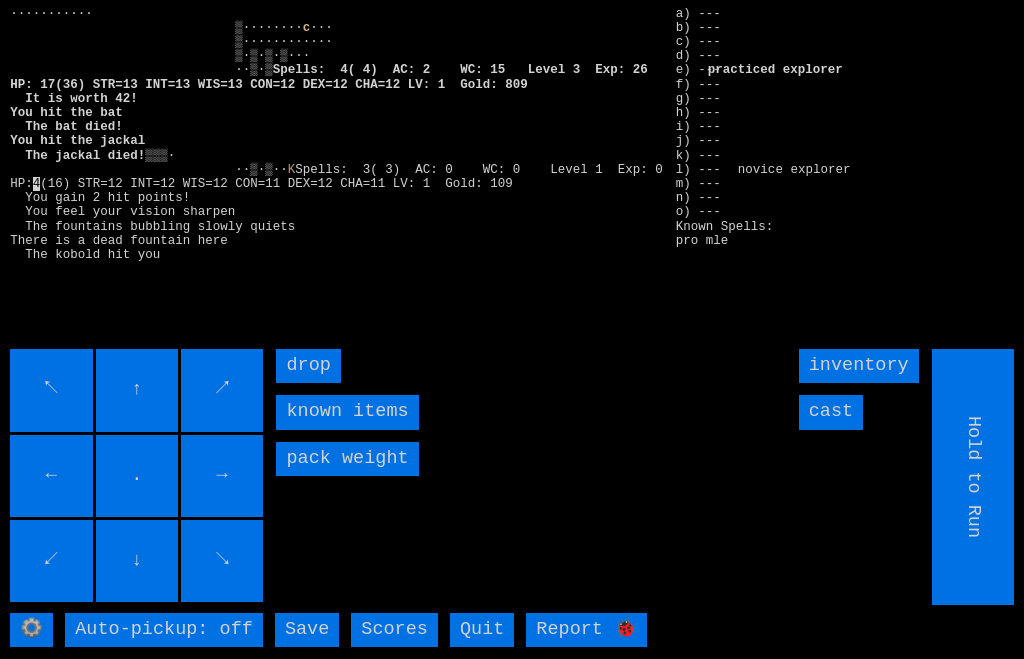 click on "cast" at bounding box center [831, 412] 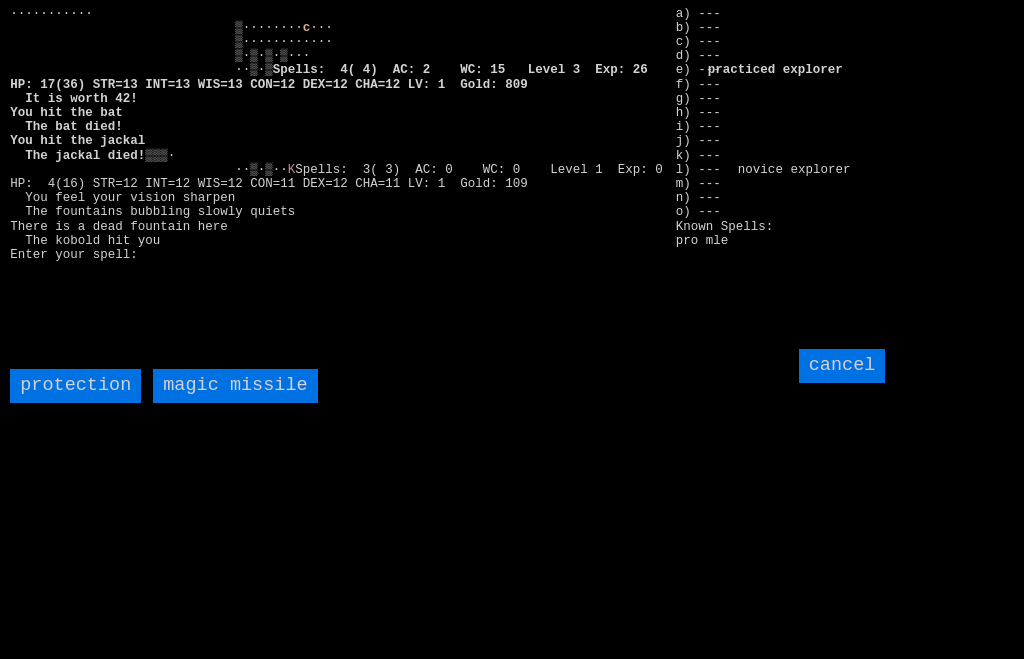 click on "magic missile" at bounding box center [235, 386] 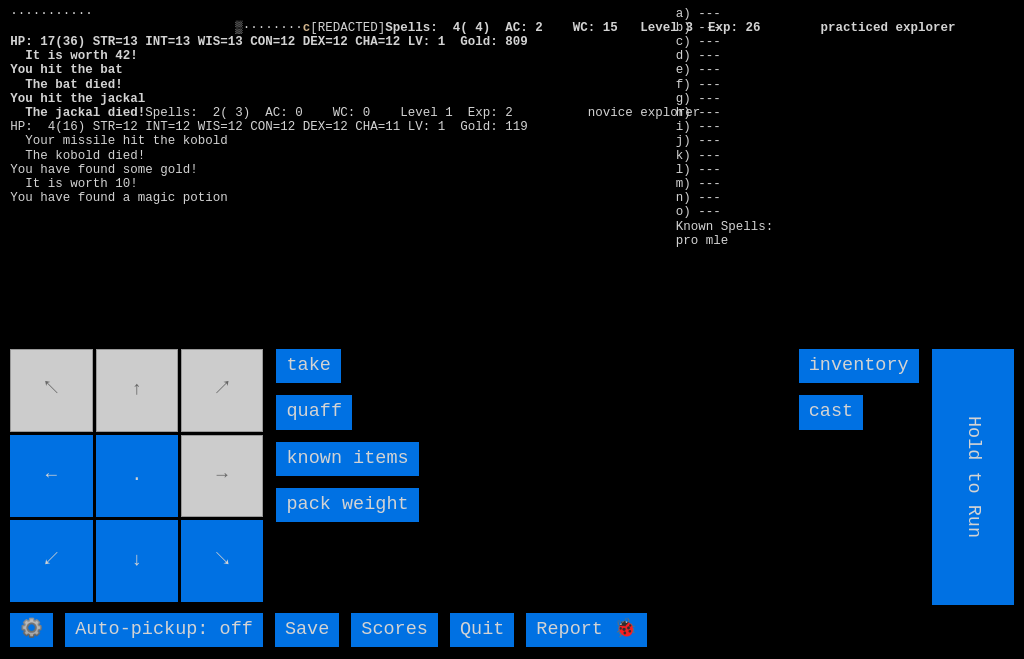 click on "quaff" at bounding box center (314, 412) 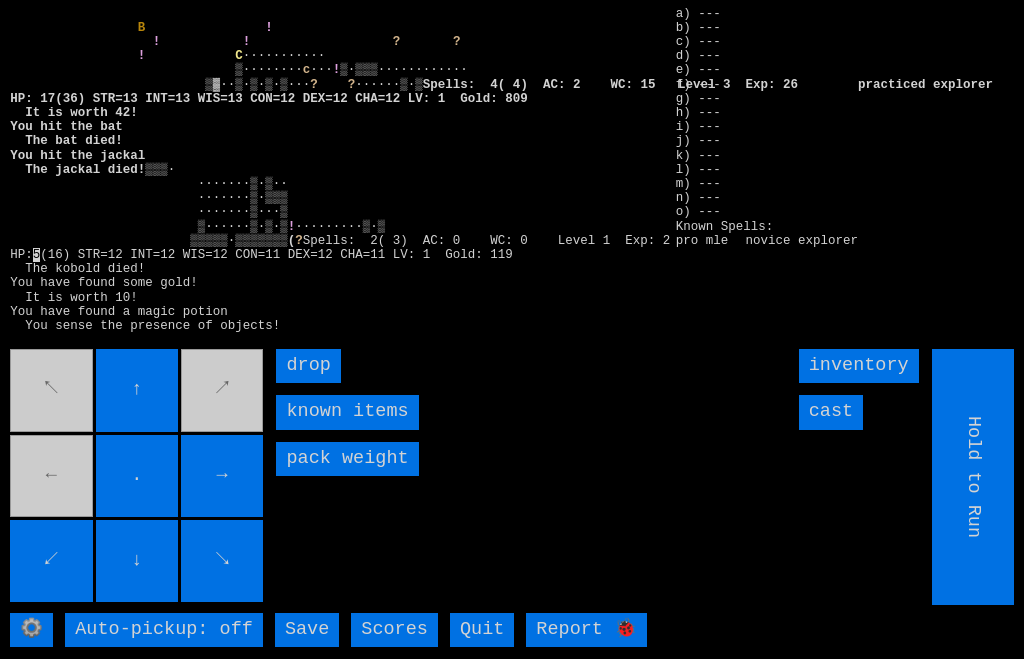 click on "↖ ↑ ↗ ← . → ↙ ↓ ↘" at bounding box center [138, 477] 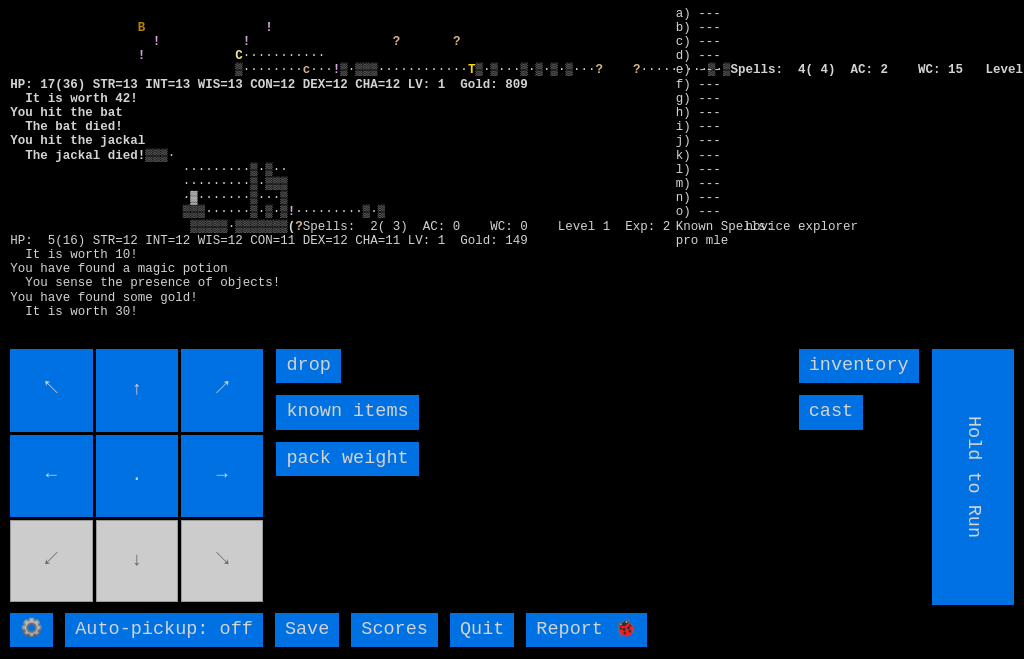 click on "↖ ↑ ↗ ← . → ↙ ↓ ↘" at bounding box center (138, 477) 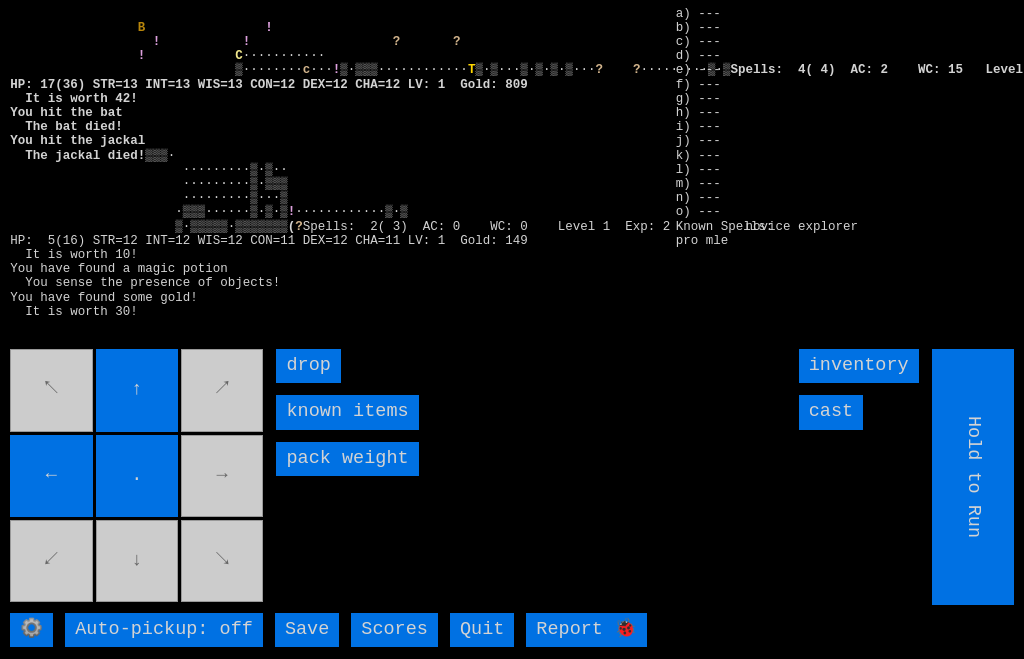 click on "↖ ↑ ↗ ← . → ↙ ↓ ↘" at bounding box center [138, 477] 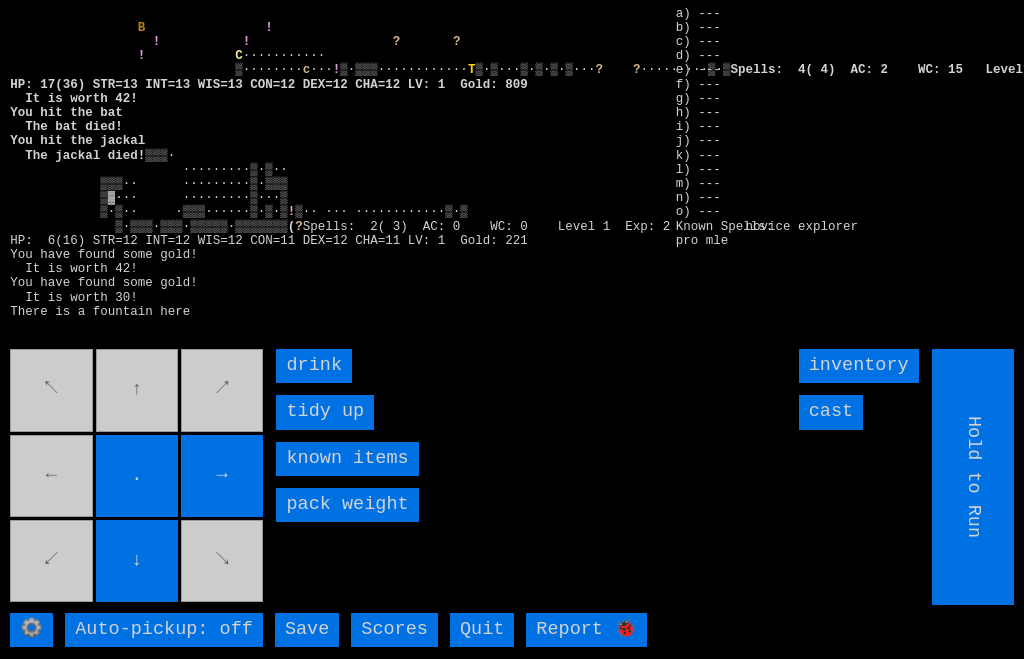 click on "B                  !
!             !                     ?         ?
!              C
···········
▒········ c ···   !
▒·▒▒▒············
T ▒·▒···▒·▒·▒·▒···          ?      ?
·········▒·▒ f ! ( ?
⚙️ Auto-pickup: off Save Scores Quit Report 🐞
a) ---
b) ---
c) ---
d) ---
e) ---
f) ---
g) ---
h) ---
i) ---
j) ---
k) ---
l) ---
m) ---
n) ---
o) ---
Known Spells:
pro mle
↖" at bounding box center [512, 329] 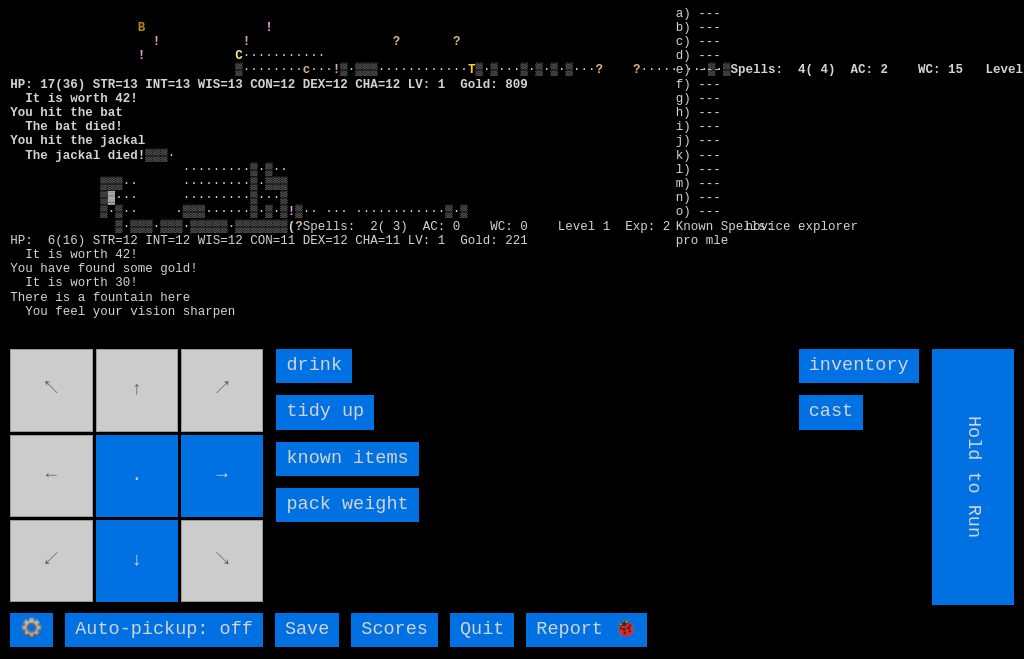 click on "drink" at bounding box center [314, 366] 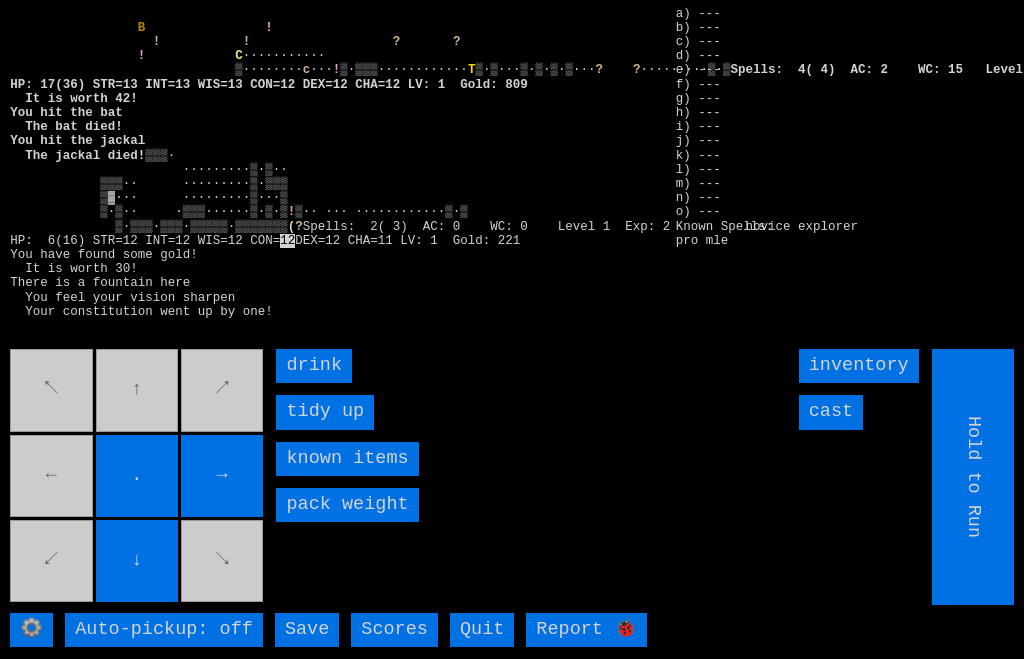 click on "drink" at bounding box center [314, 366] 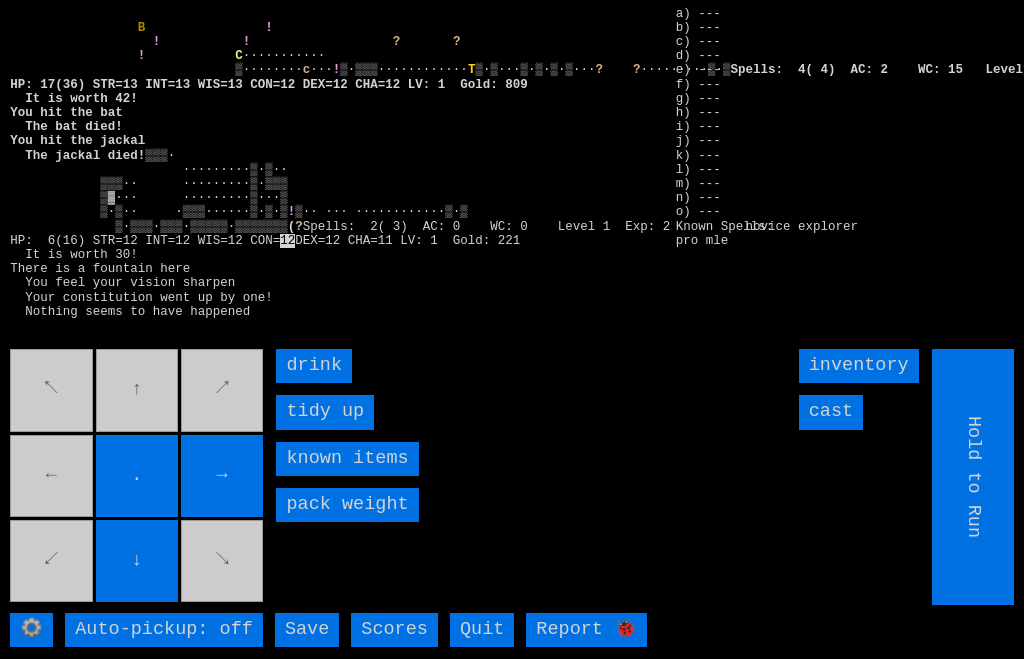 click on "drink" at bounding box center [314, 366] 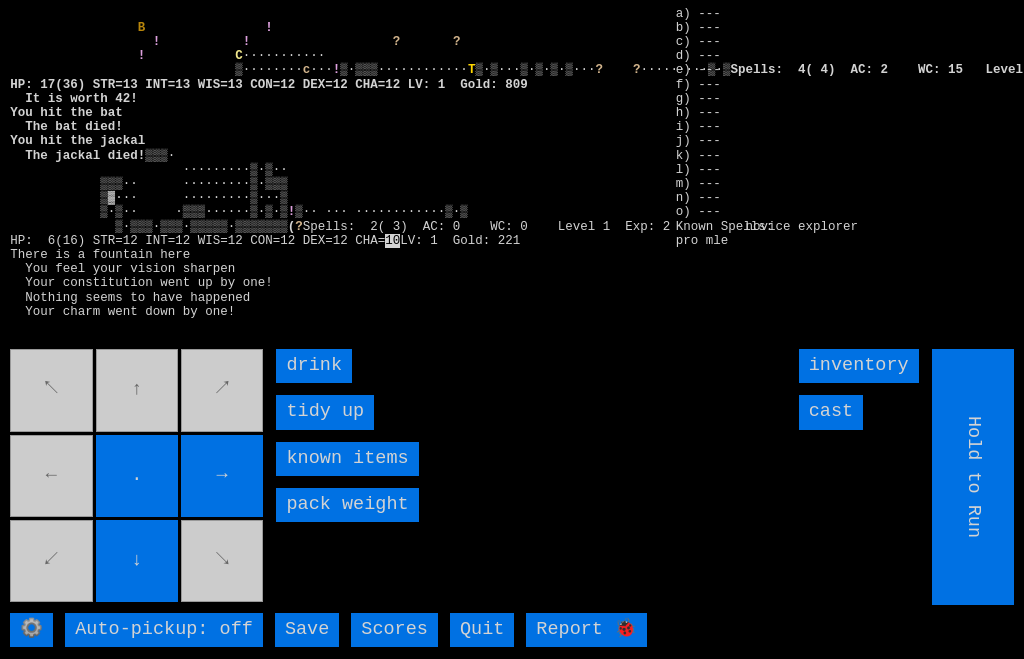 click on "drink" at bounding box center [314, 366] 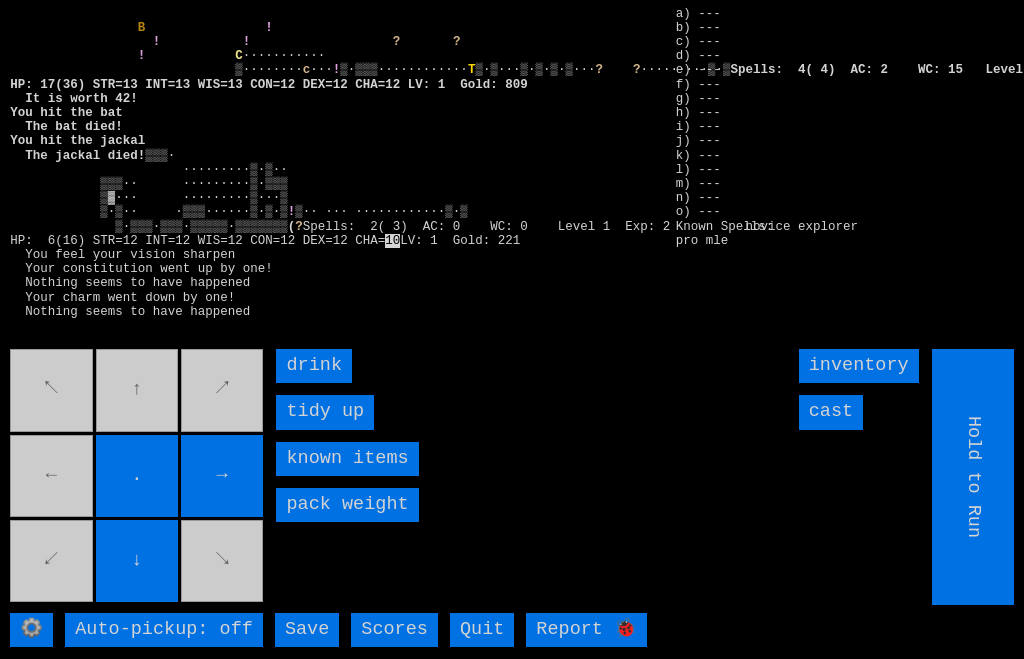 click on "drink" at bounding box center (314, 366) 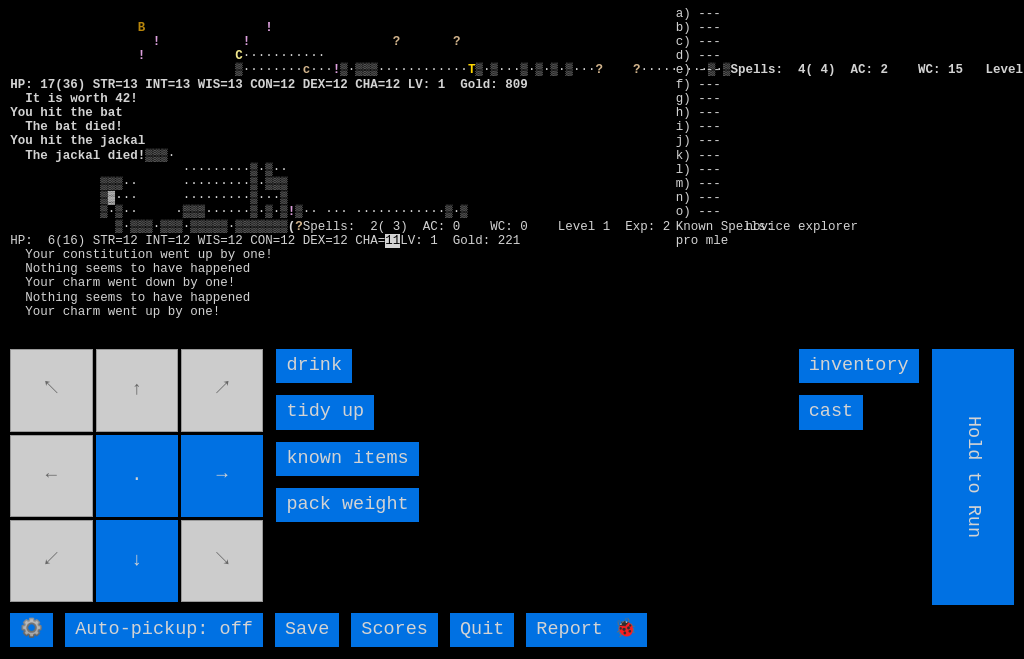 click on "drink" at bounding box center (314, 366) 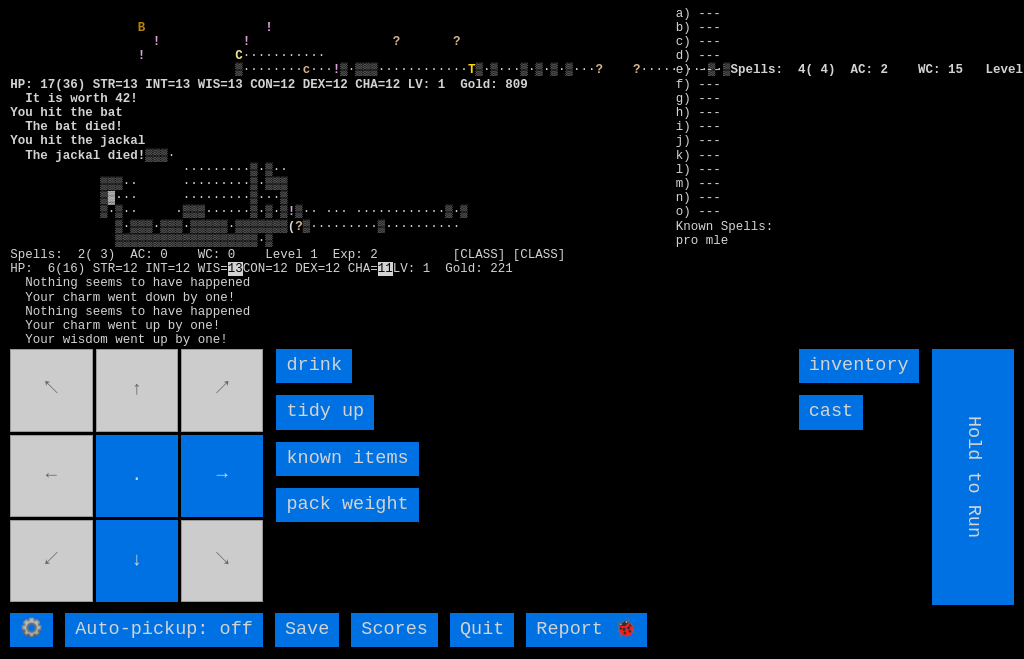 click on "drink" at bounding box center (314, 366) 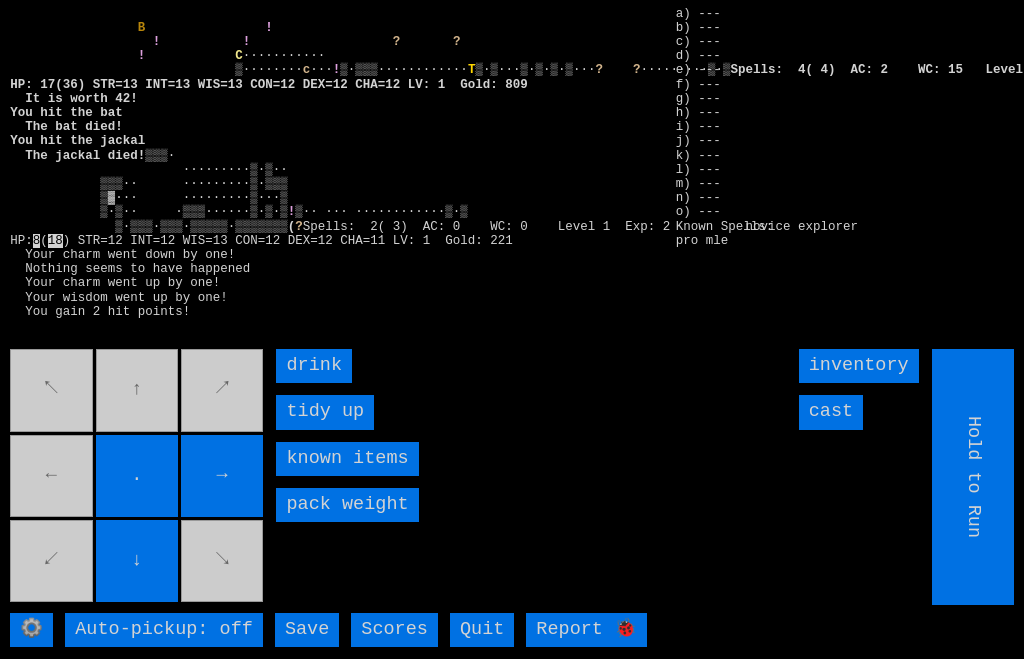 click on "drink" at bounding box center [314, 366] 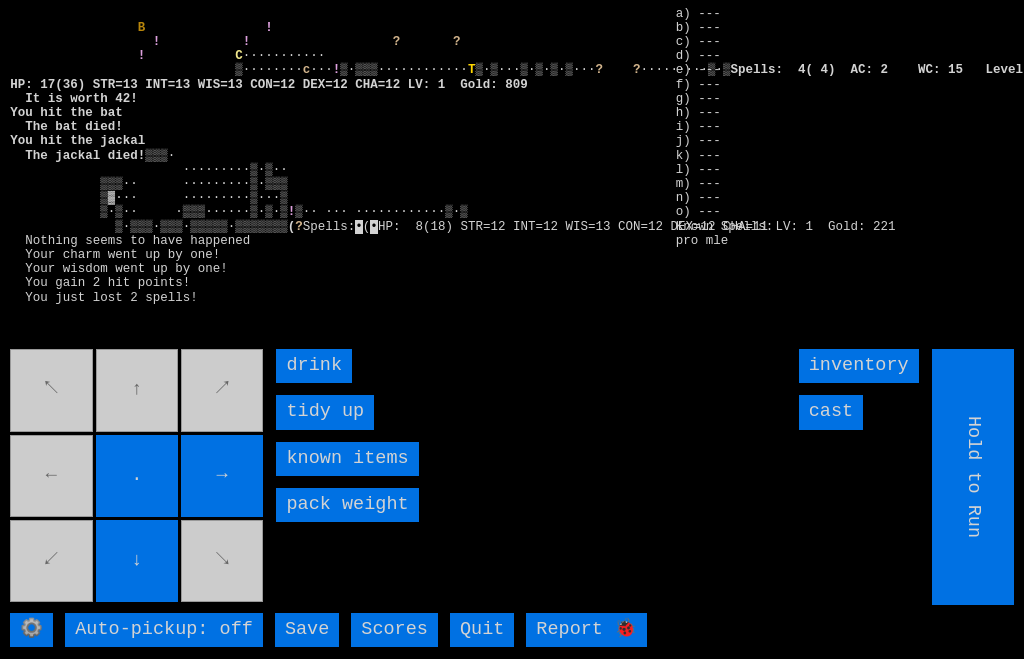 click on "drink" at bounding box center (314, 366) 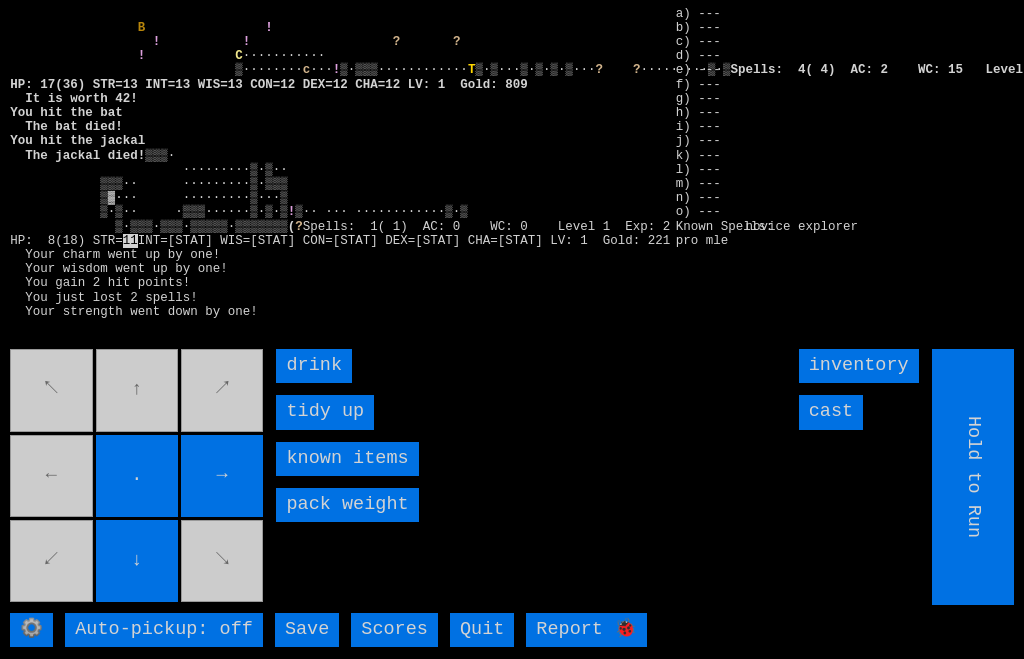 click on "drink" at bounding box center [314, 366] 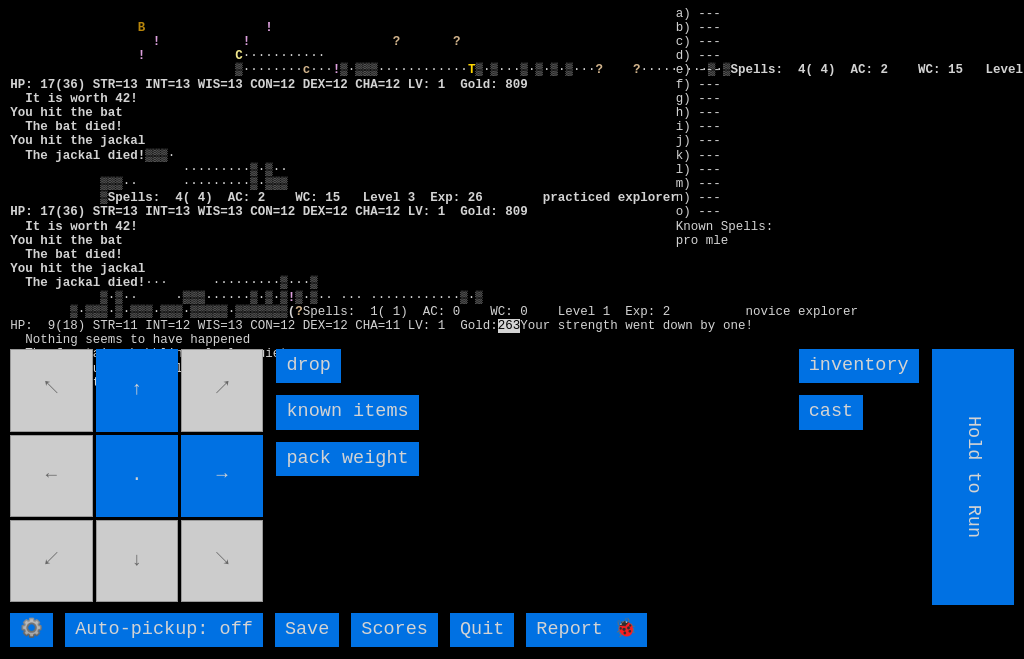 click on "↖ ↑ ↗ ← . → ↙ ↓ ↘" at bounding box center (138, 477) 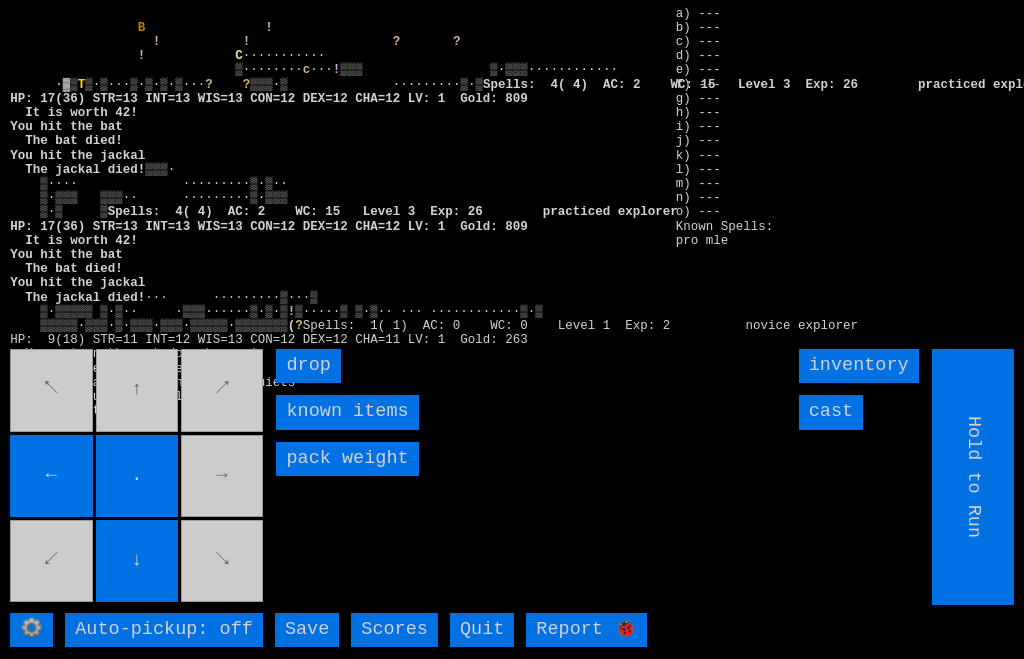 click on "↖ ↑ ↗ ← . → ↙ ↓ ↘" at bounding box center [138, 477] 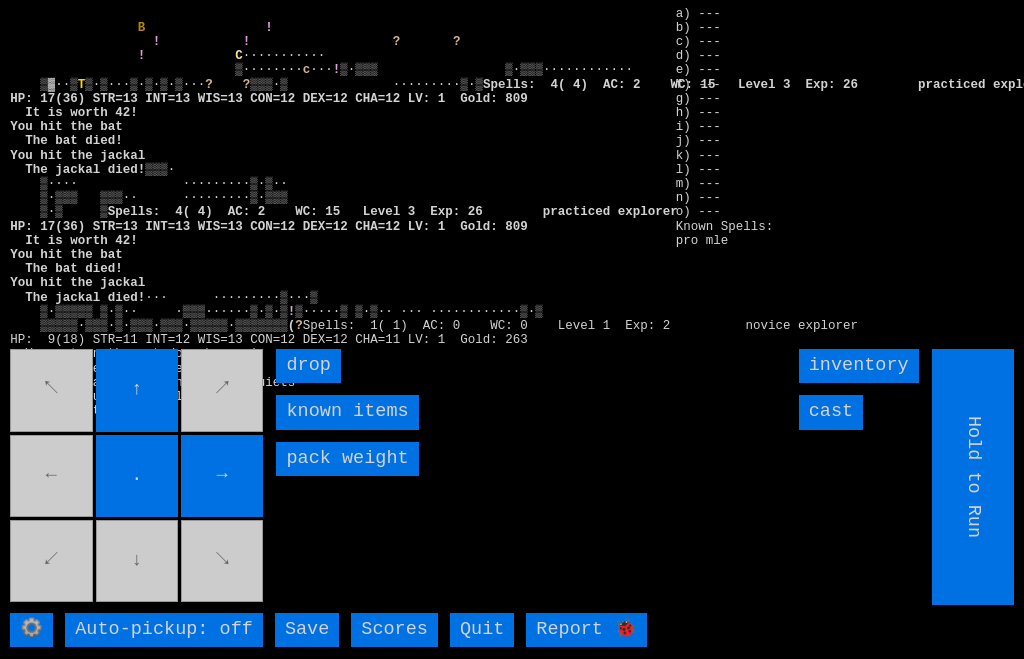click on "↖ ↑ ↗ ← . → ↙ ↓ ↘" at bounding box center [138, 477] 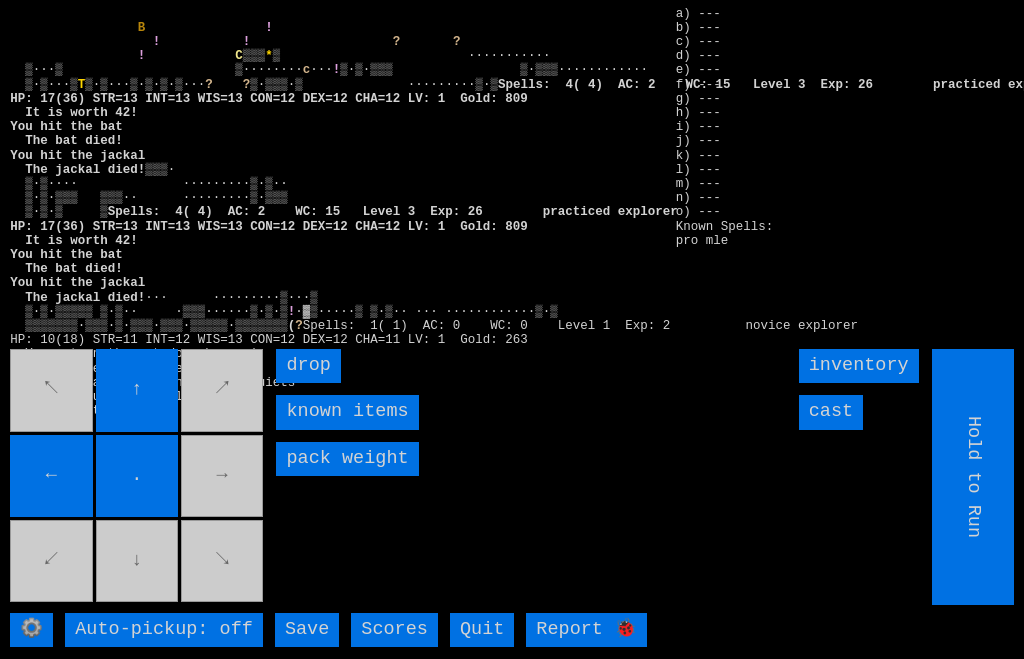 click on "↖ ↑ ↗ ← . → ↙ ↓ ↘" at bounding box center [138, 477] 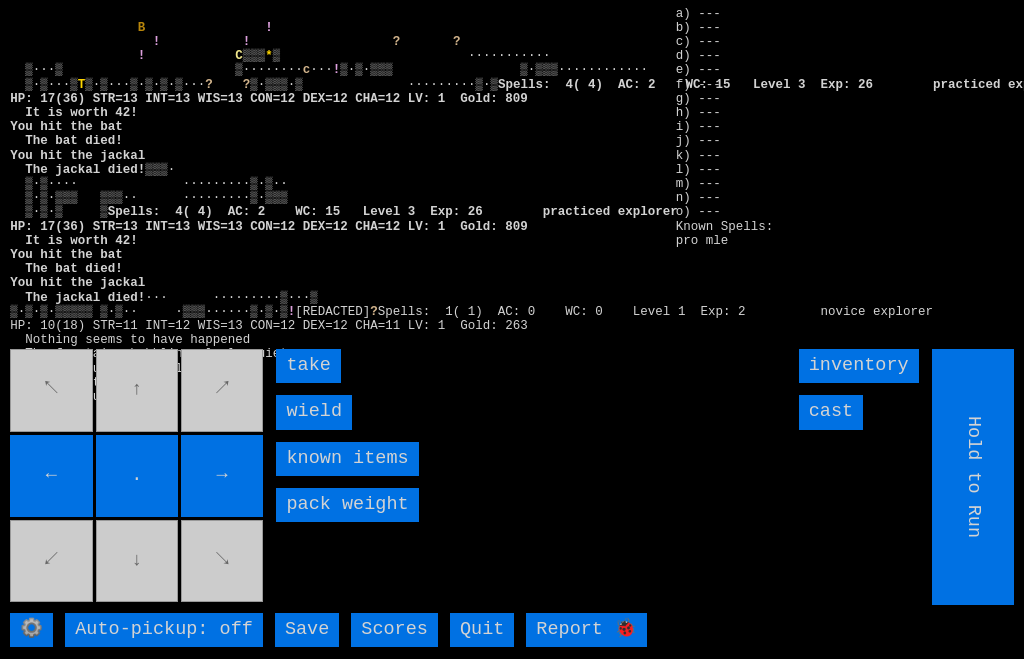 click on "wield" at bounding box center [314, 412] 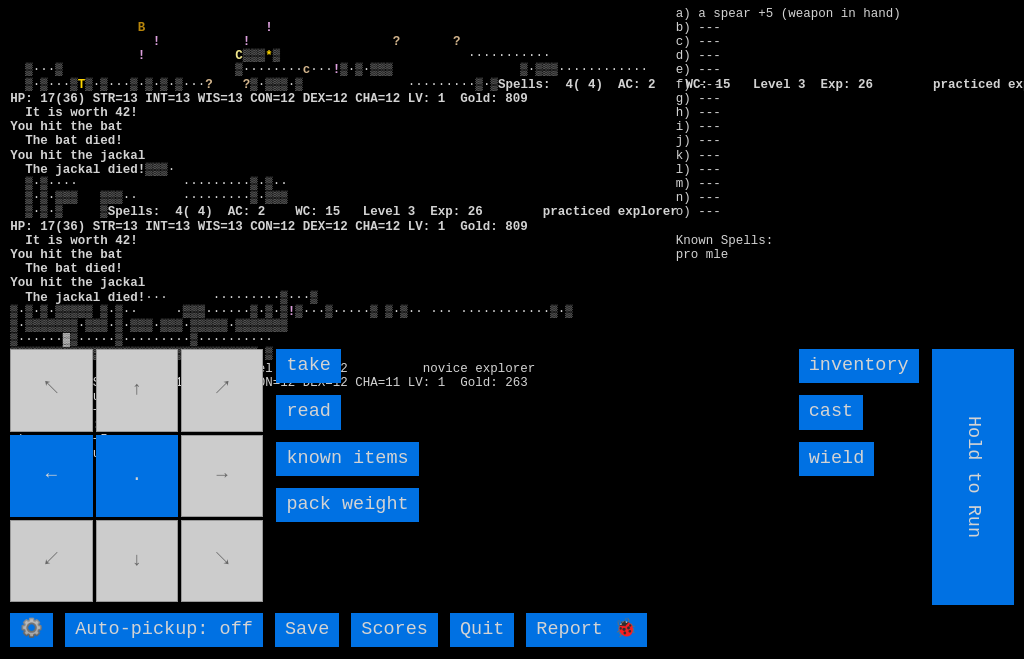 click on "read" at bounding box center (308, 412) 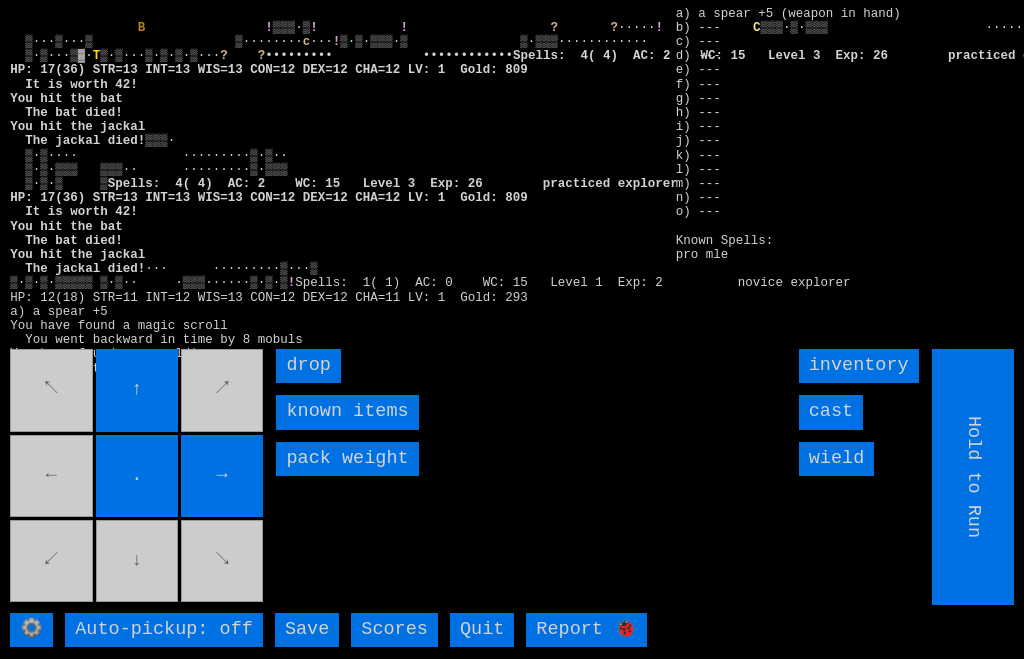 click on "↖ ↑ ↗ ← . → ↙ ↓ ↘" at bounding box center (138, 477) 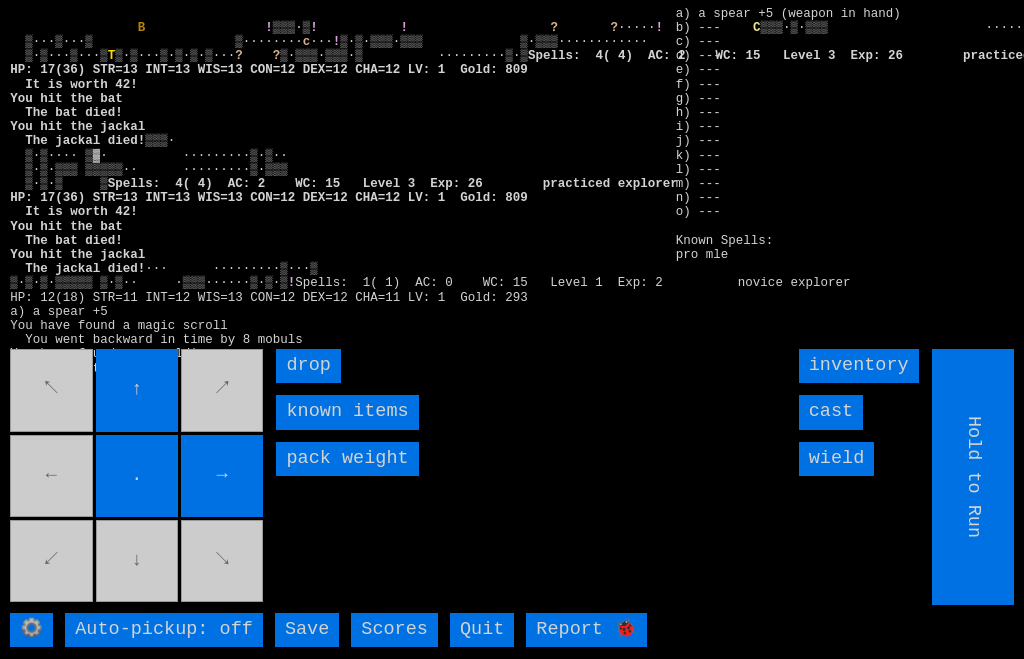 click on "↖ ↑ ↗ ← . → ↙ ↓ ↘" at bounding box center (138, 477) 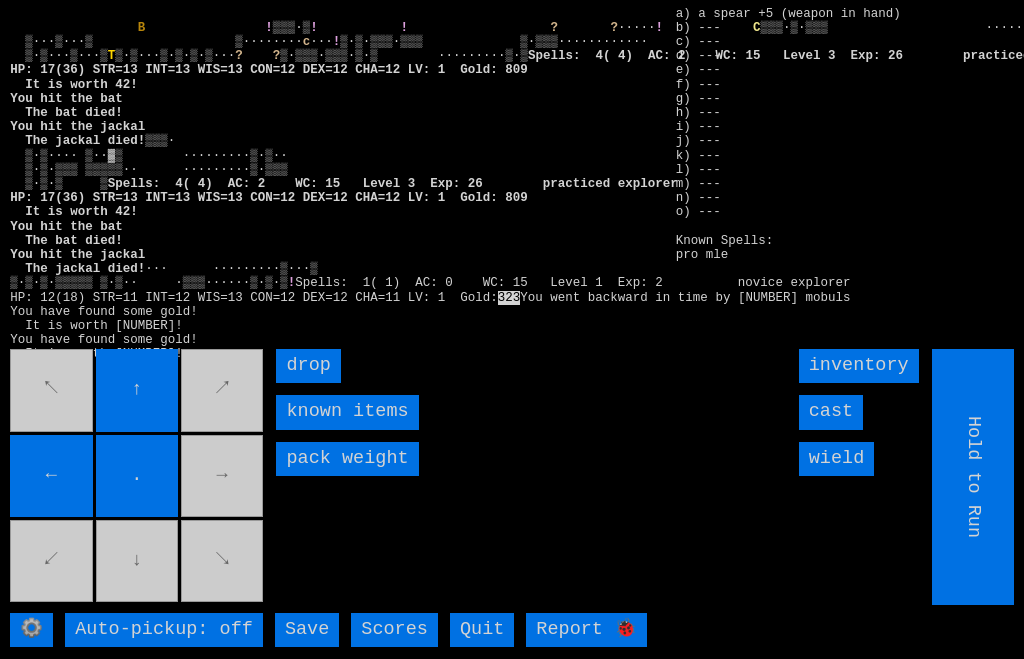click on "↖ ↑ ↗ ← . → ↙ ↓ ↘" at bounding box center (138, 477) 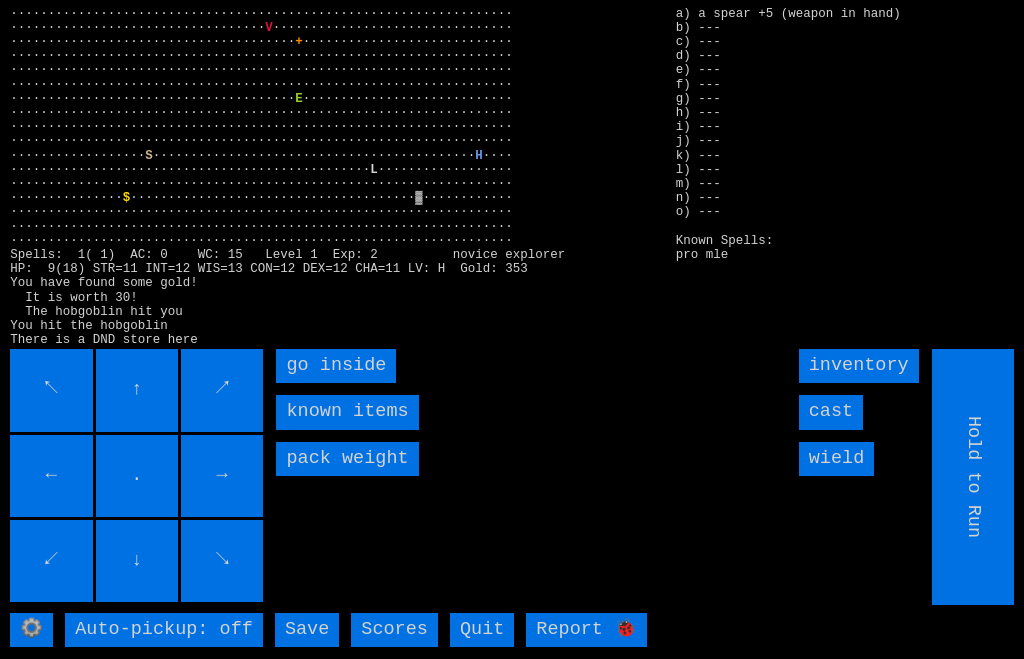 click on "go inside" at bounding box center [336, 366] 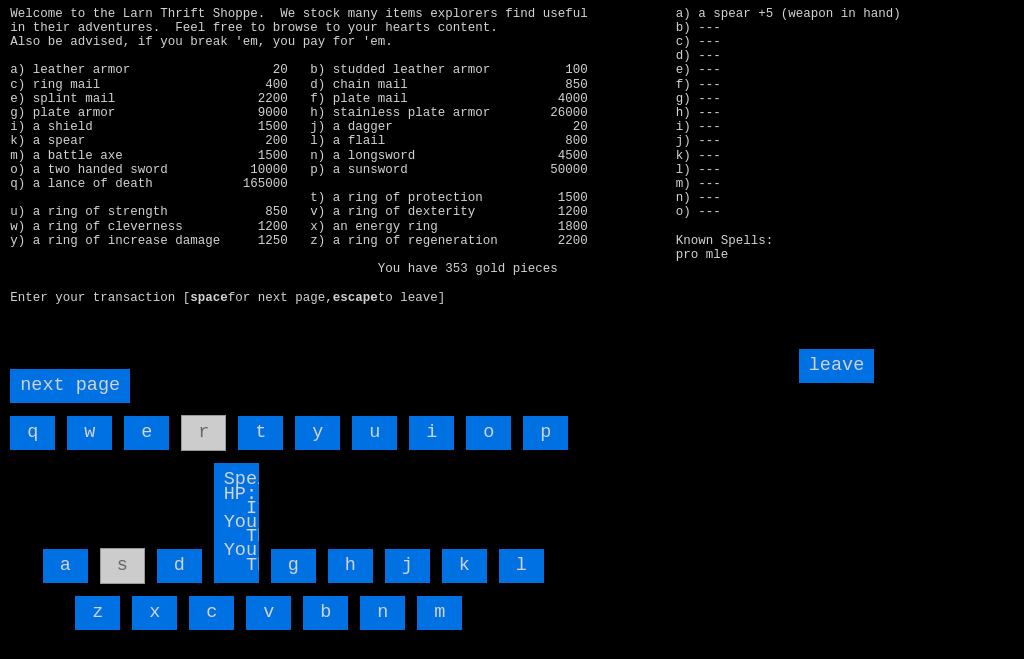 click on "a" at bounding box center (65, 566) 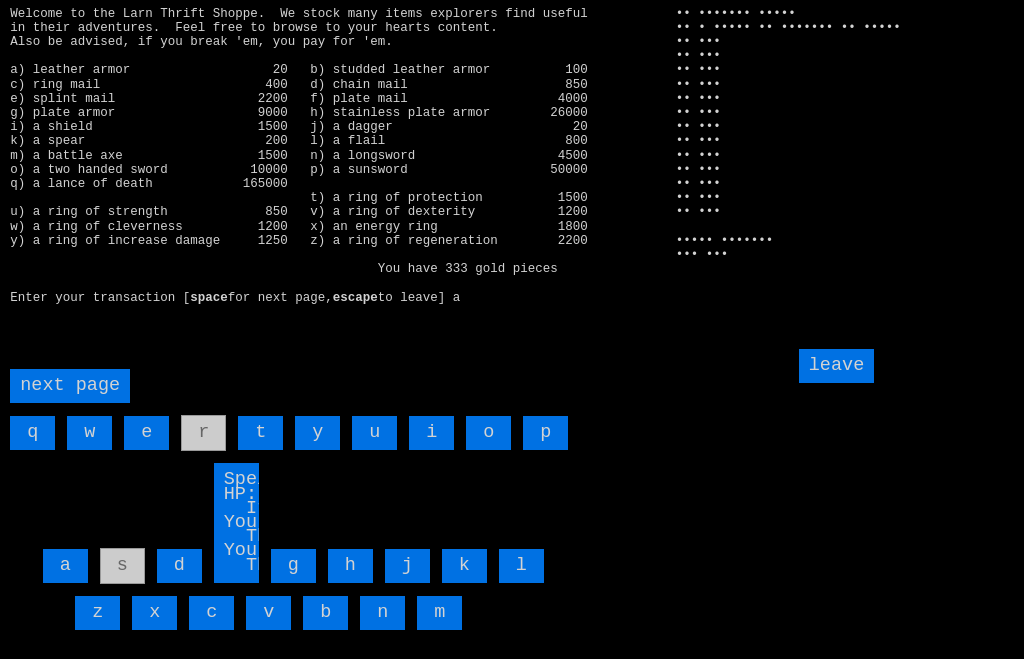click on "leave" at bounding box center [837, 366] 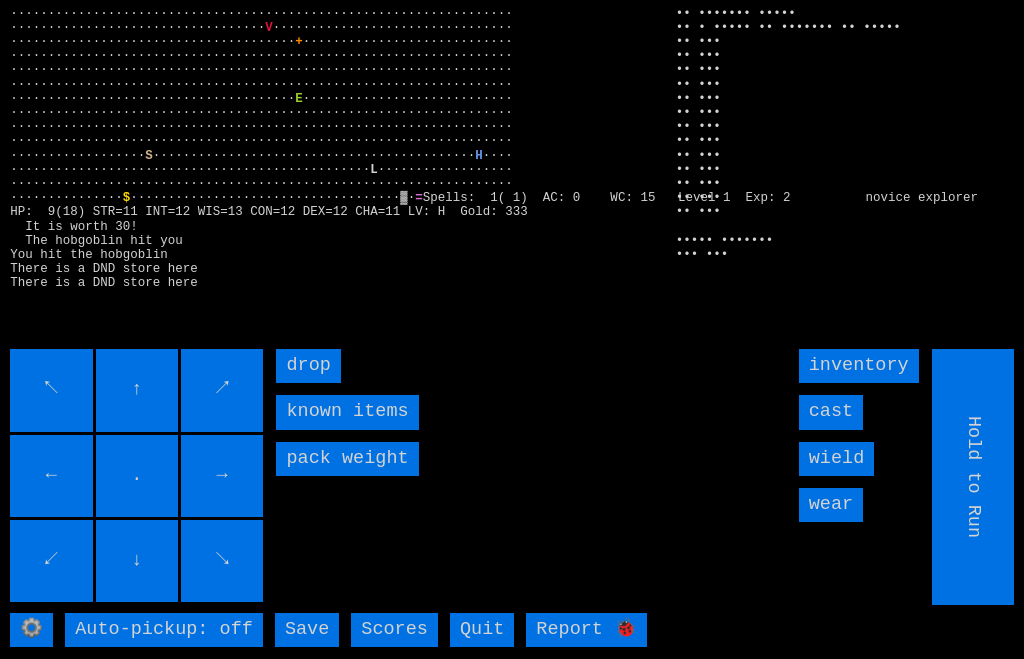 click on "wear" at bounding box center (831, 505) 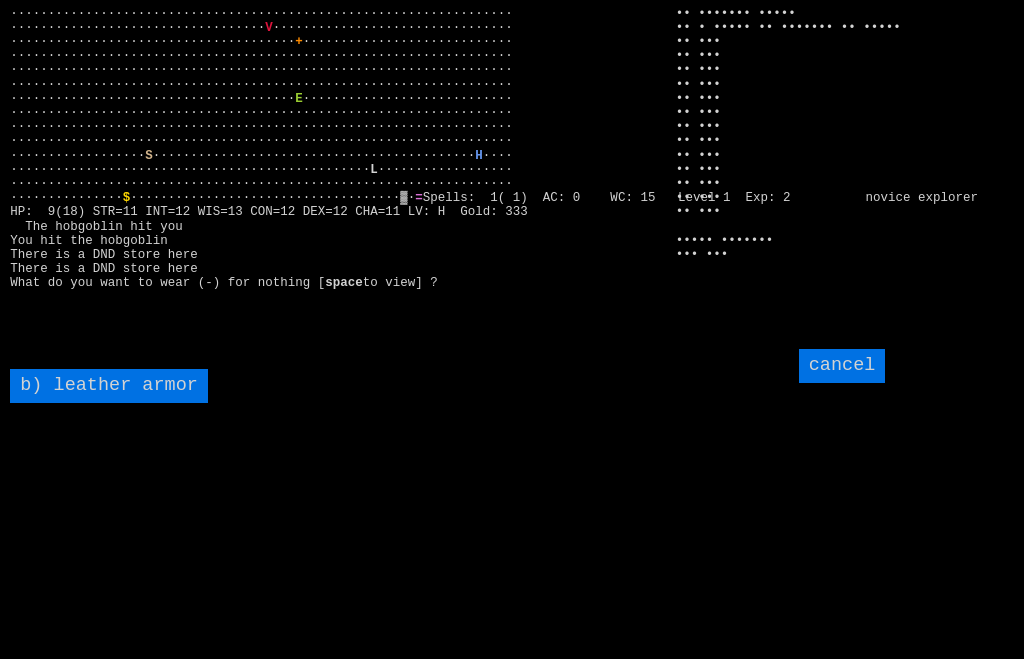 click on "b) leather armor" at bounding box center (109, 386) 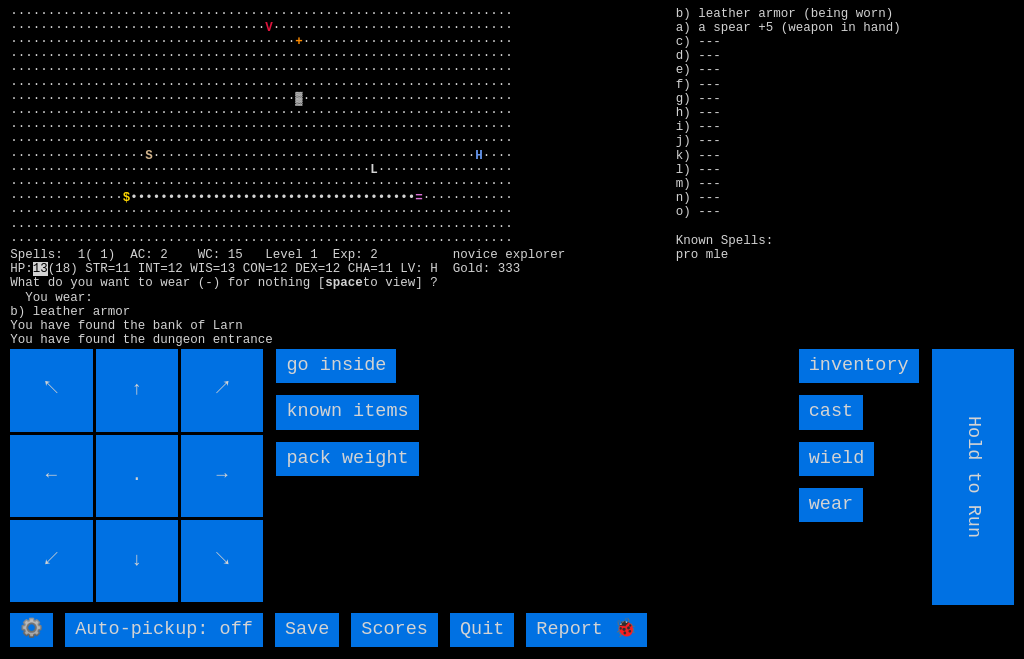 click on "go inside" at bounding box center [336, 366] 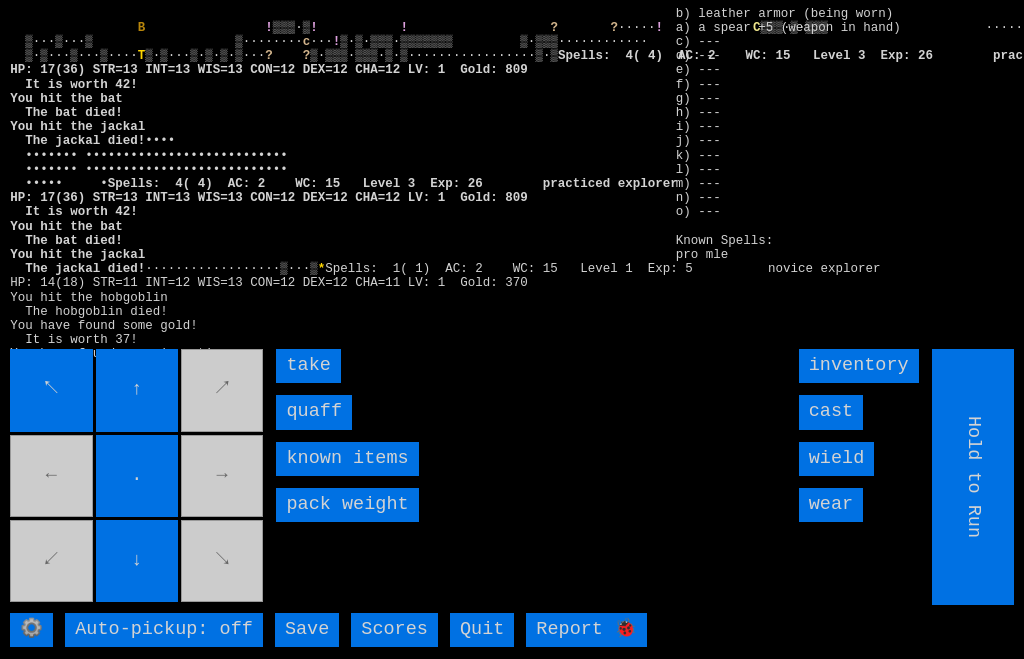click on "quaff" at bounding box center [314, 412] 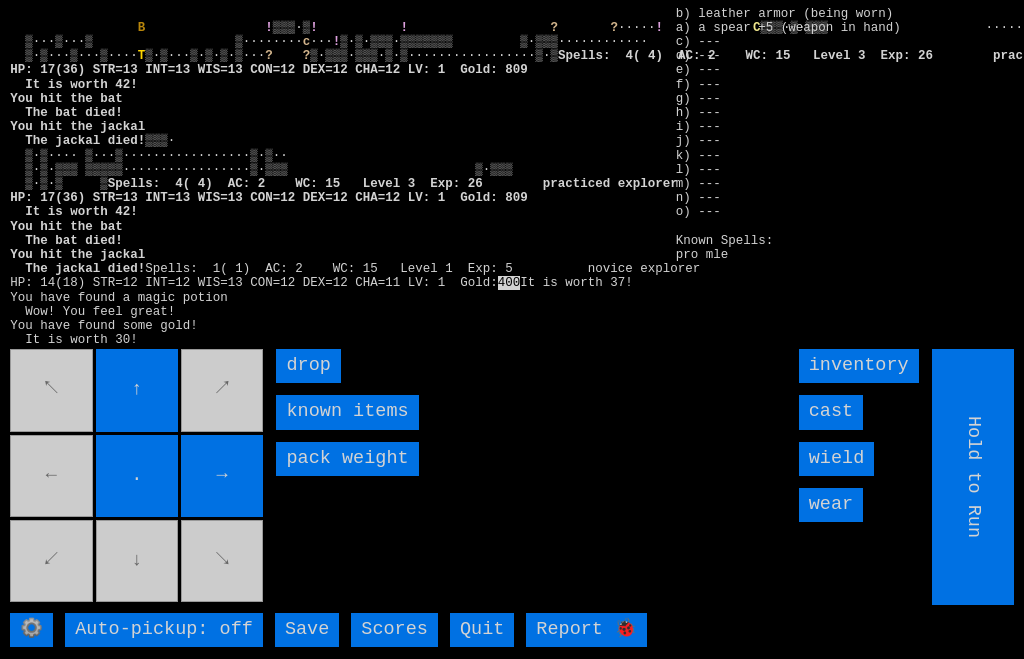 click on "↖ ↑ ↗ ← . → ↙ ↓ ↘" at bounding box center [138, 477] 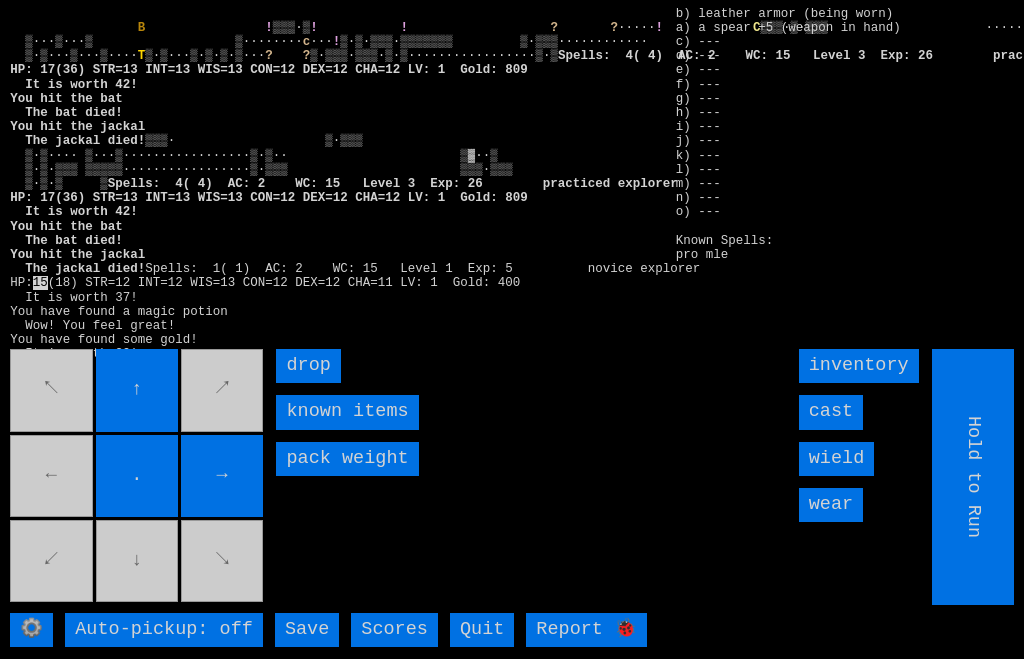 click on "↖ ↑ ↗ ← . → ↙ ↓ ↘" at bounding box center (138, 477) 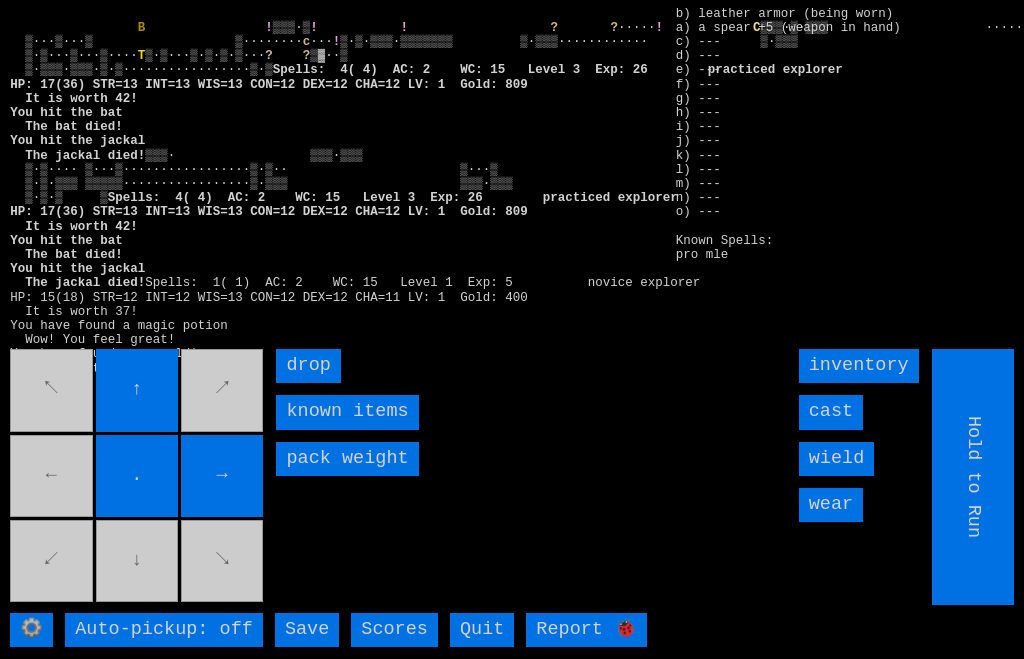click on "↖ ↑ ↗ ← . → ↙ ↓ ↘" at bounding box center [138, 477] 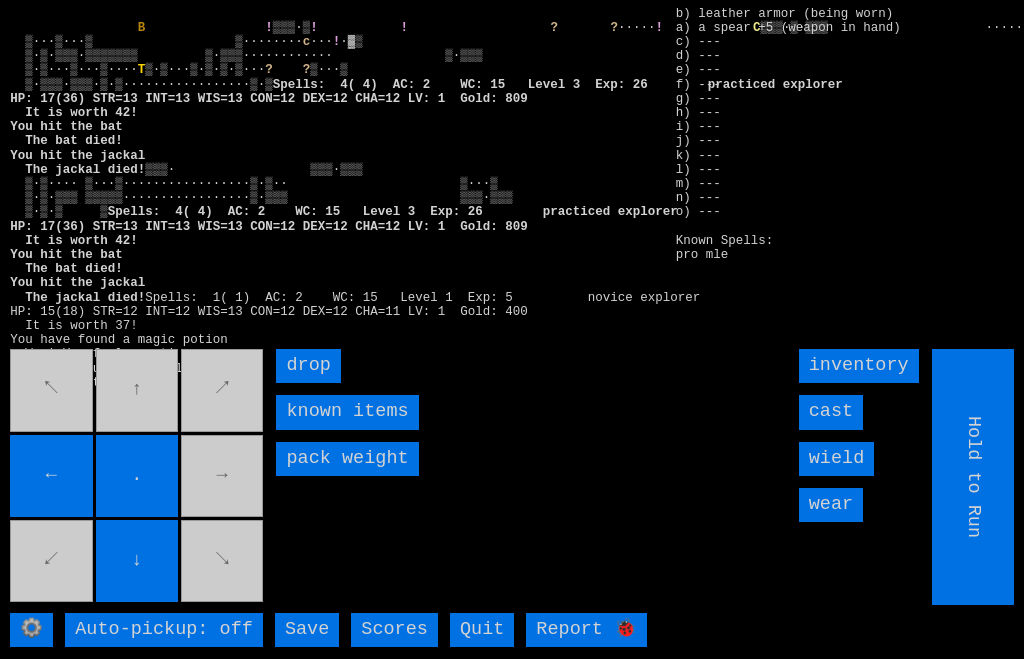 click on "↖ ↑ ↗ ← . → ↙ ↓ ↘" at bounding box center (138, 477) 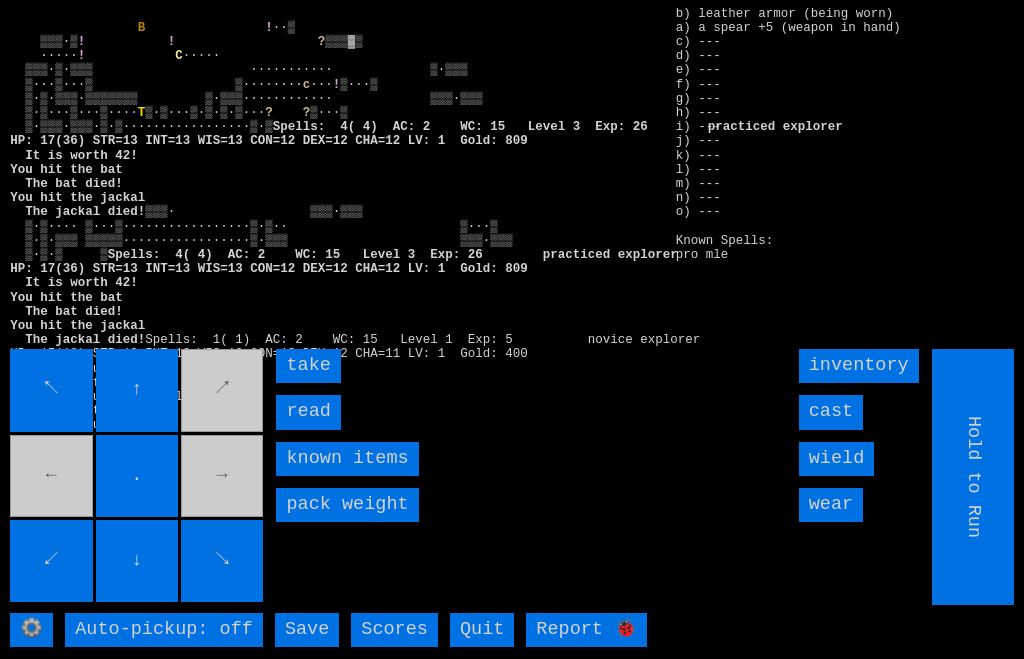 click on "read" at bounding box center (308, 412) 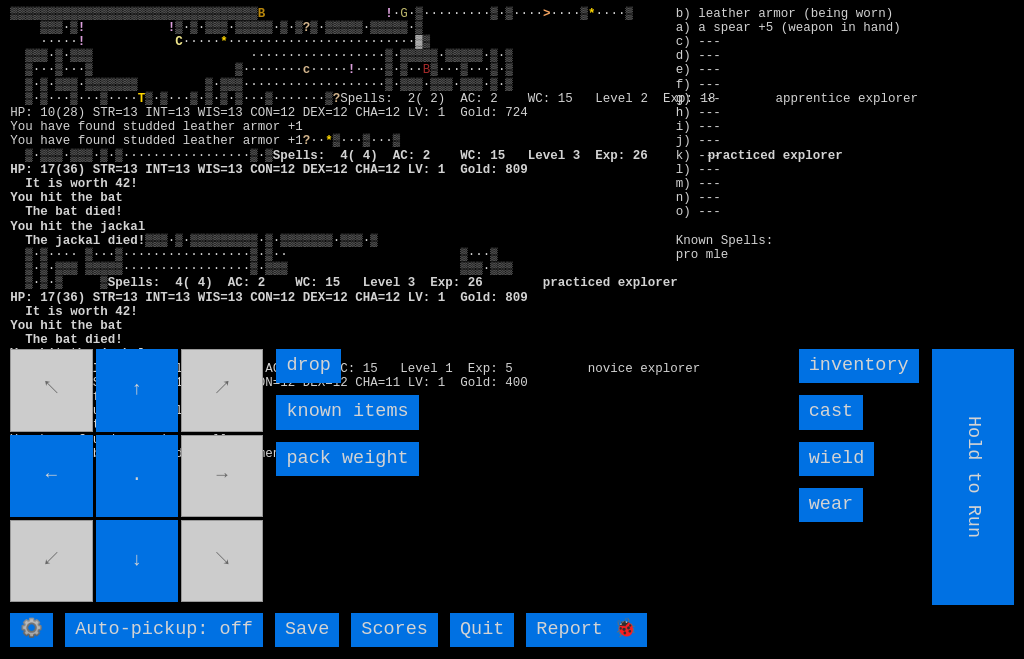 click on "↖ ↑ ↗ ← . → ↙ ↓ ↘" at bounding box center [138, 477] 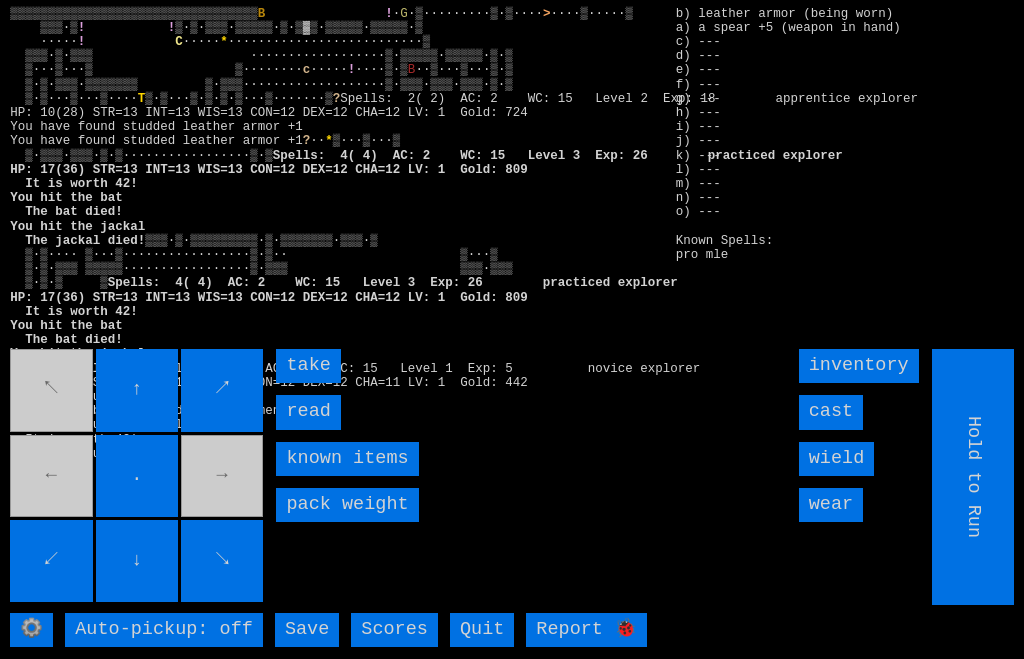 click on "read" at bounding box center [308, 412] 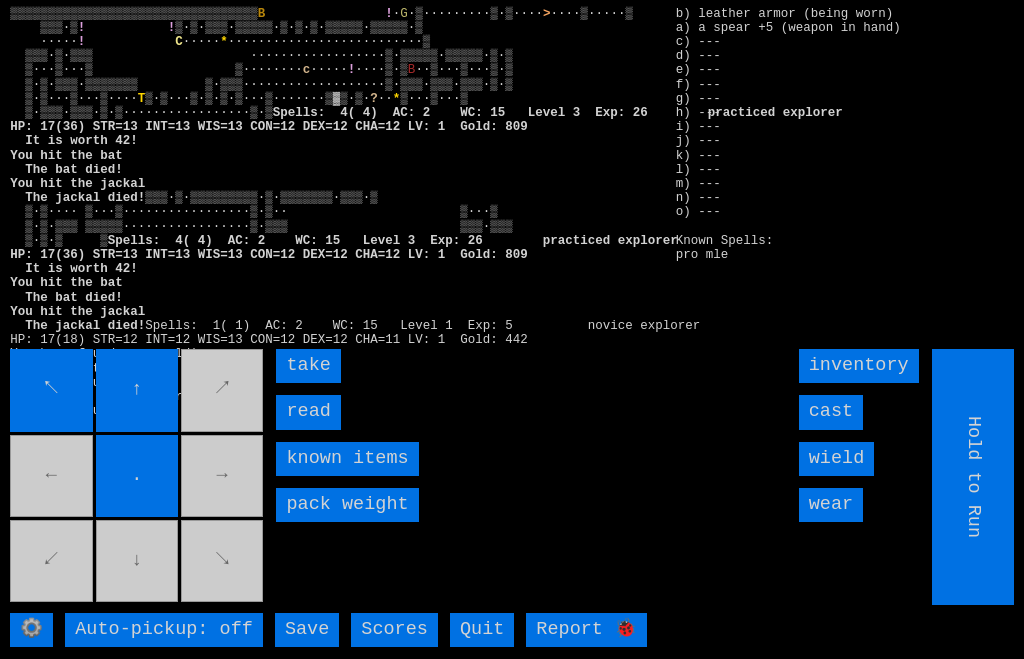 click on "read" at bounding box center (308, 412) 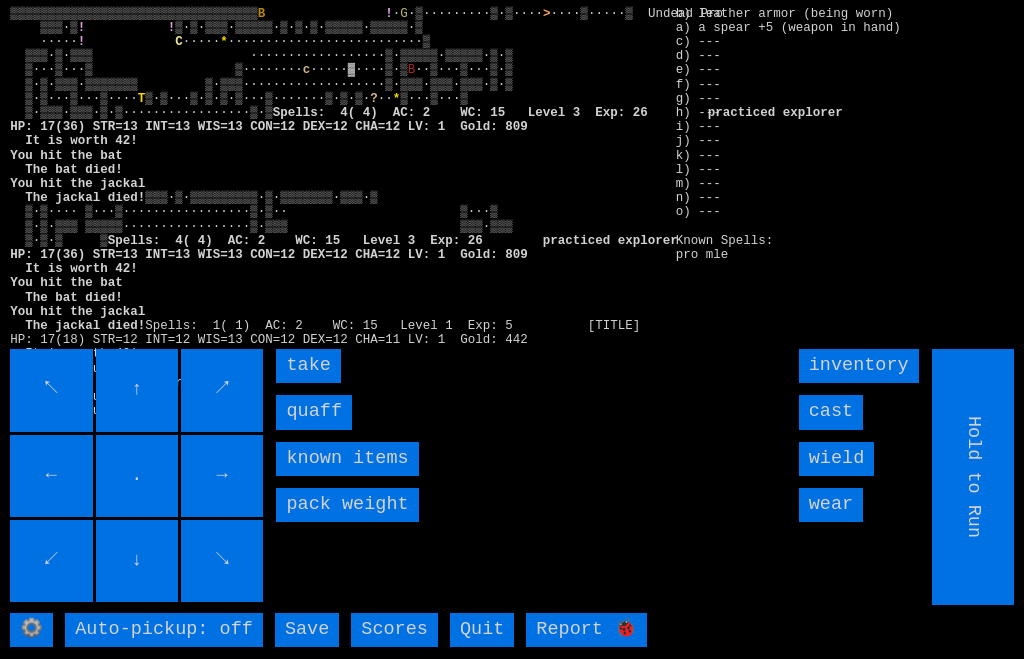 click on "quaff" at bounding box center [314, 412] 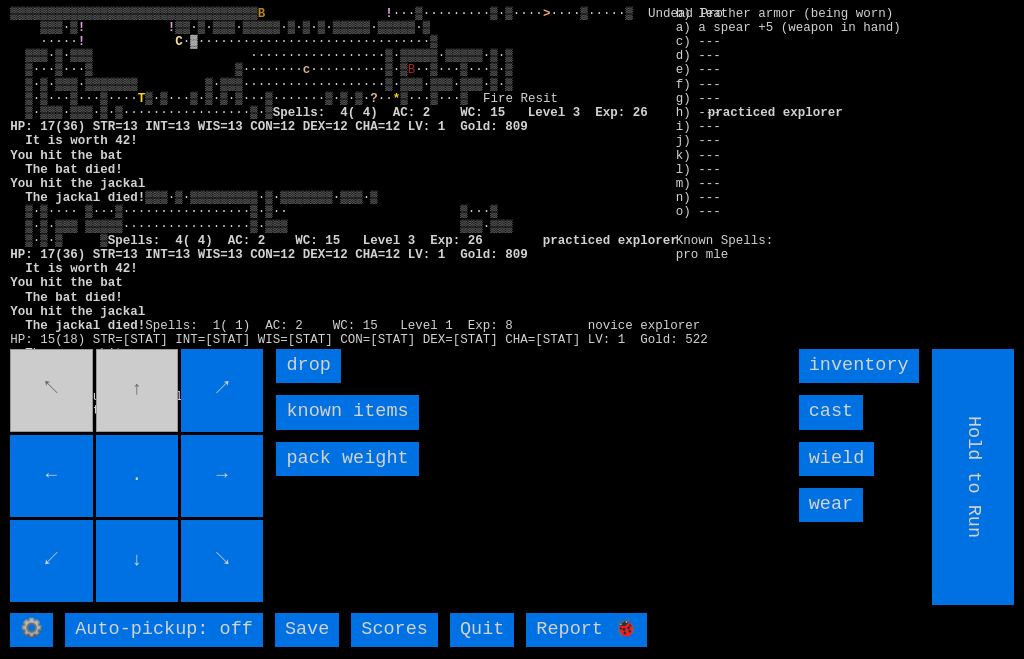 click on "↖ ↑ ↗ ← . → ↙ ↓ ↘" at bounding box center (138, 477) 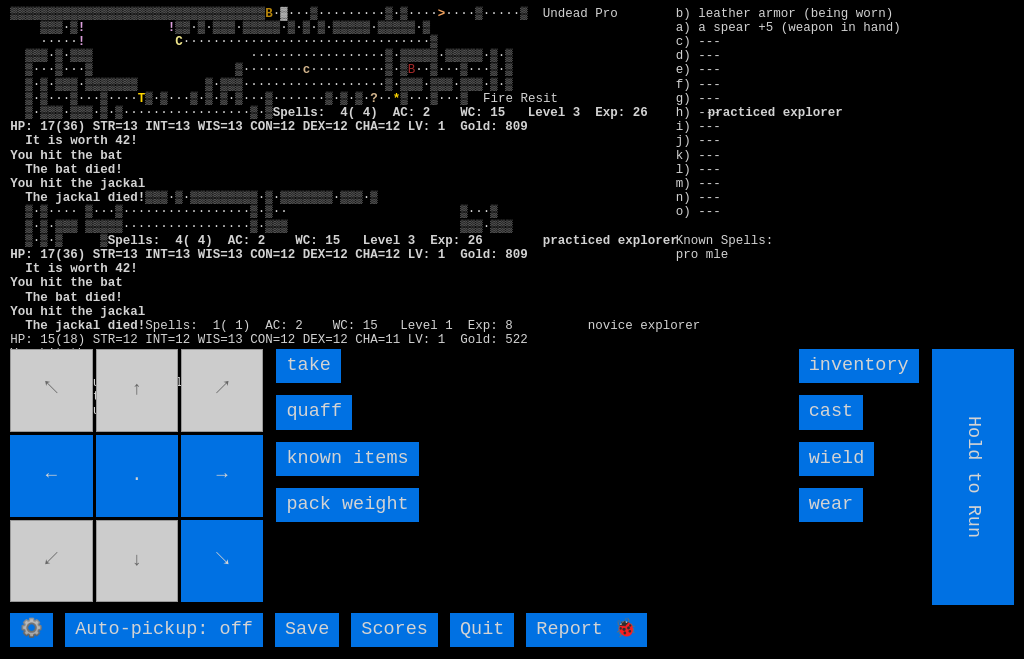 click on "quaff" at bounding box center [314, 412] 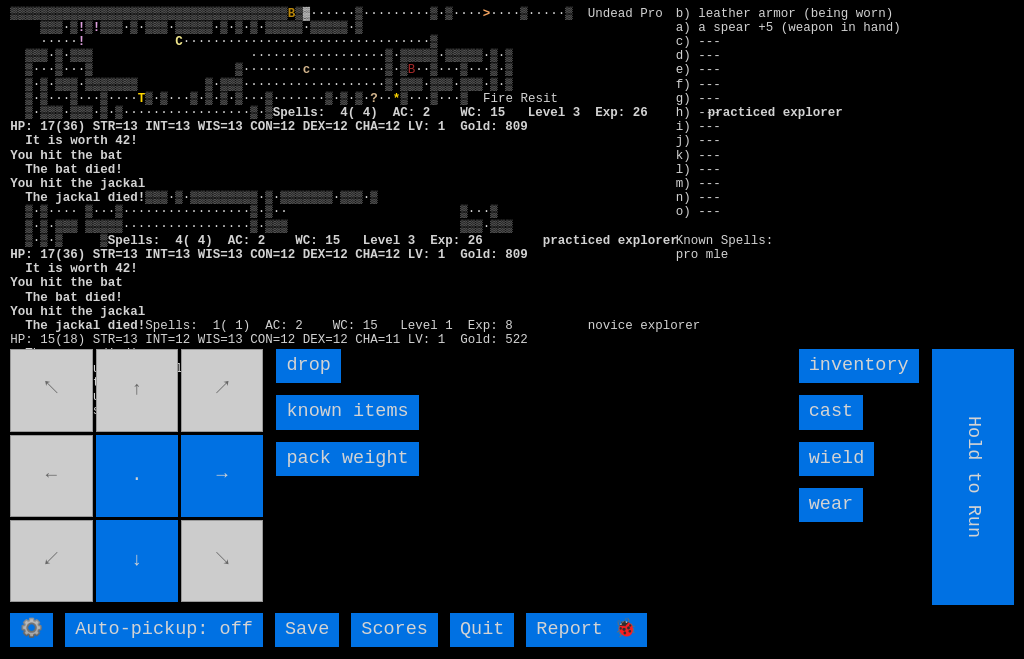 click on "↖ ↑ ↗ ← . → ↙ ↓ ↘" at bounding box center [138, 477] 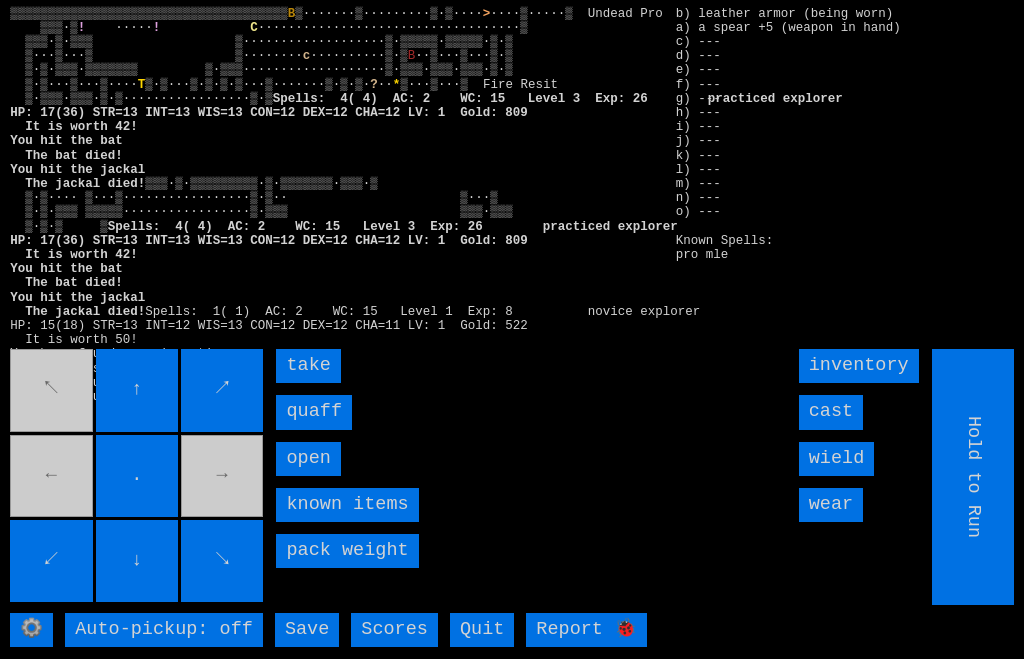 click on "open" at bounding box center [308, 459] 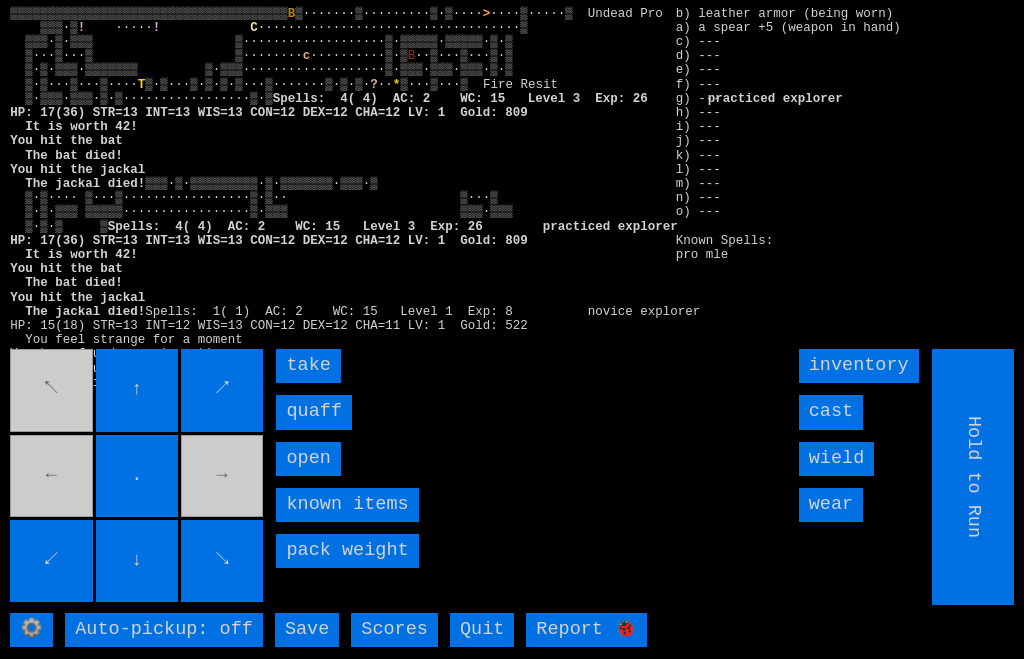 click on "quaff" at bounding box center [314, 412] 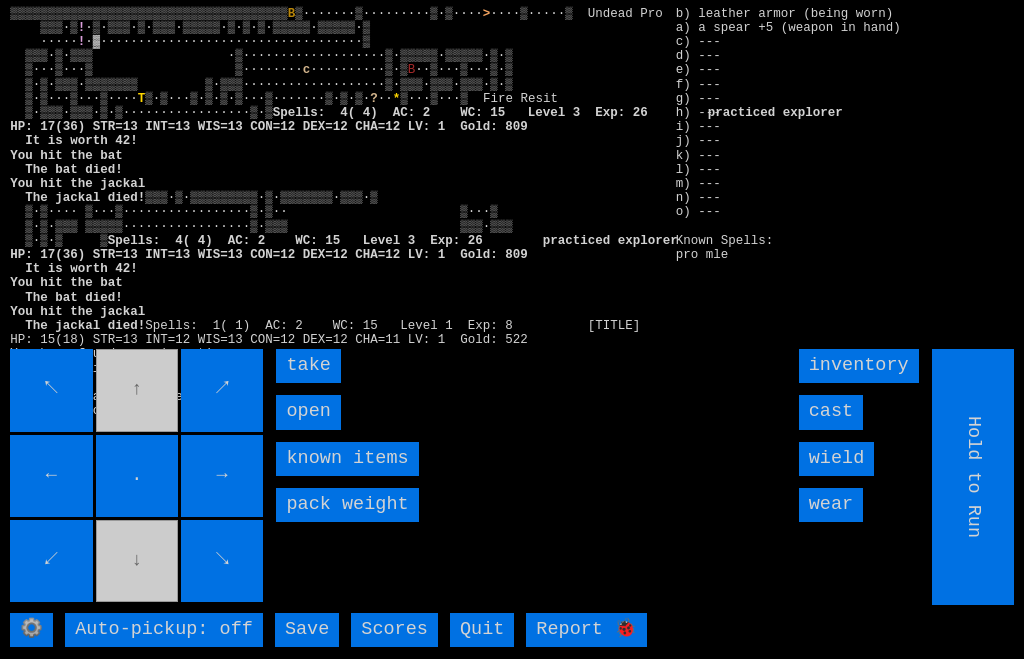 click on "open" at bounding box center (308, 412) 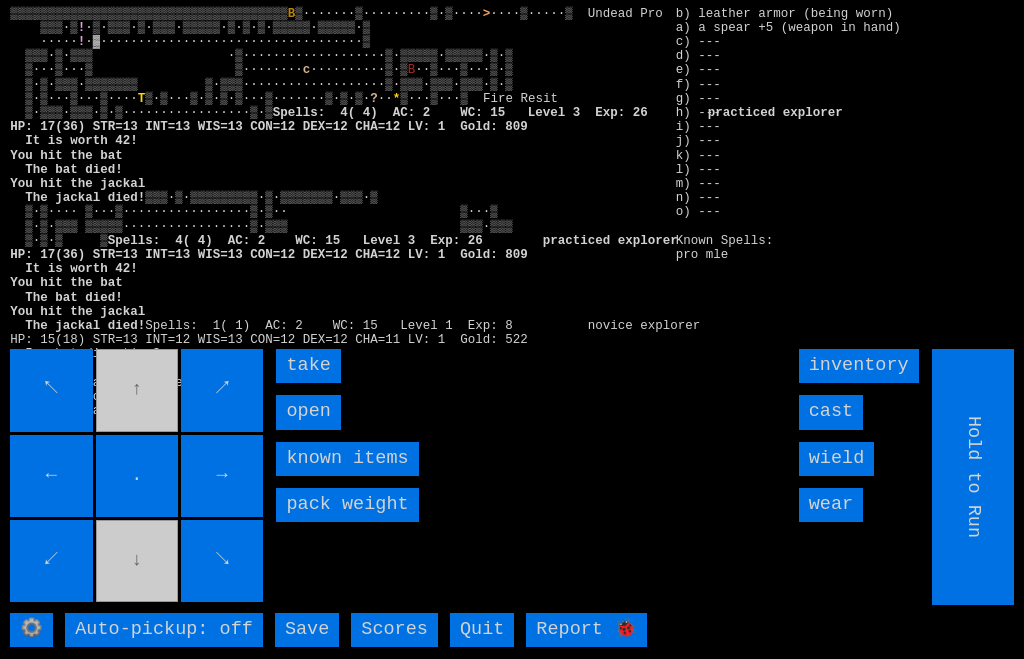 click on "open" at bounding box center [308, 412] 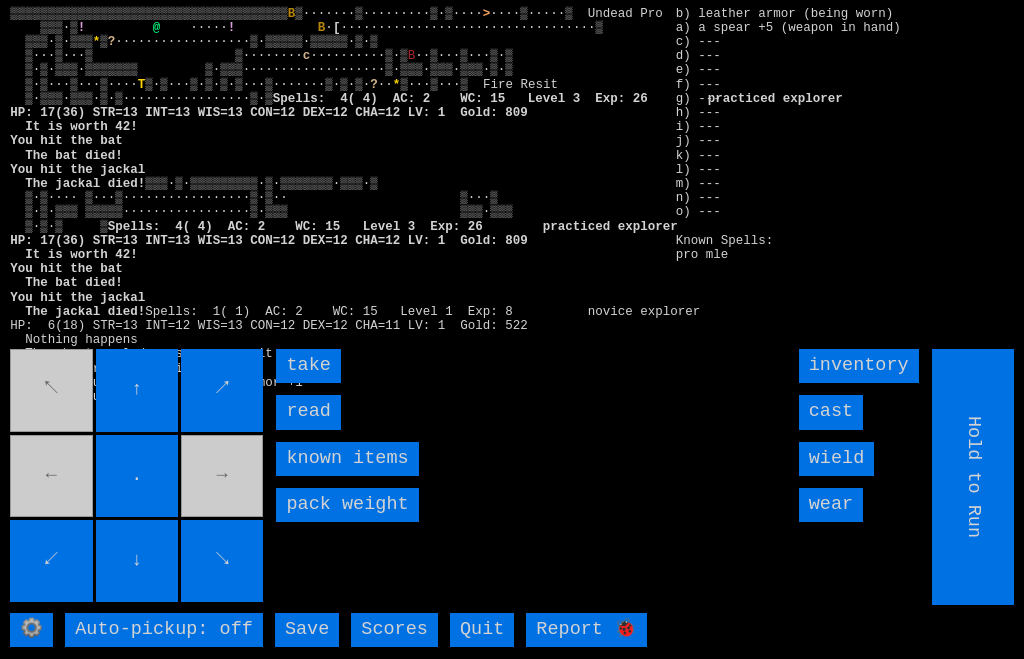 click on "read" at bounding box center [308, 412] 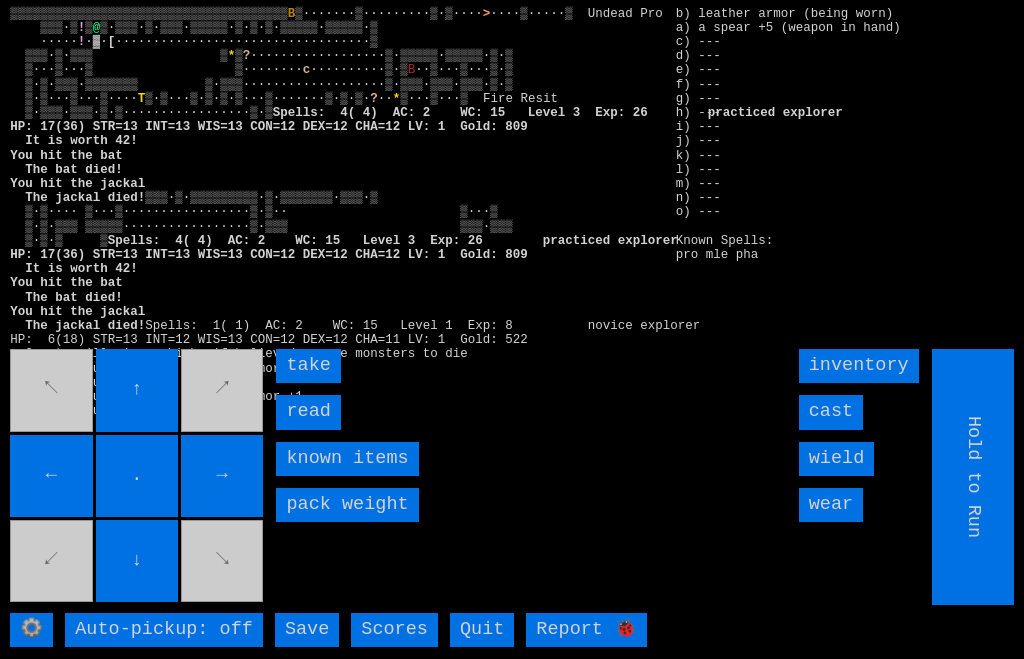 click on "read" at bounding box center [308, 412] 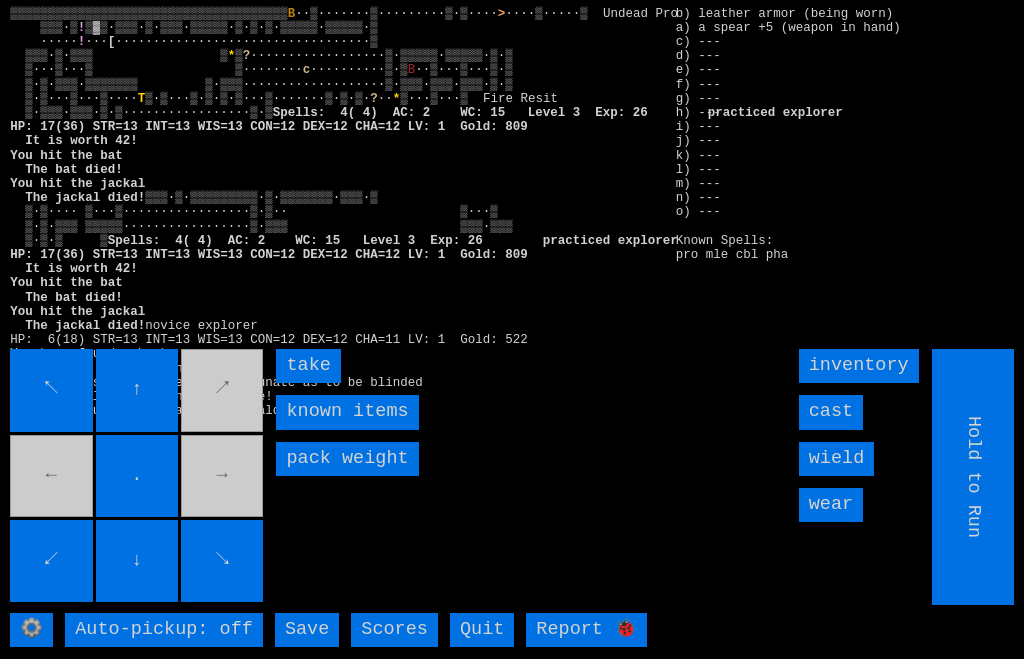 click on "take" at bounding box center [308, 366] 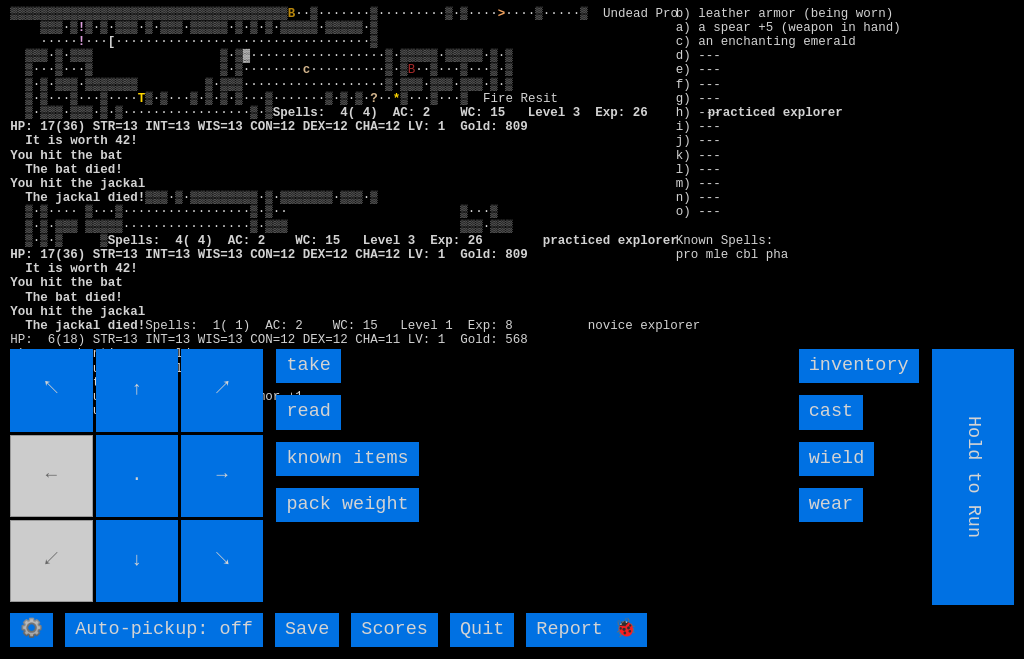 click on "read" at bounding box center (308, 412) 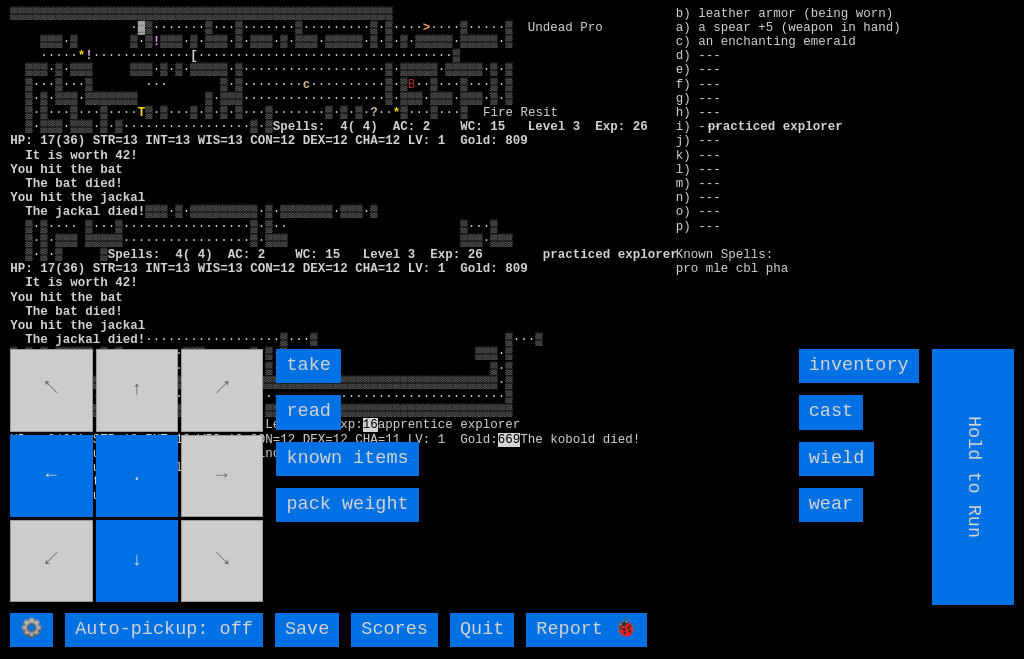 click on "read" at bounding box center (308, 412) 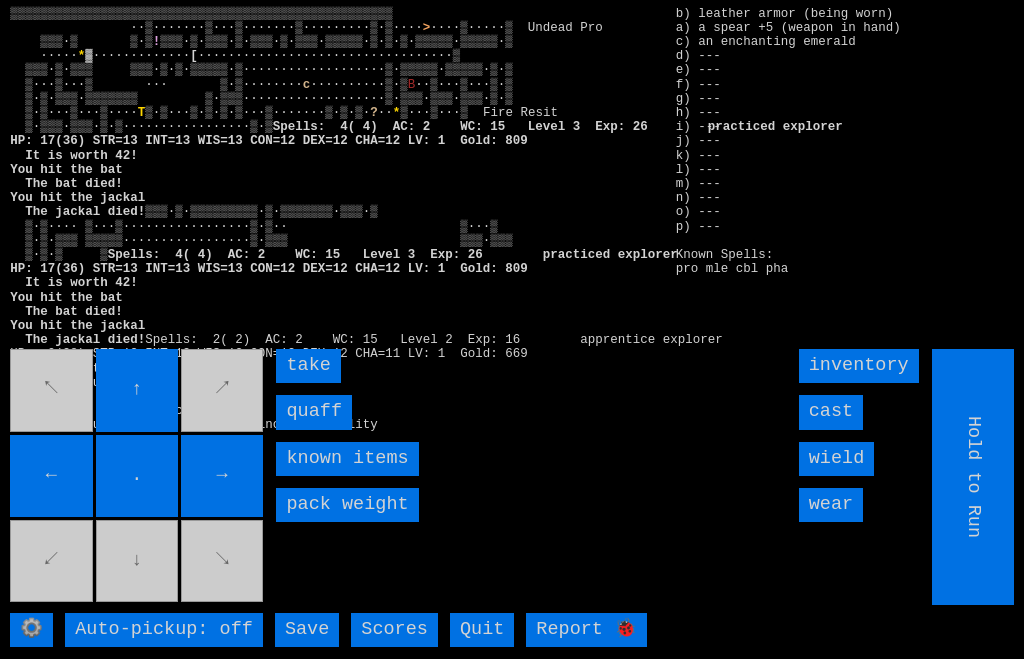 click on "quaff" at bounding box center [314, 412] 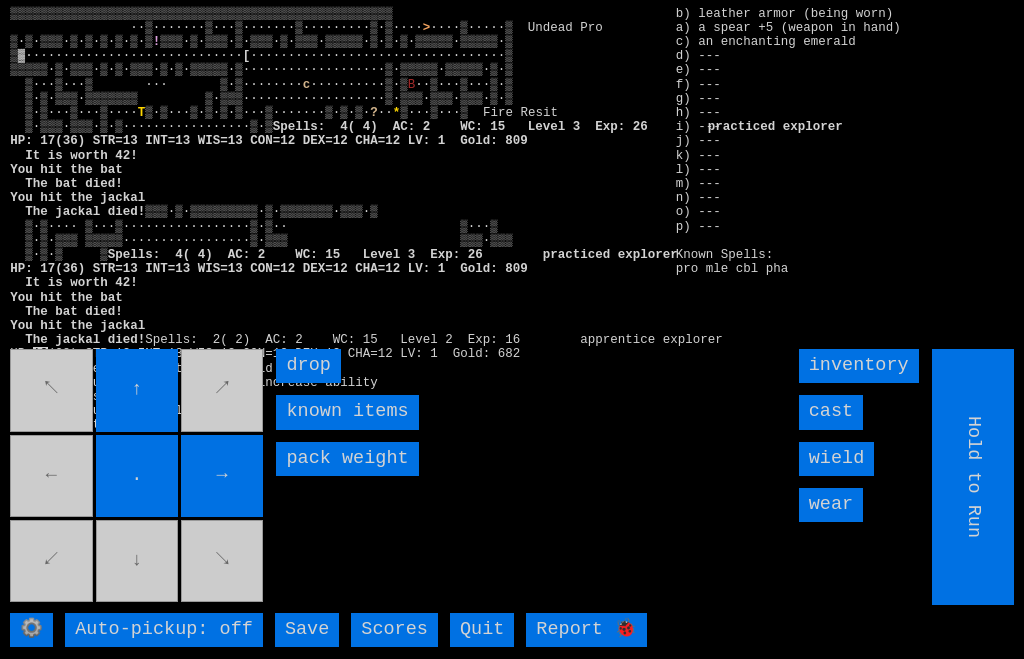 click on "↖ ↑ ↗ ← . → ↙ ↓ ↘" at bounding box center [138, 477] 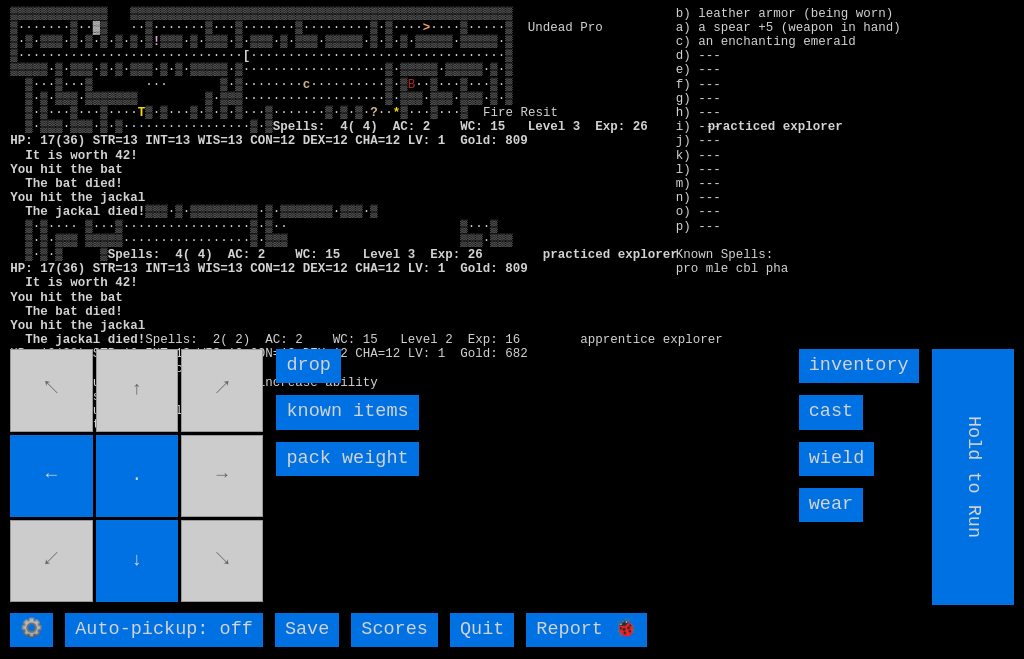 click on "↖ ↑ ↗ ← . → ↙ ↓ ↘" at bounding box center [138, 477] 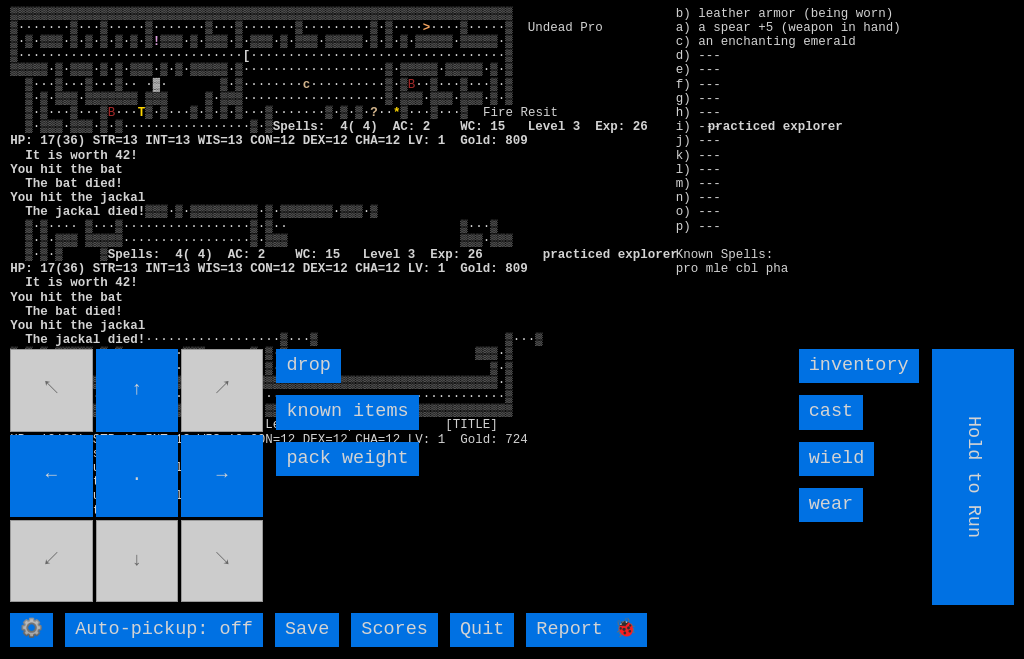click on "↖ ↑ ↗ ← . → ↙ ↓ ↘" at bounding box center [138, 477] 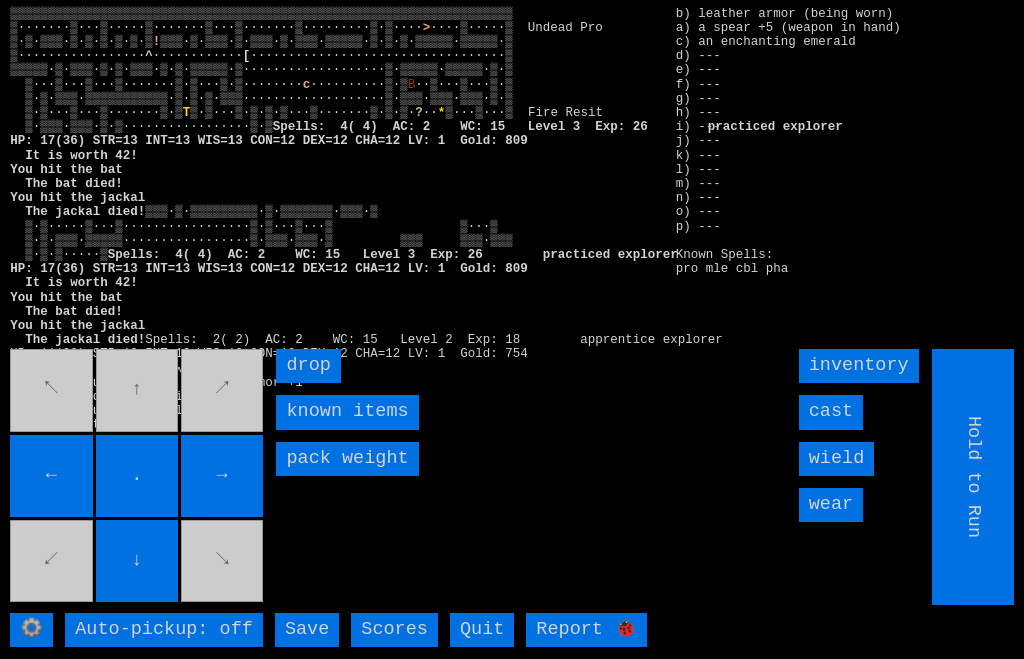 click on "↖ ↑ ↗ ← . → ↙ ↓ ↘" at bounding box center (138, 477) 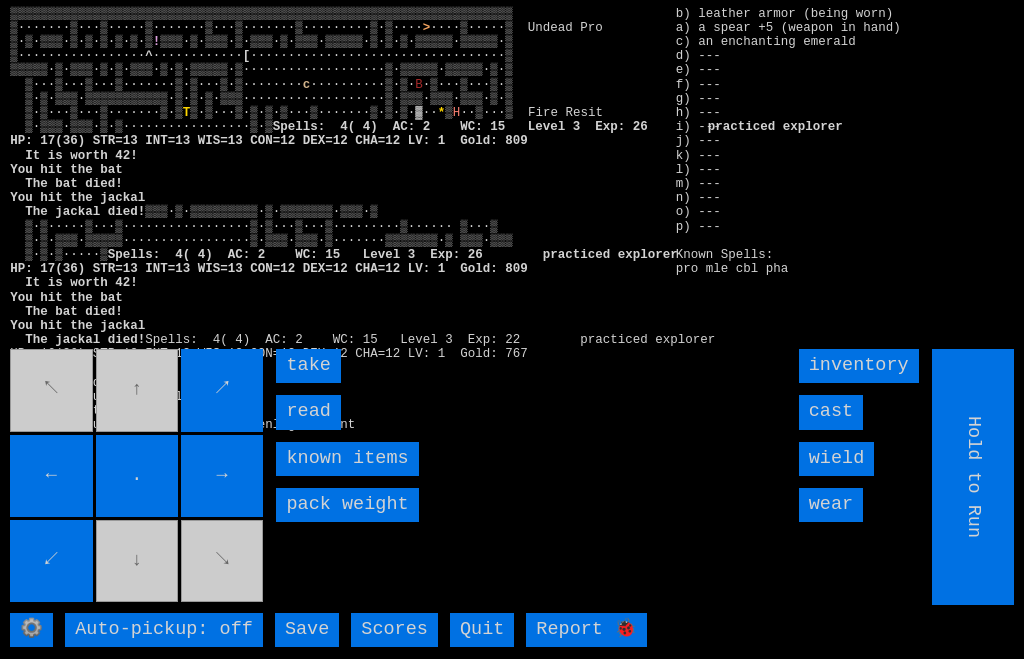 click on "read" at bounding box center (308, 412) 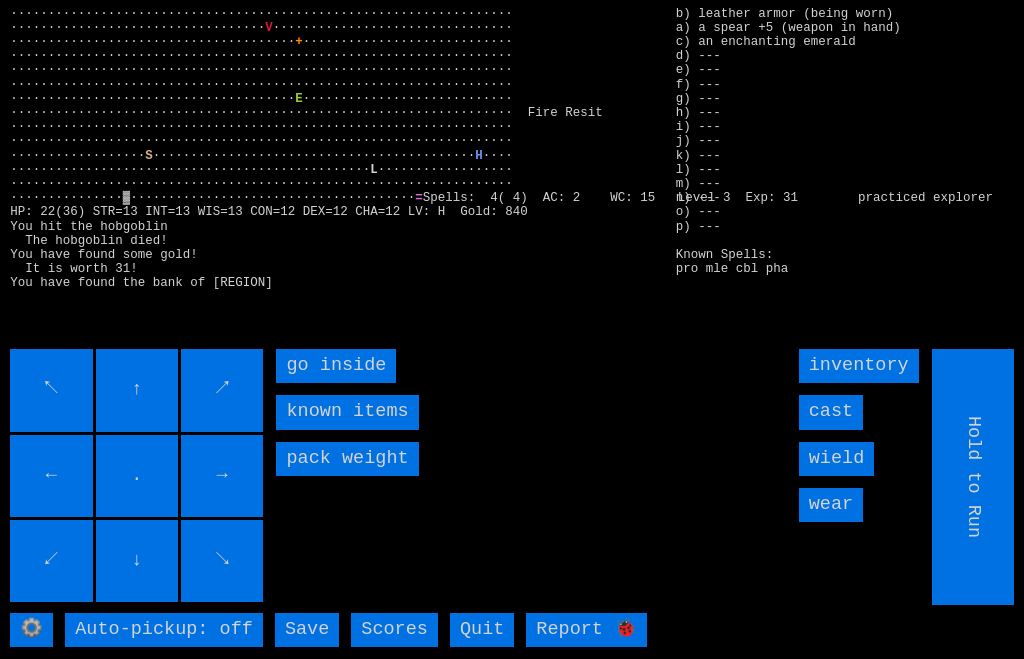 click on "go inside" at bounding box center [336, 366] 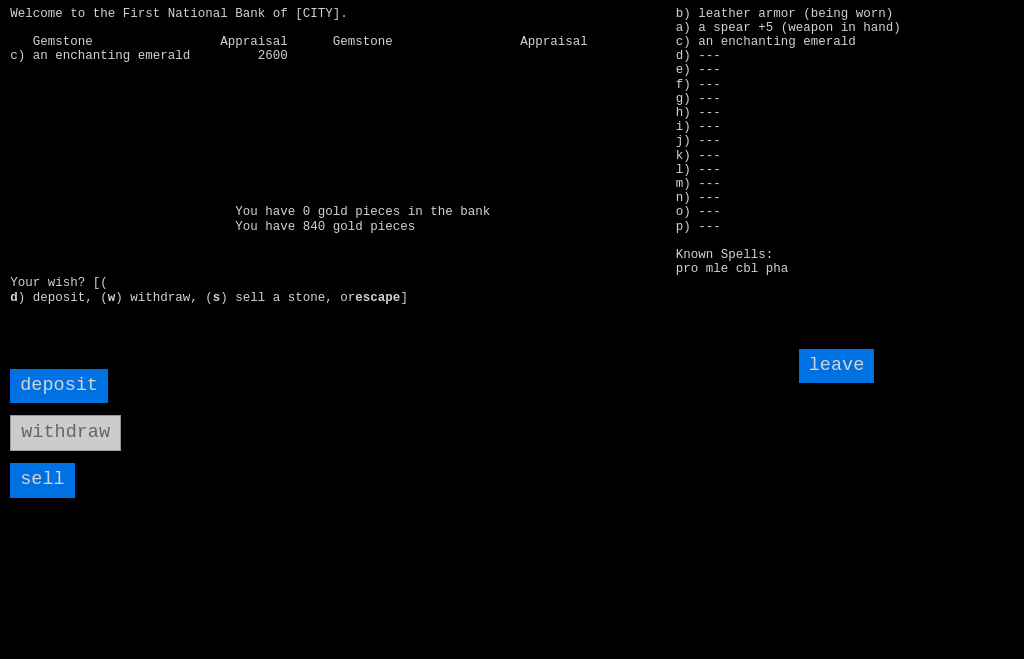 click on "sell" at bounding box center (42, 480) 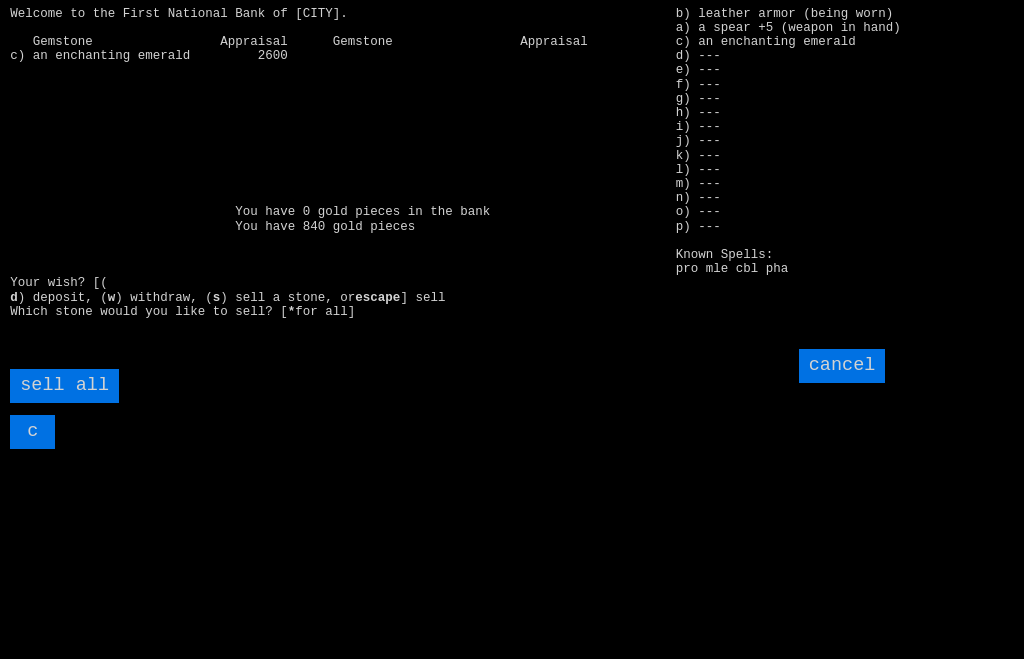 click on "sell all" at bounding box center (64, 386) 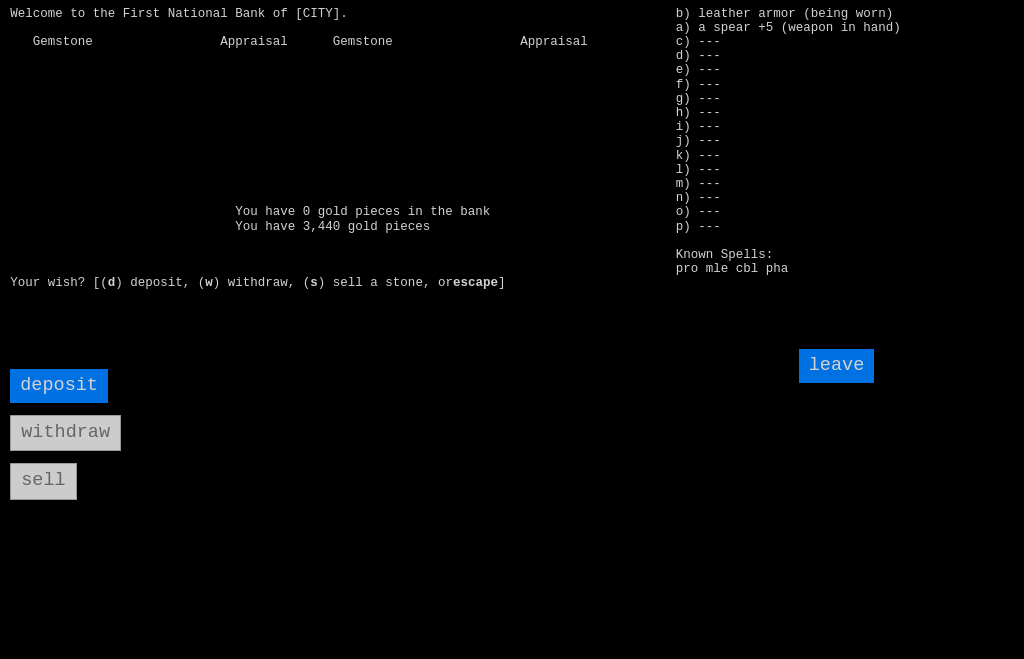 click on "leave" at bounding box center (837, 366) 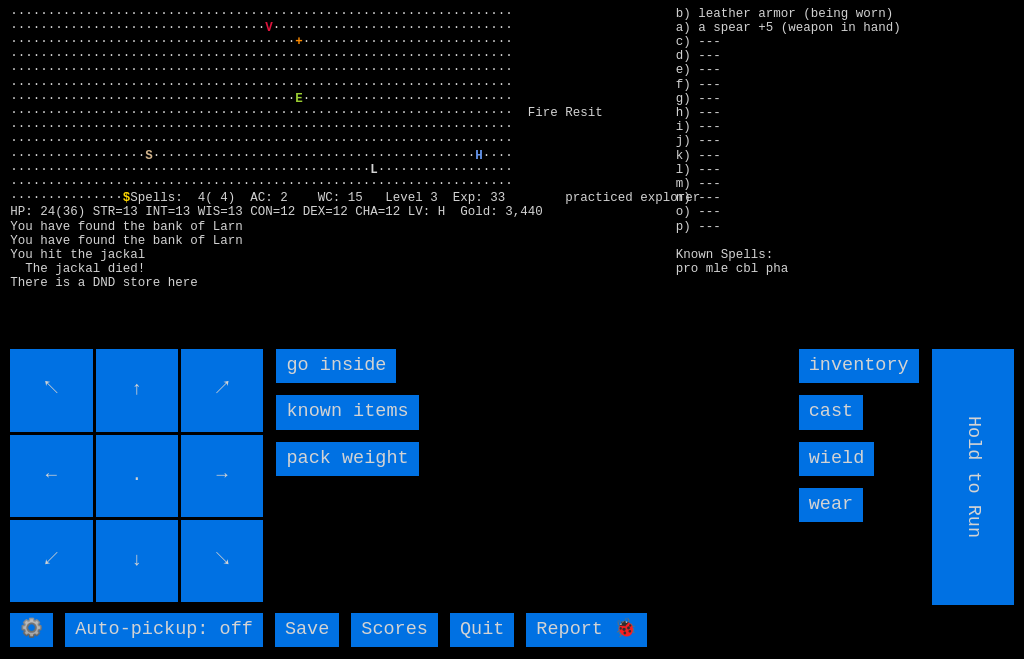 click on "go inside" at bounding box center (336, 366) 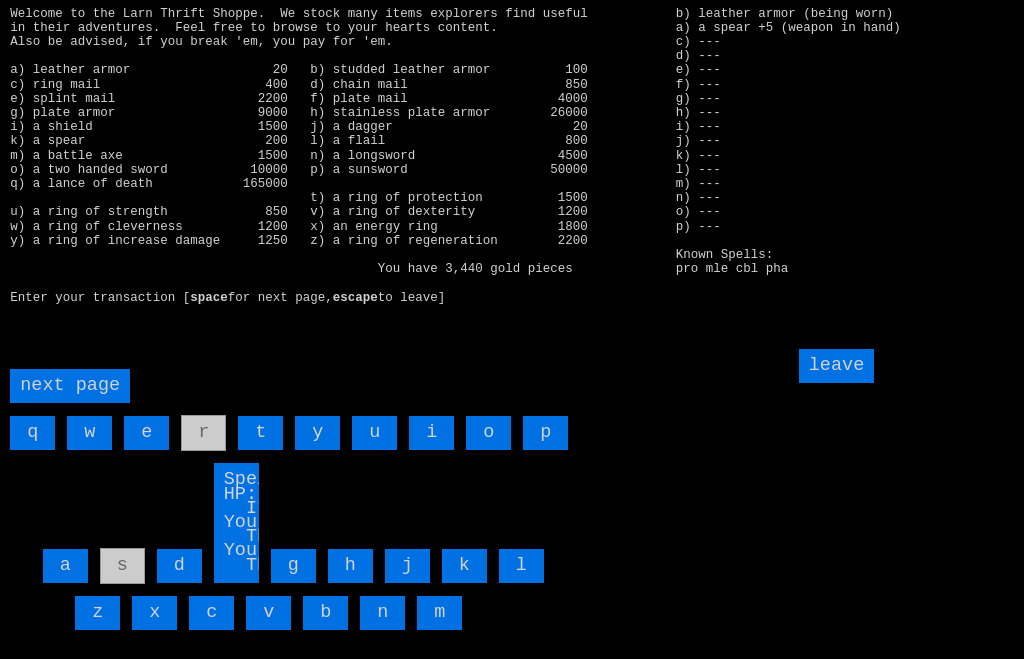 click on "d" at bounding box center [179, 566] 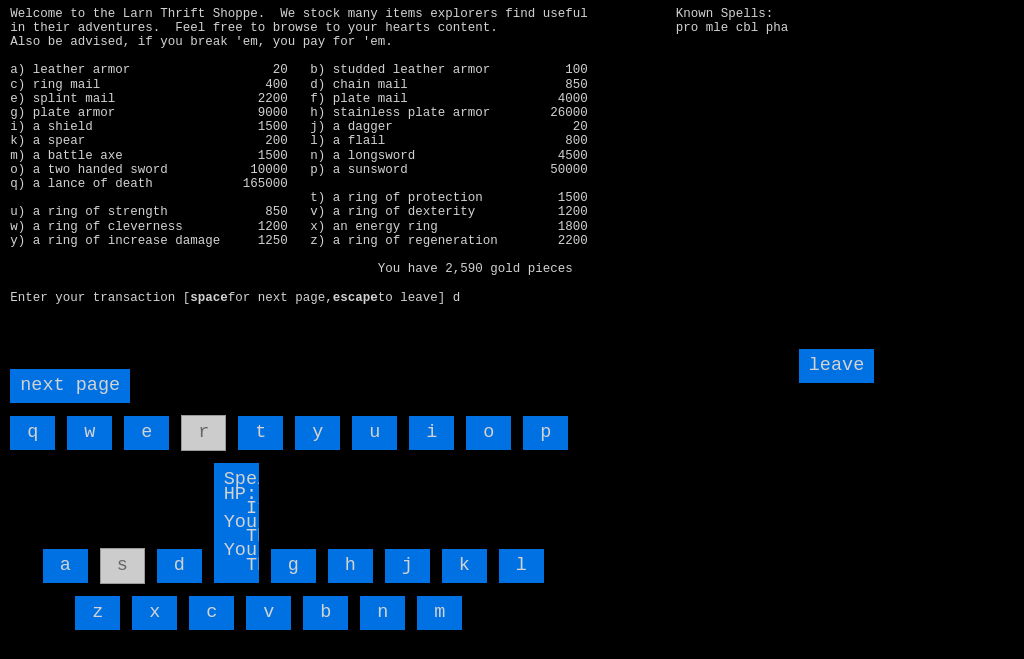 click on "leave" at bounding box center (837, 366) 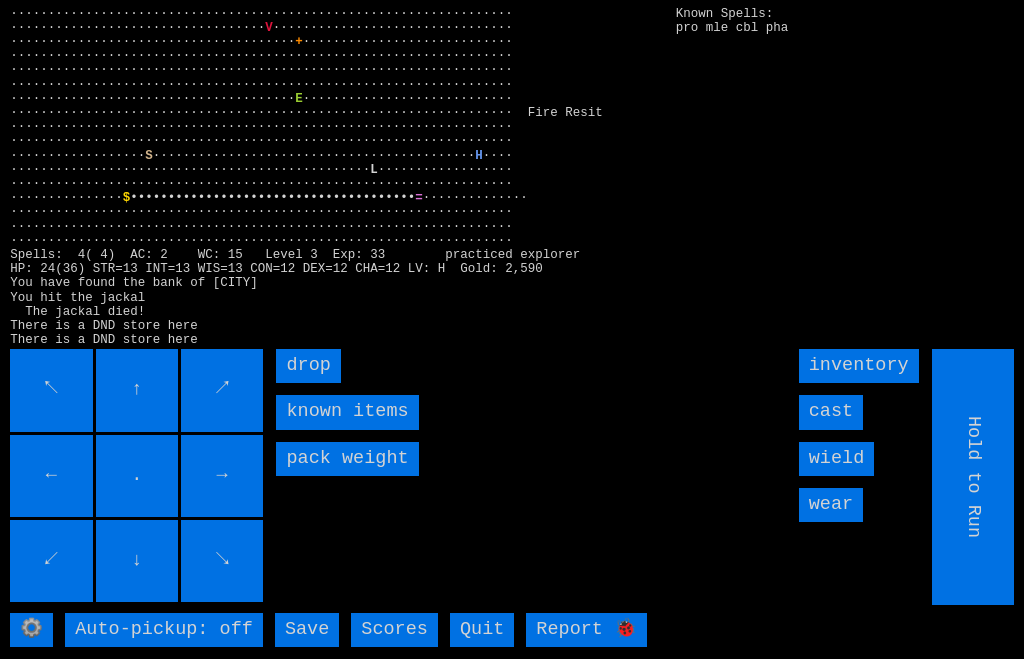 click on "wear" at bounding box center [831, 505] 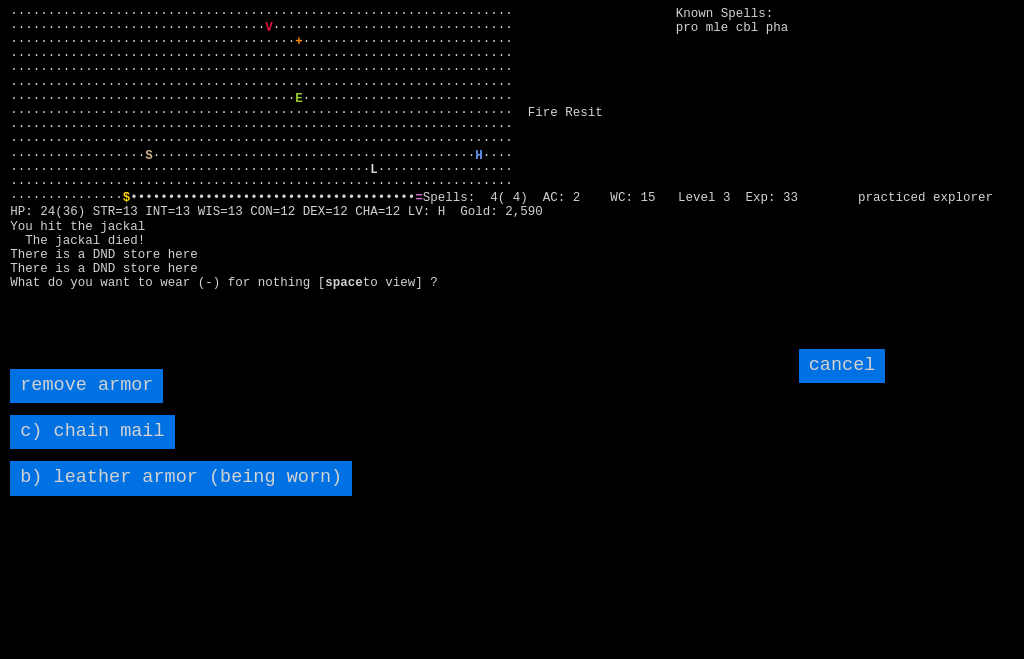 click on "c) chain mail" at bounding box center (92, 432) 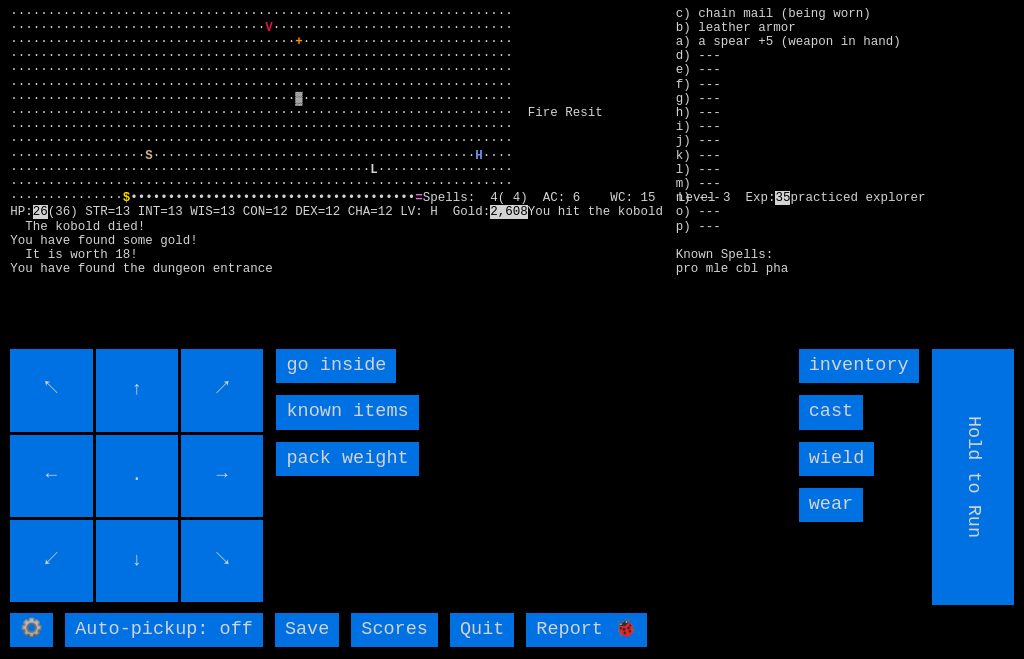 click on "go inside" at bounding box center (336, 366) 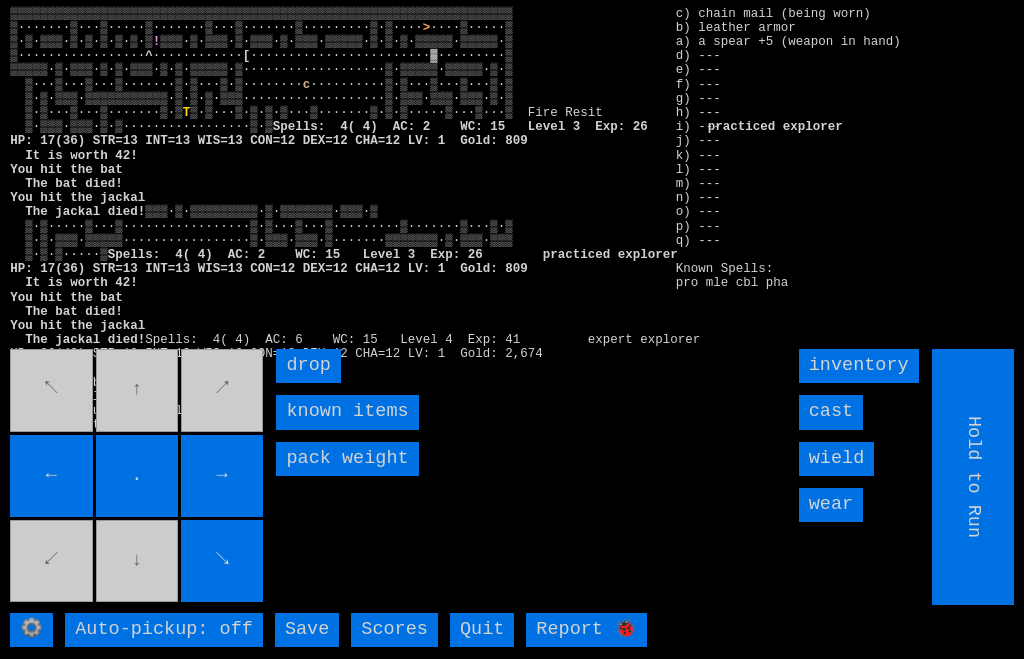 click on "↖ ↑ ↗ ← . → ↙ ↓ ↘" at bounding box center [138, 477] 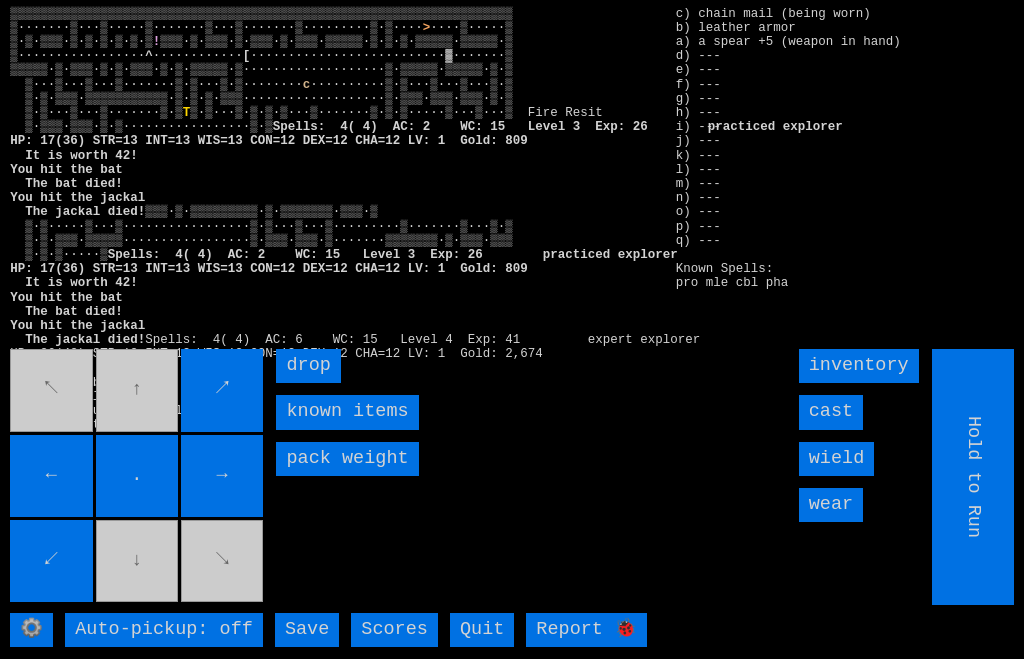 click on "↖ ↑ ↗ ← . → ↙ ↓ ↘" at bounding box center (138, 477) 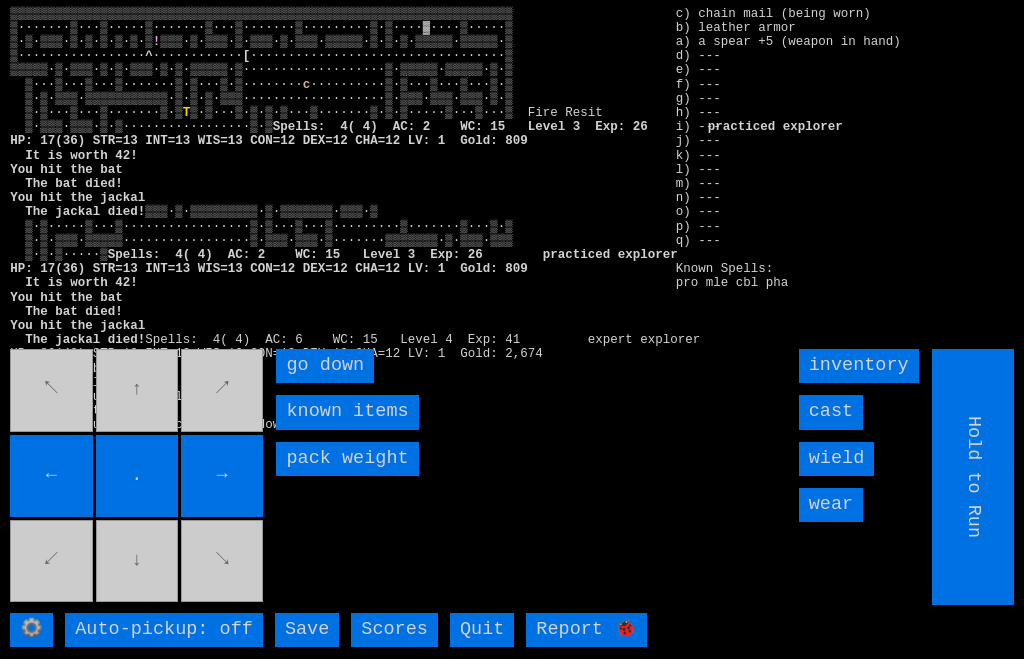 click on "go down" at bounding box center (325, 366) 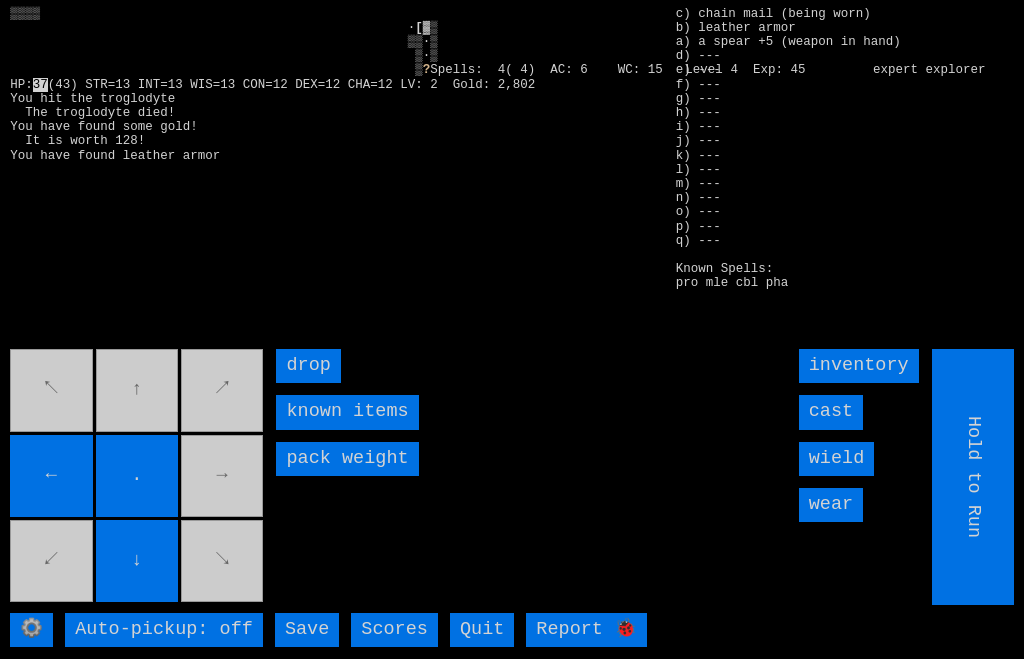 click on "↖ ↑ ↗ ← . → ↙ ↓ ↘" at bounding box center [138, 477] 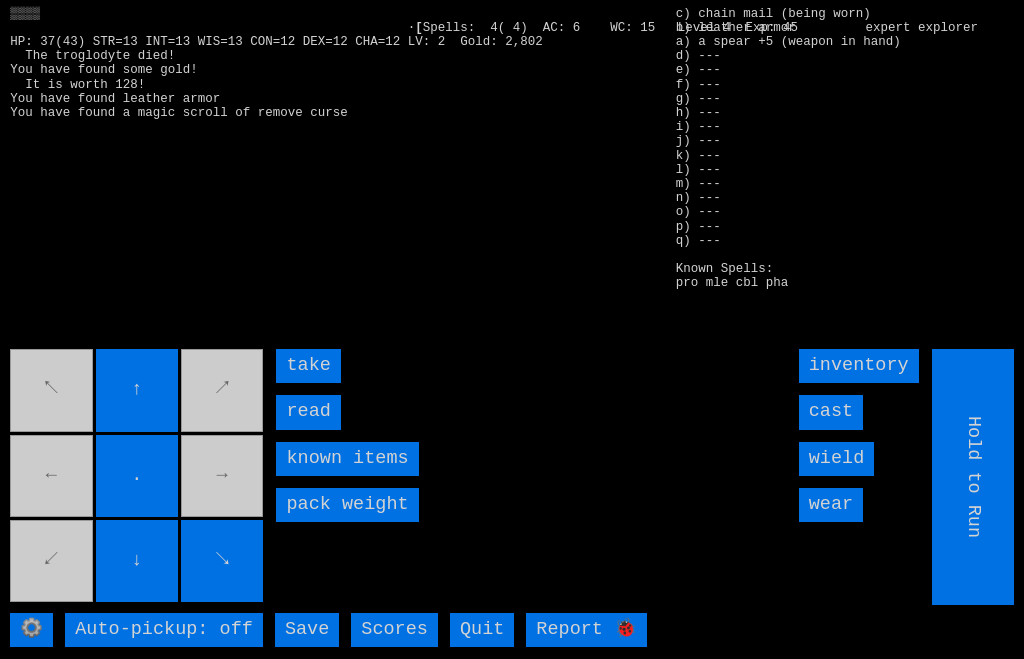 click on "take" at bounding box center [308, 366] 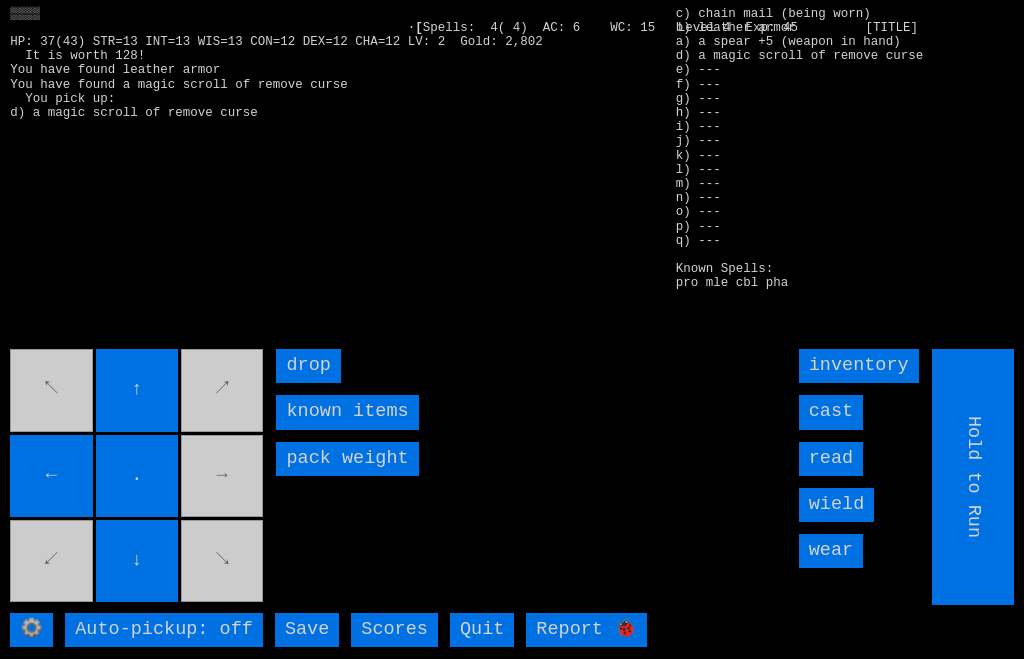 click on "↖ ↑ ↗ ← . → ↙ ↓ ↘" at bounding box center [138, 477] 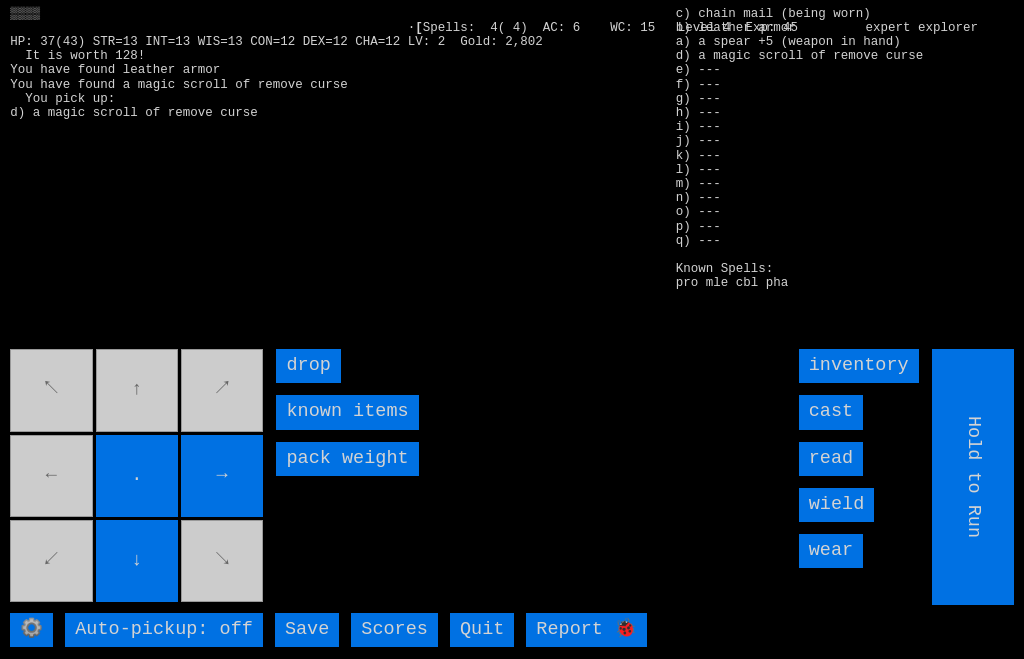 click on "↖ ↑ ↗ ← . → ↙ ↓ ↘" at bounding box center (138, 477) 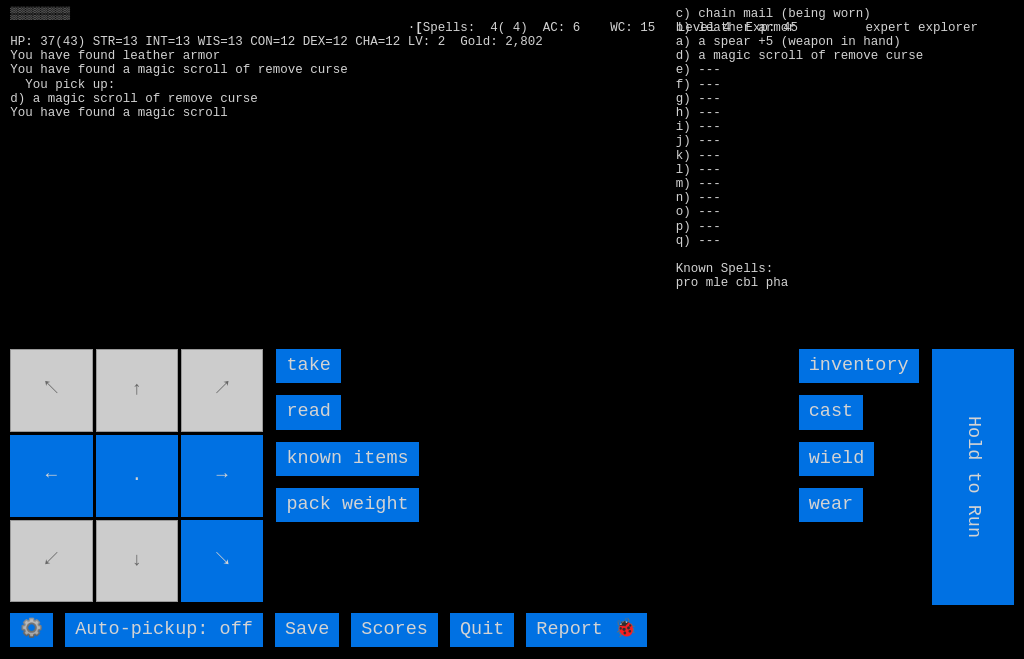 click on "read" at bounding box center [308, 412] 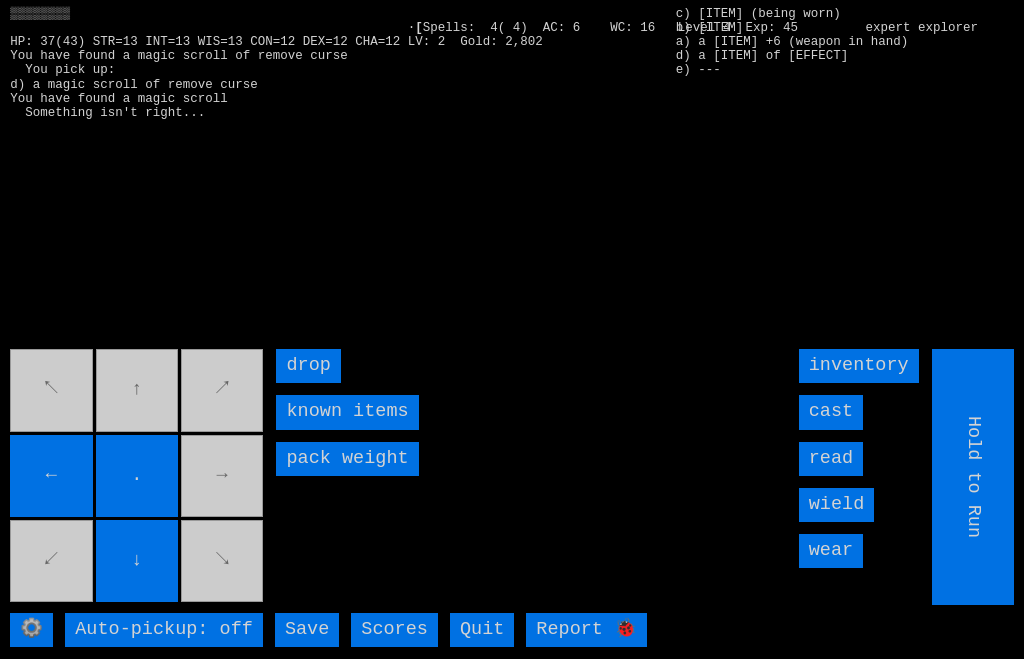 click on "↖ ↑ ↗ ← . → ↙ ↓ ↘" at bounding box center (138, 477) 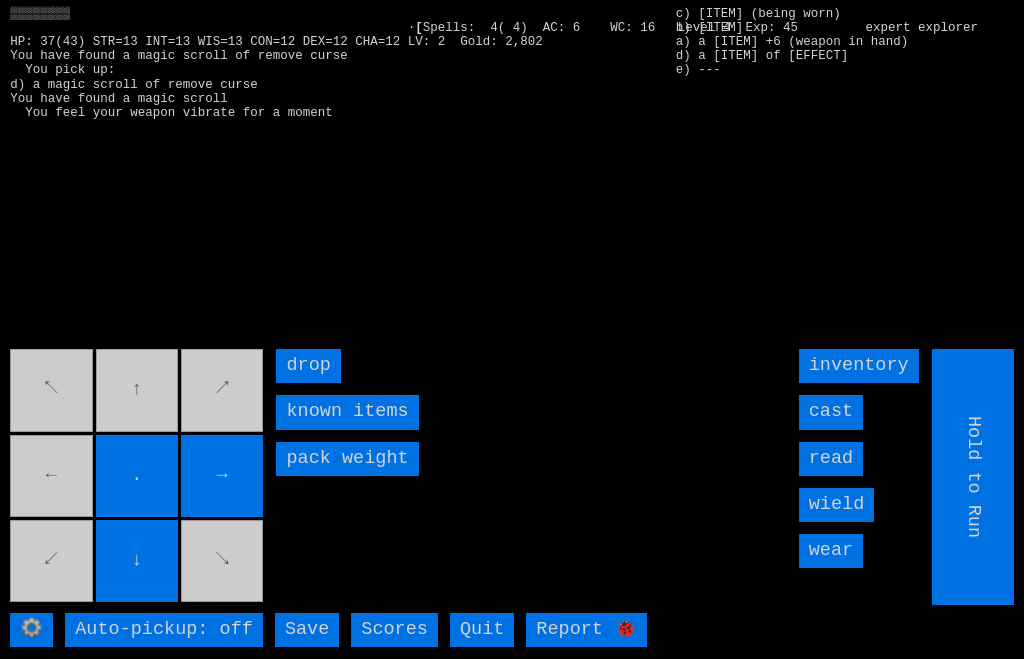 click on "↖ ↑ ↗ ← . → ↙ ↓ ↘" at bounding box center (138, 477) 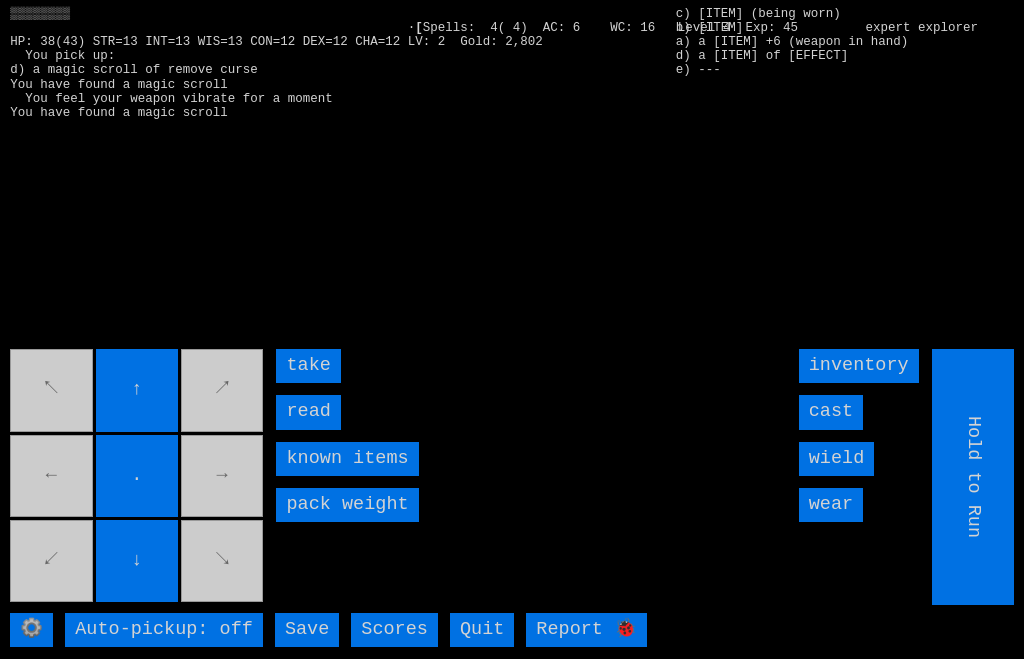 click on "read" at bounding box center [308, 412] 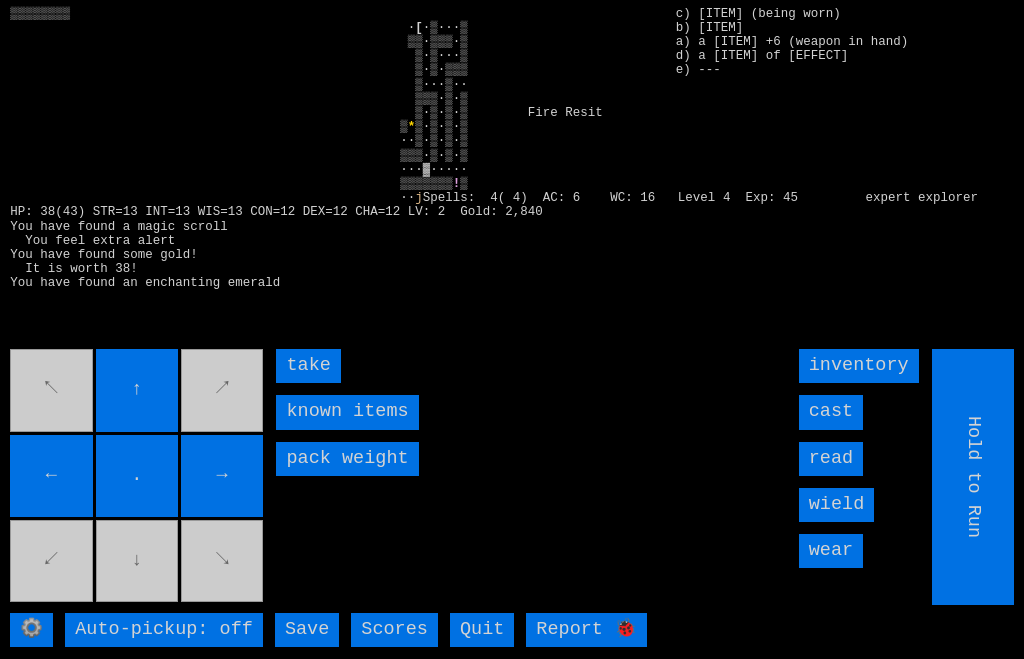 click on "take" at bounding box center [308, 366] 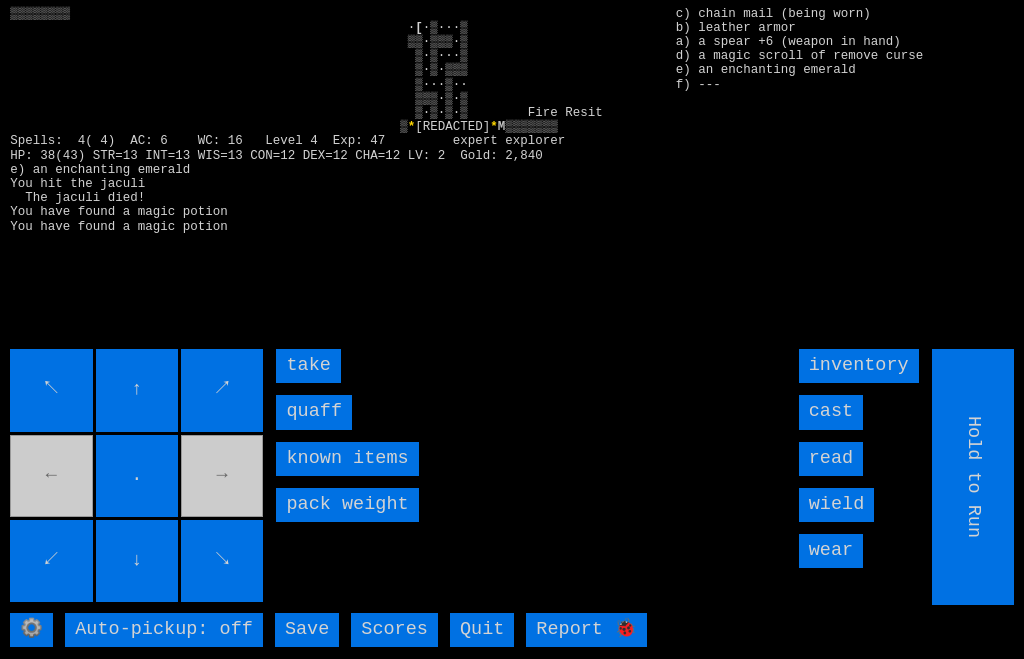 click on "quaff" at bounding box center (314, 412) 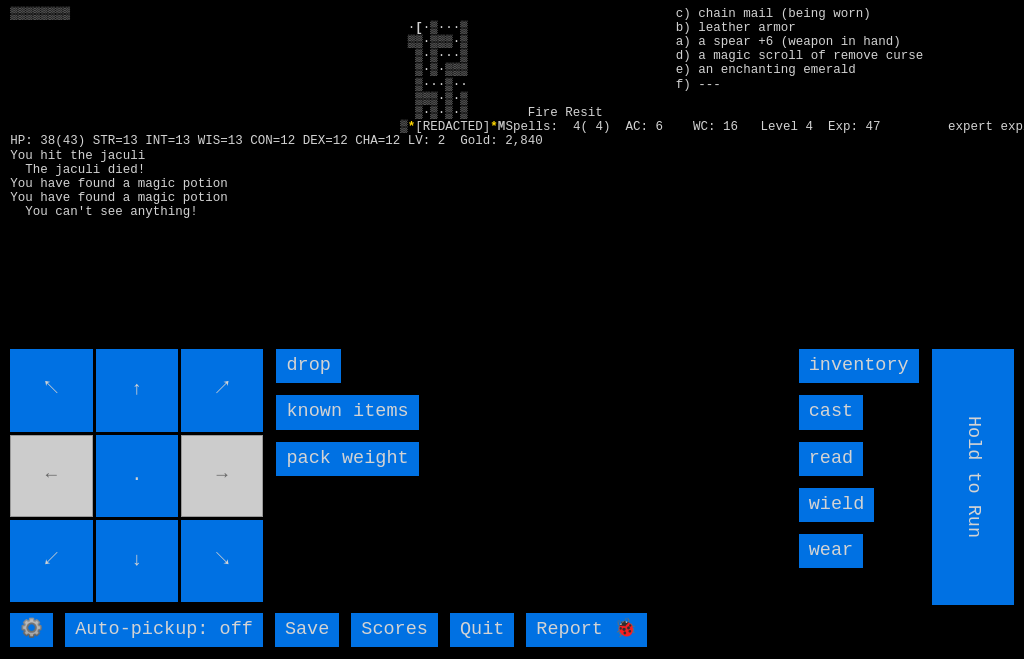 click on "cast" at bounding box center [831, 412] 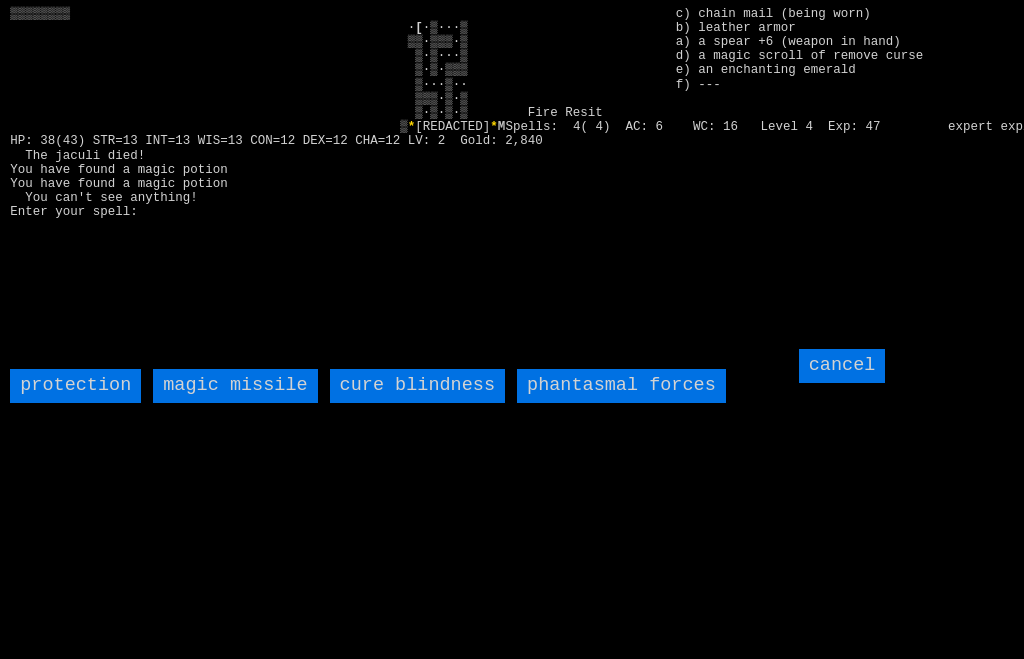 click on "cure blindness" at bounding box center [417, 386] 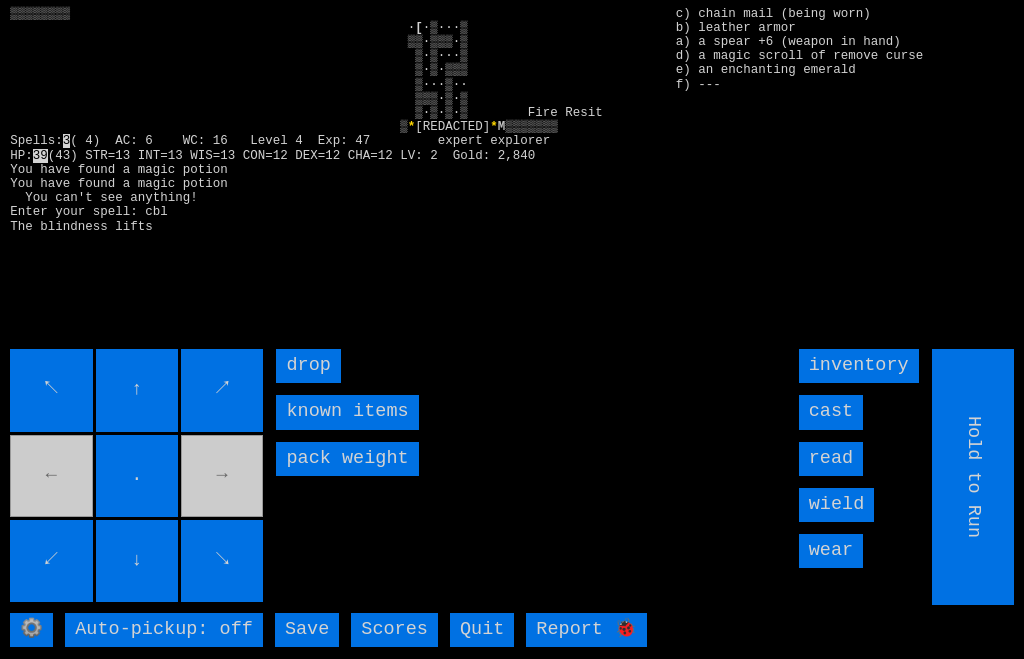 click on "↖ ↑ ↗ ← . → ↙ ↓ ↘" at bounding box center [138, 477] 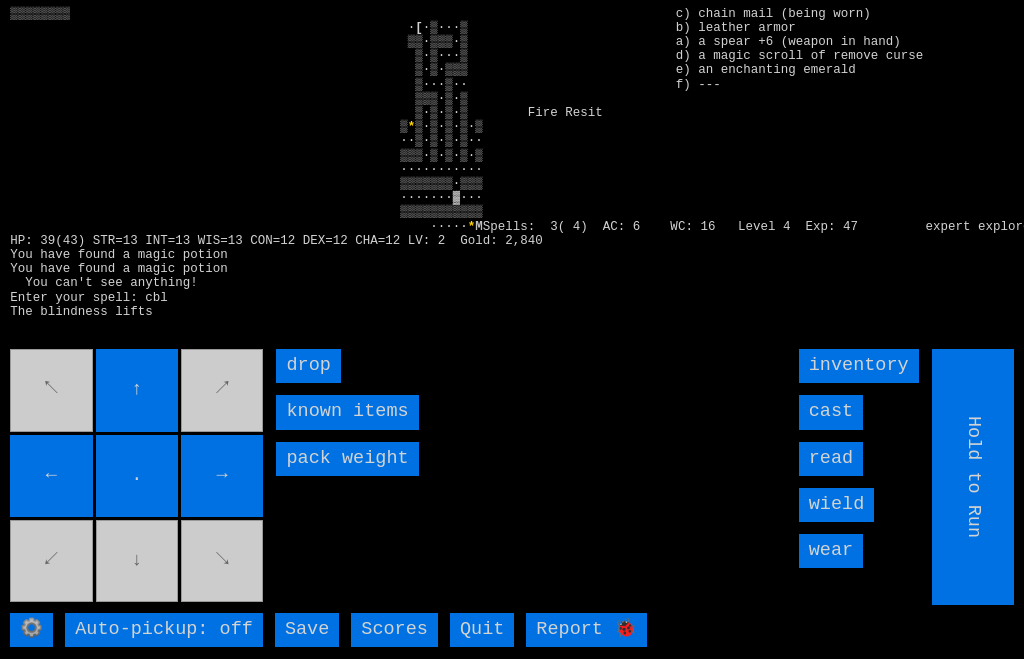 click on "↖ ↑ ↗ ← . → ↙ ↓ ↘" at bounding box center [138, 477] 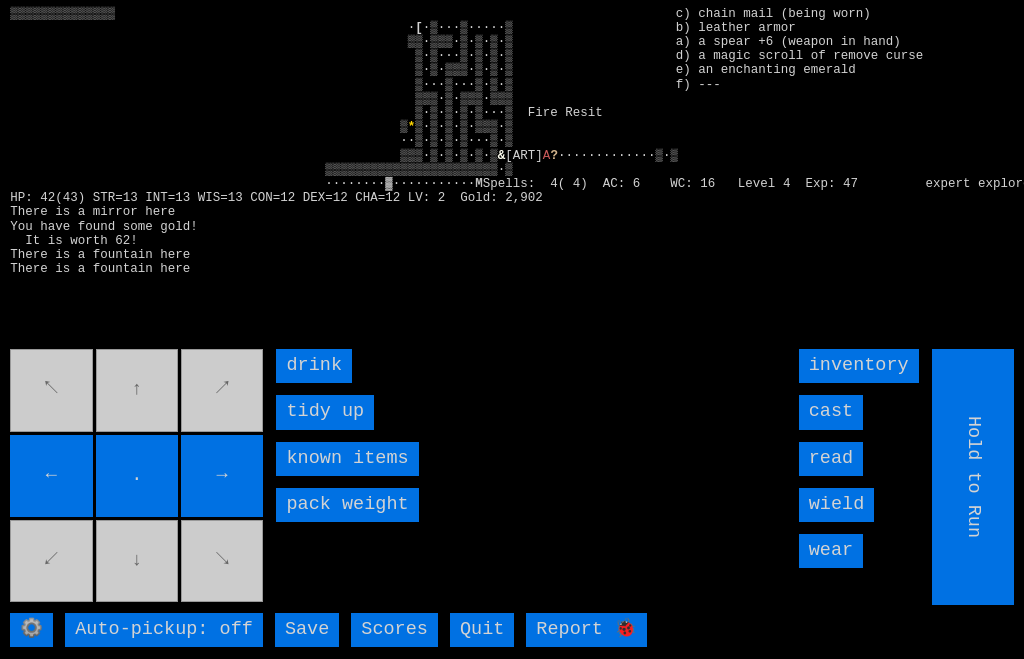 click on "drink" at bounding box center [314, 366] 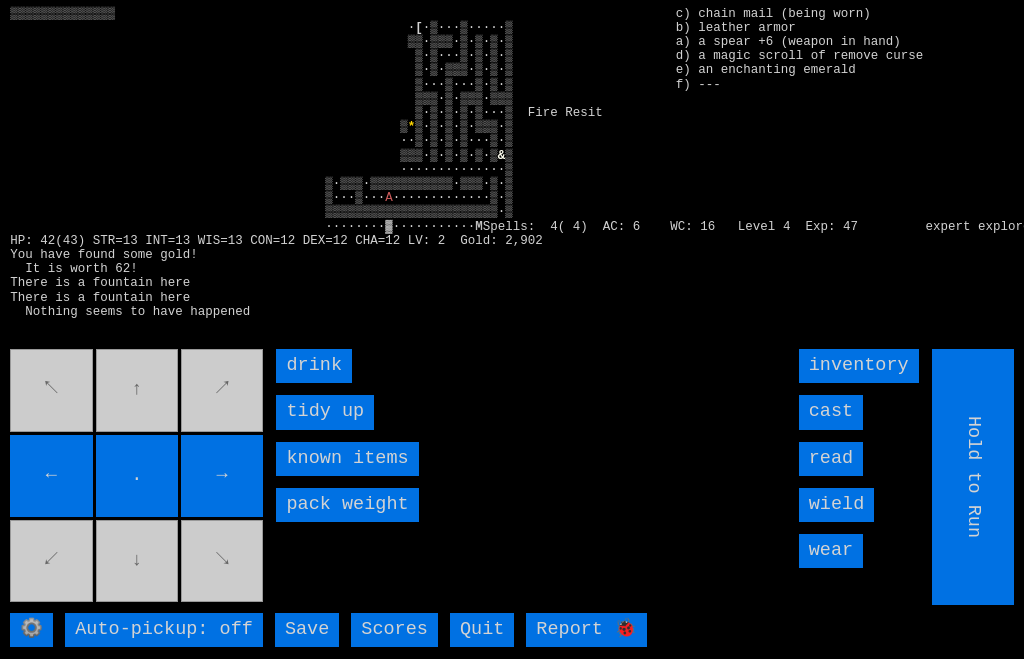 click on "drink" at bounding box center (314, 366) 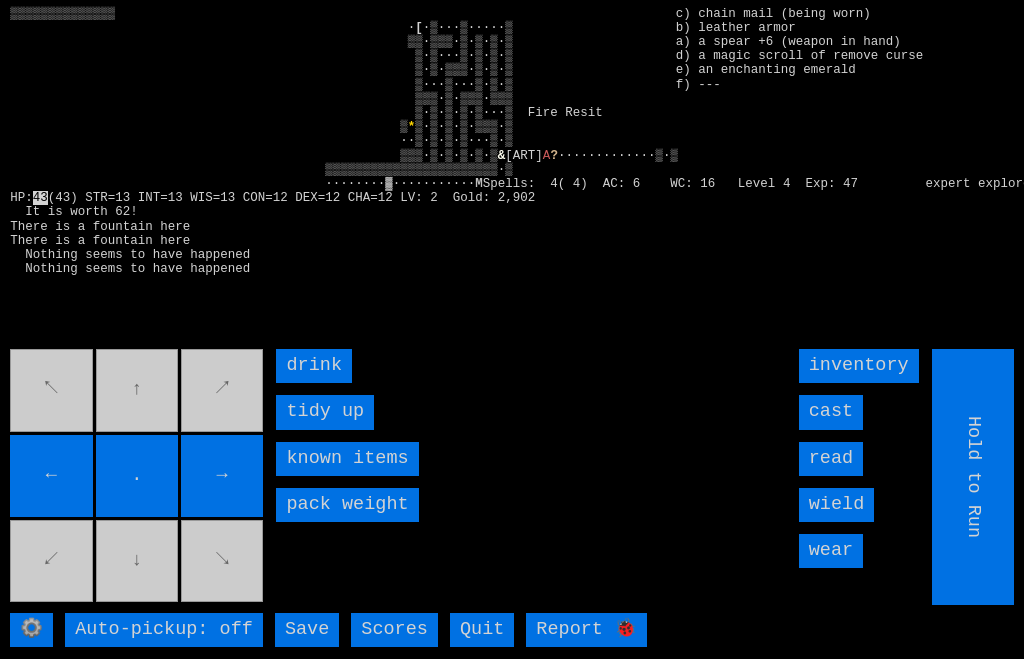 click on "drink" at bounding box center [314, 366] 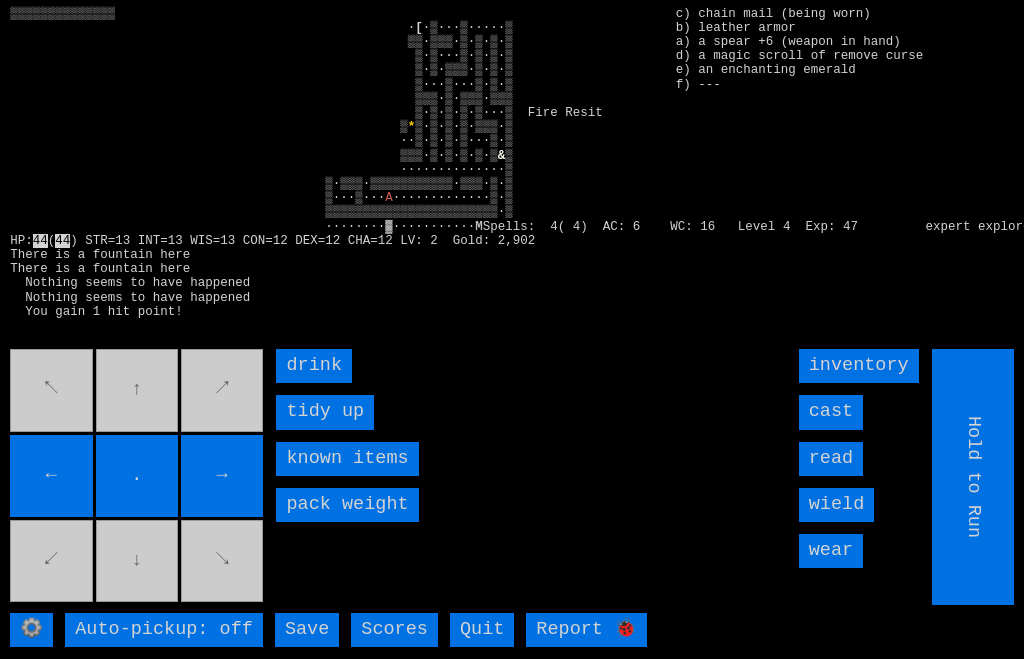 click on "drink" at bounding box center [314, 366] 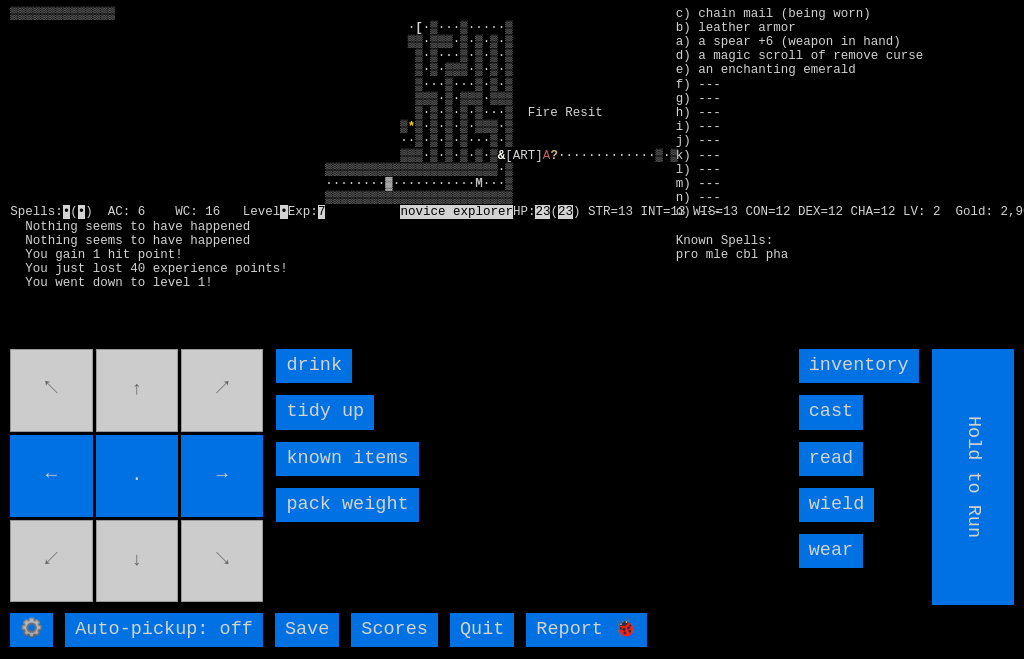 click on "drink" at bounding box center [314, 366] 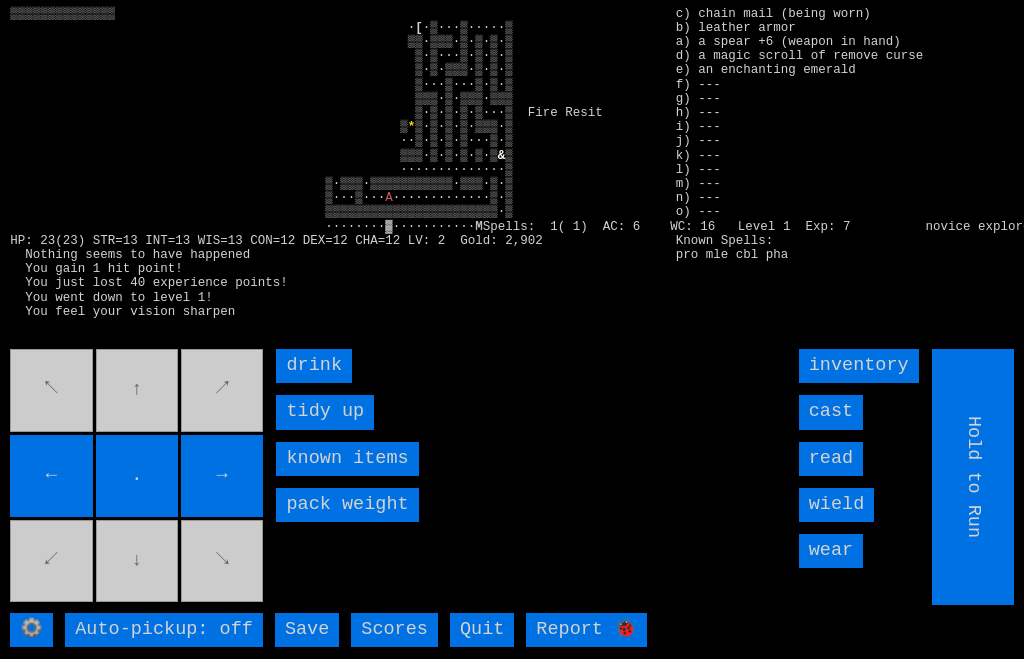 click on "drink" at bounding box center [314, 366] 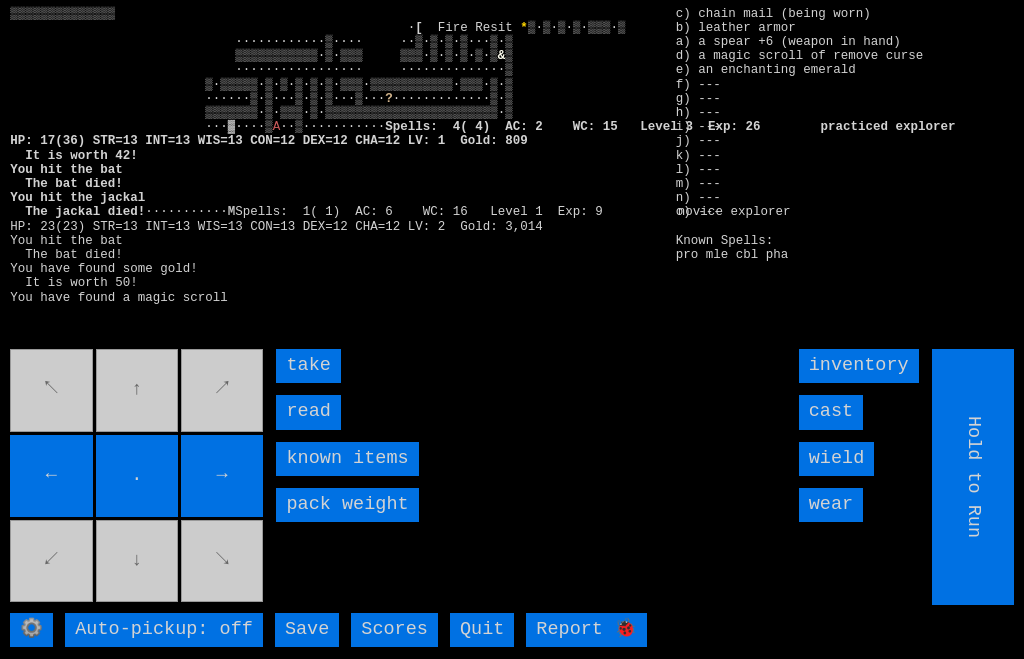 click on "read" at bounding box center (308, 412) 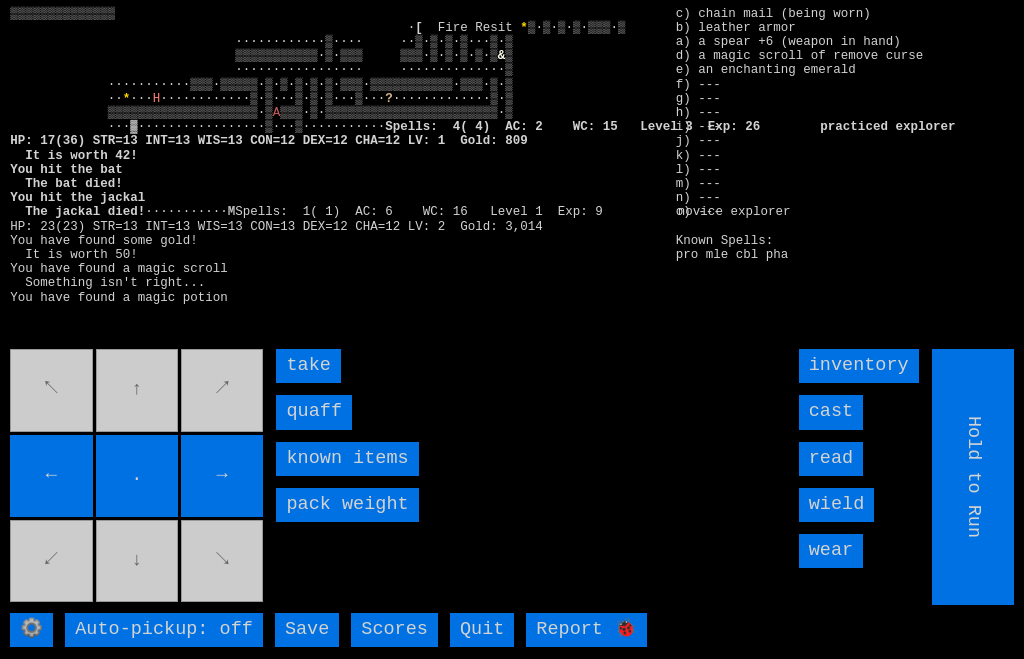 click on "quaff" at bounding box center [314, 412] 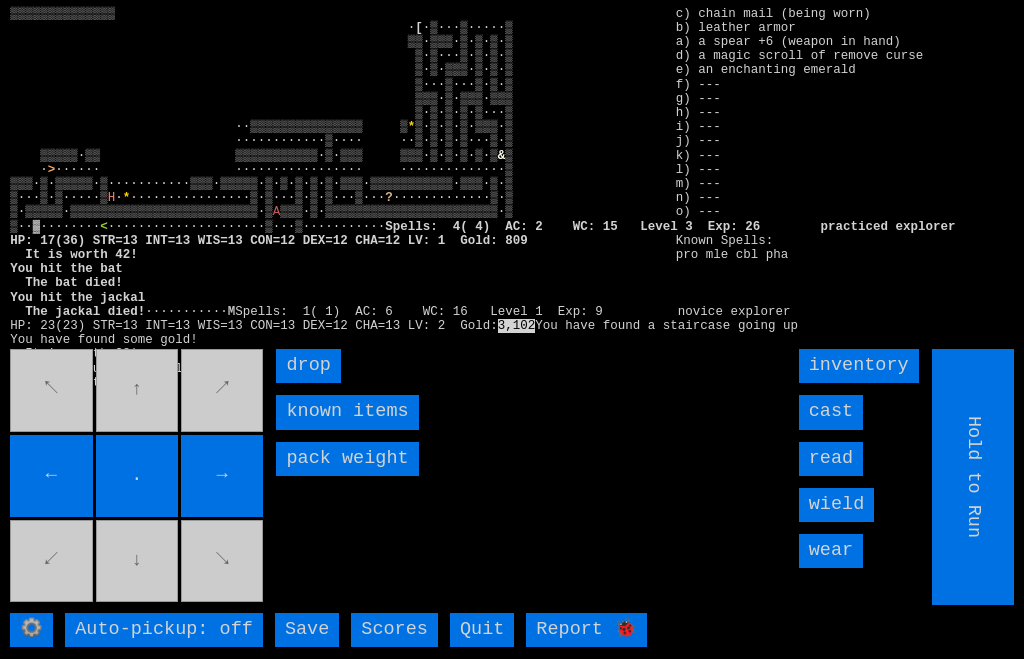 click on "←" at bounding box center [51, 476] 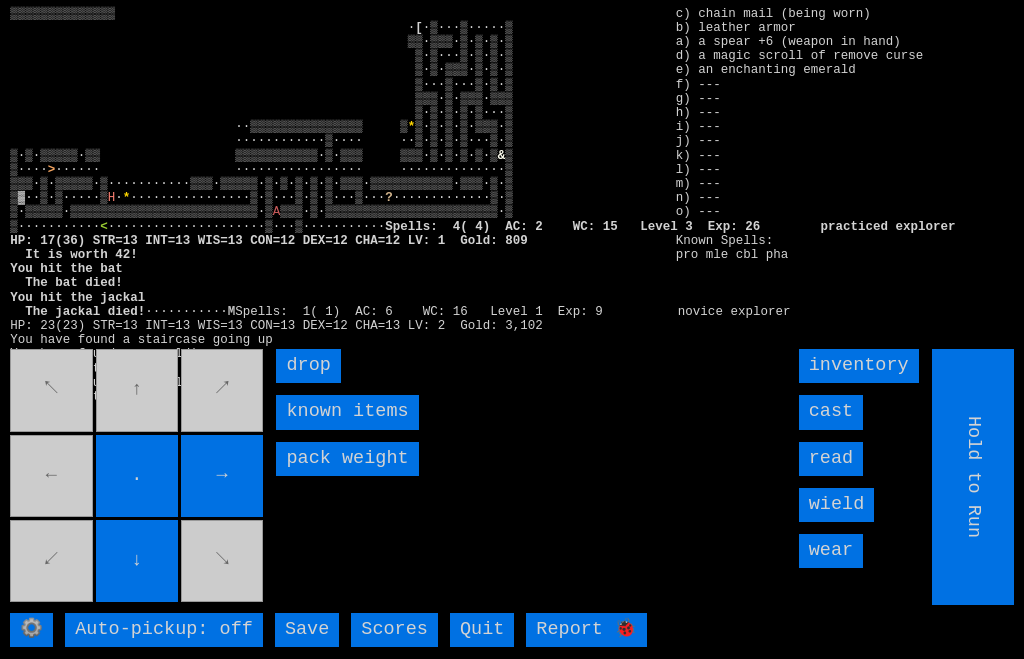 click on "→" at bounding box center [222, 476] 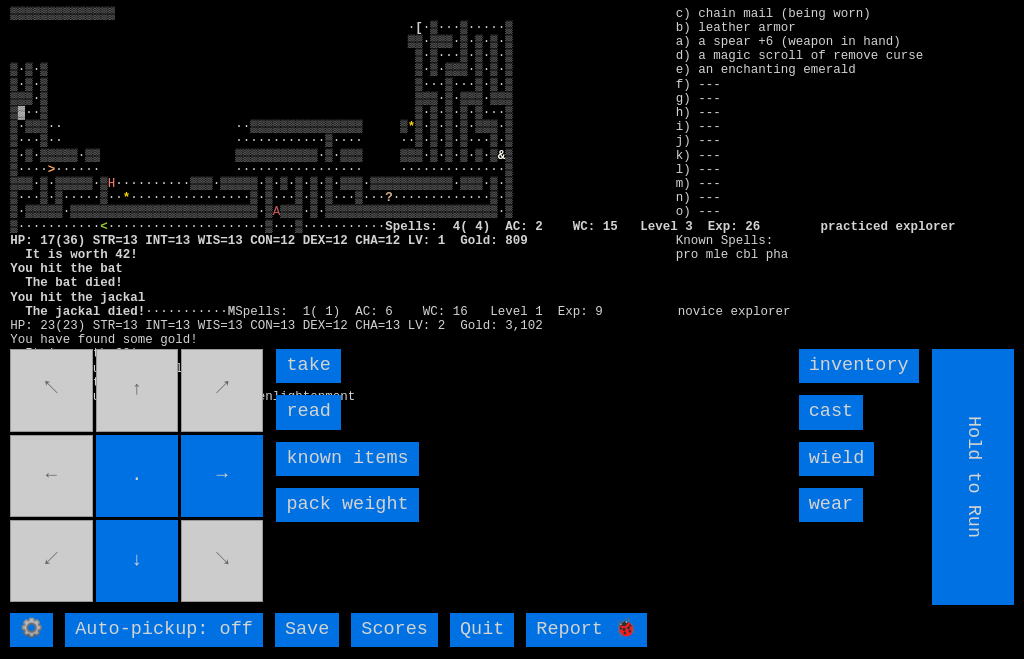 click on "read" at bounding box center [308, 412] 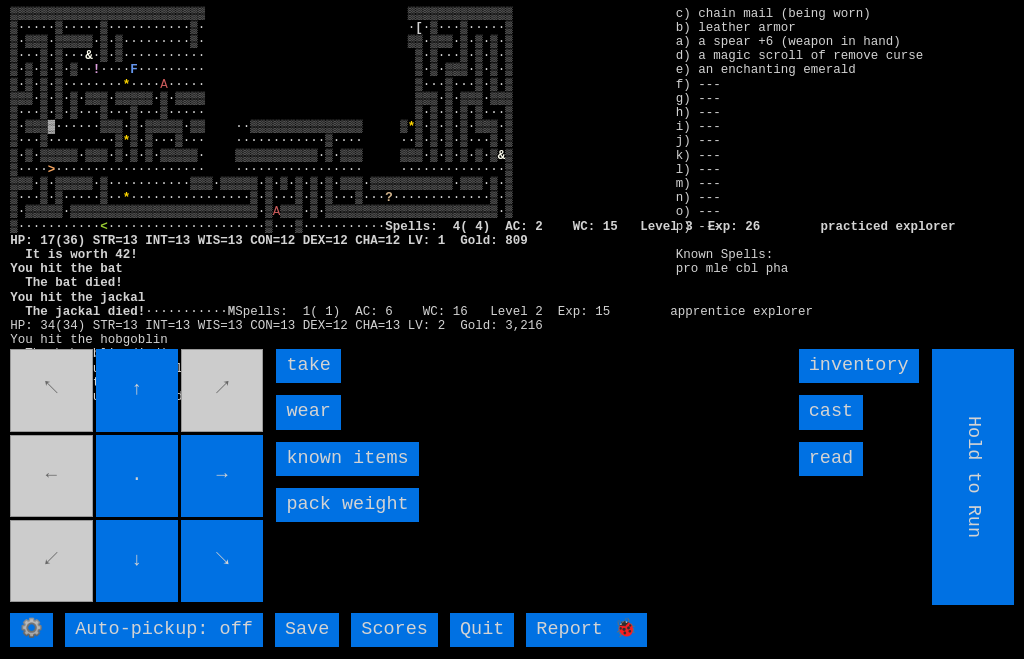 click on "wear" at bounding box center [308, 412] 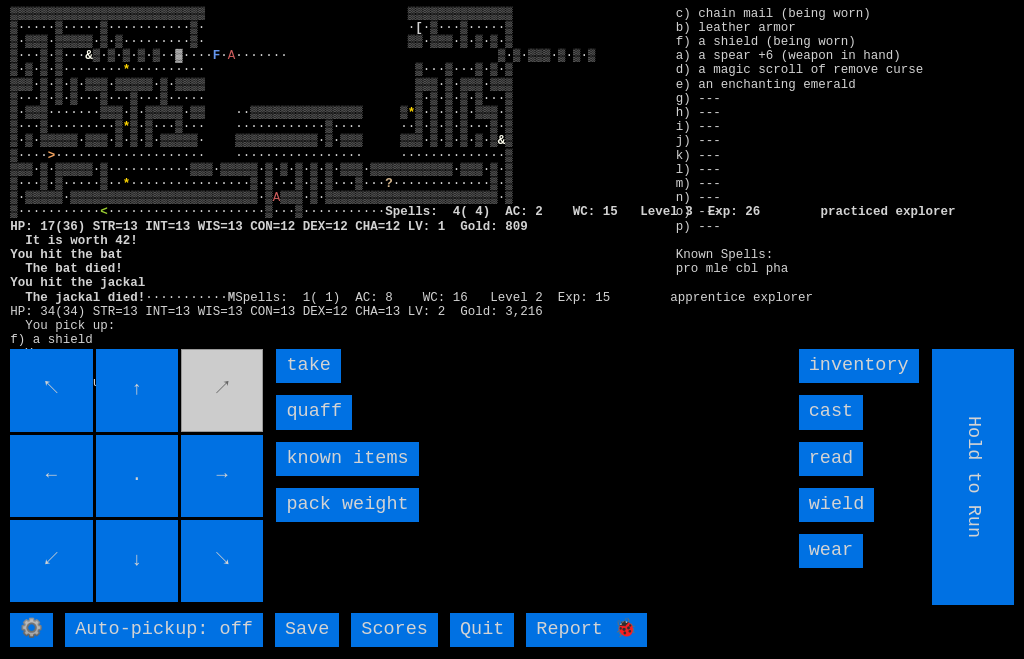 click on "quaff" at bounding box center [314, 412] 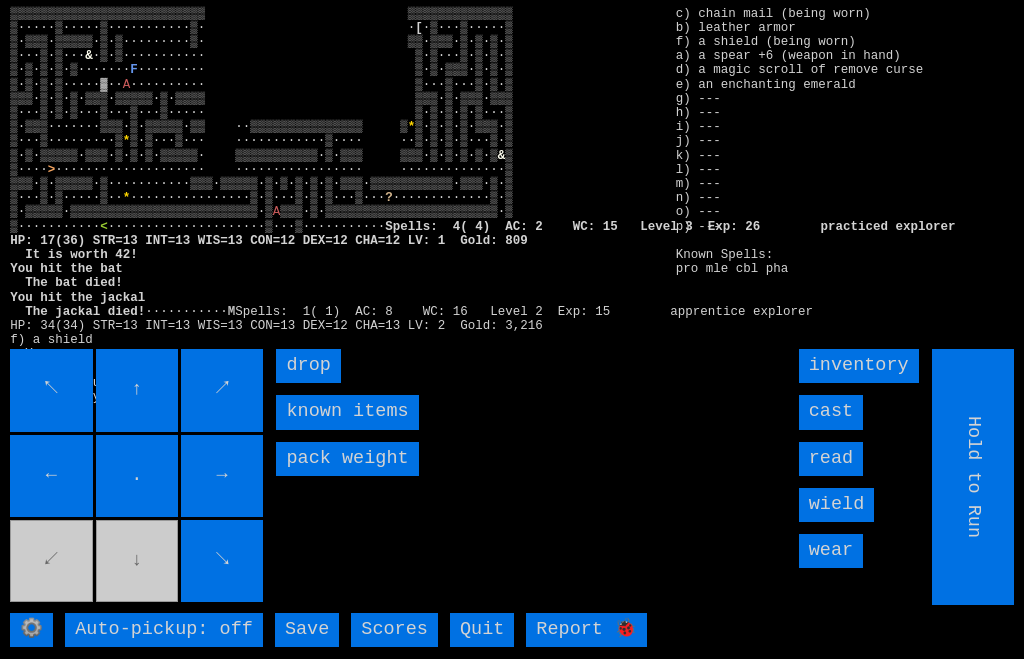 click on "cast" at bounding box center (831, 412) 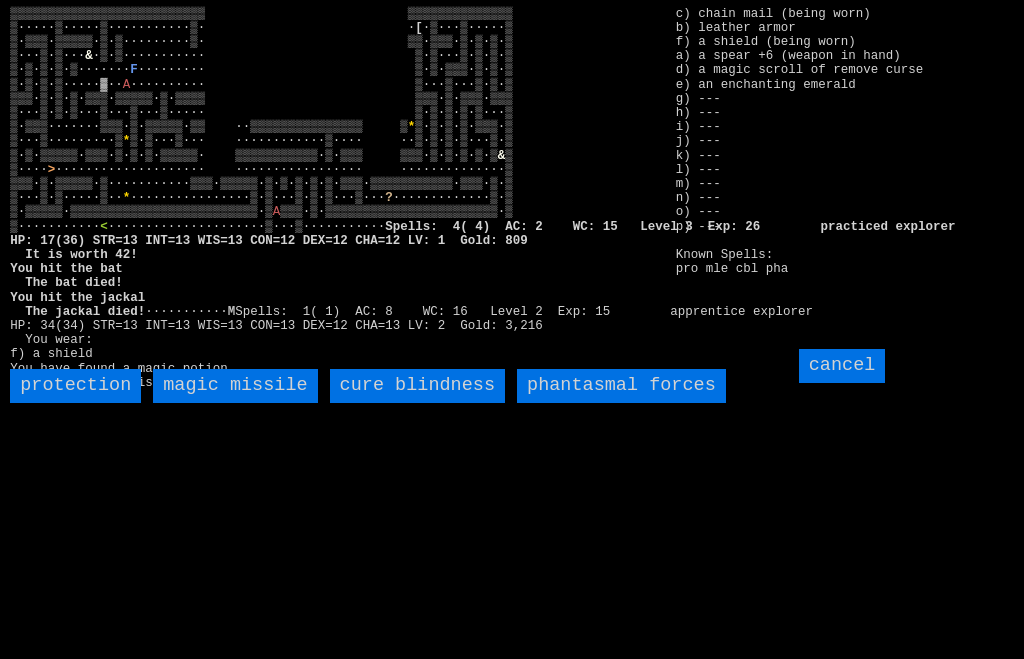 click on "magic missile" at bounding box center (235, 386) 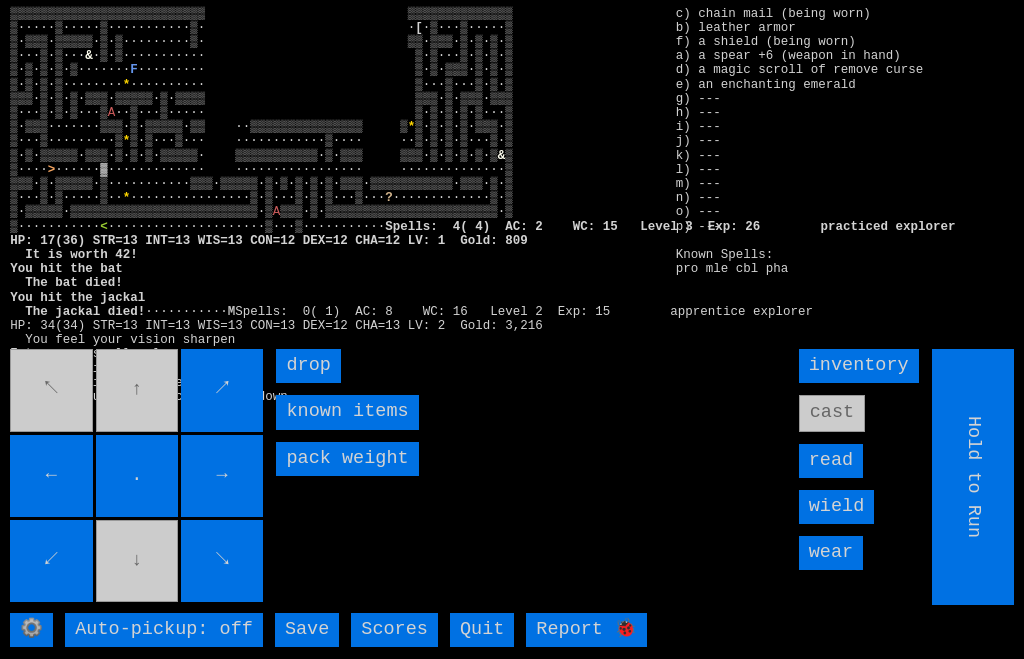 click on "↘" at bounding box center [222, 561] 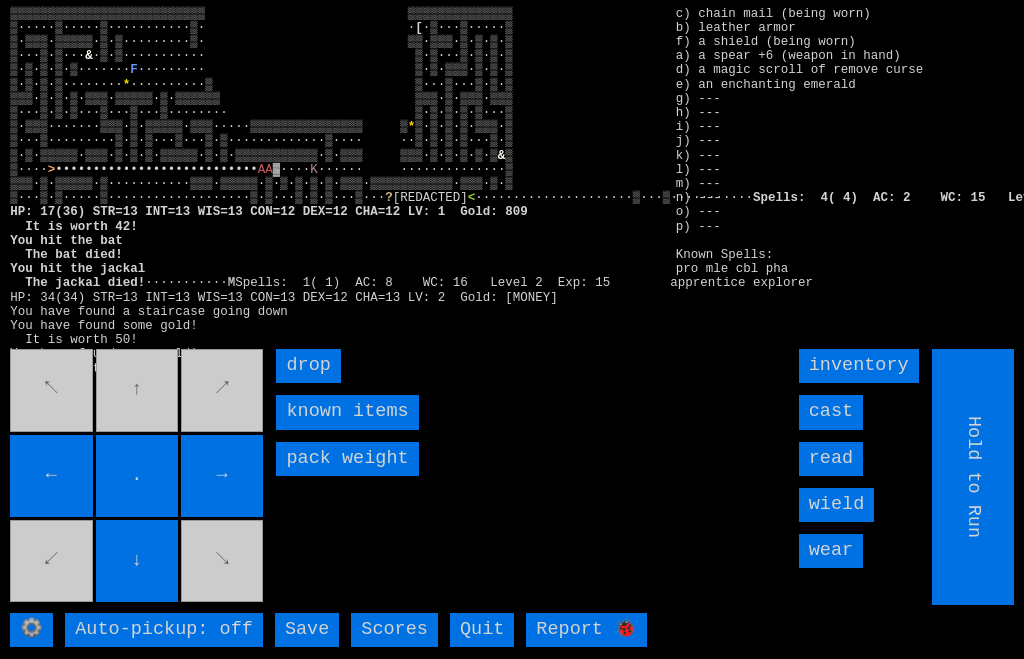 click on "cast" at bounding box center (831, 412) 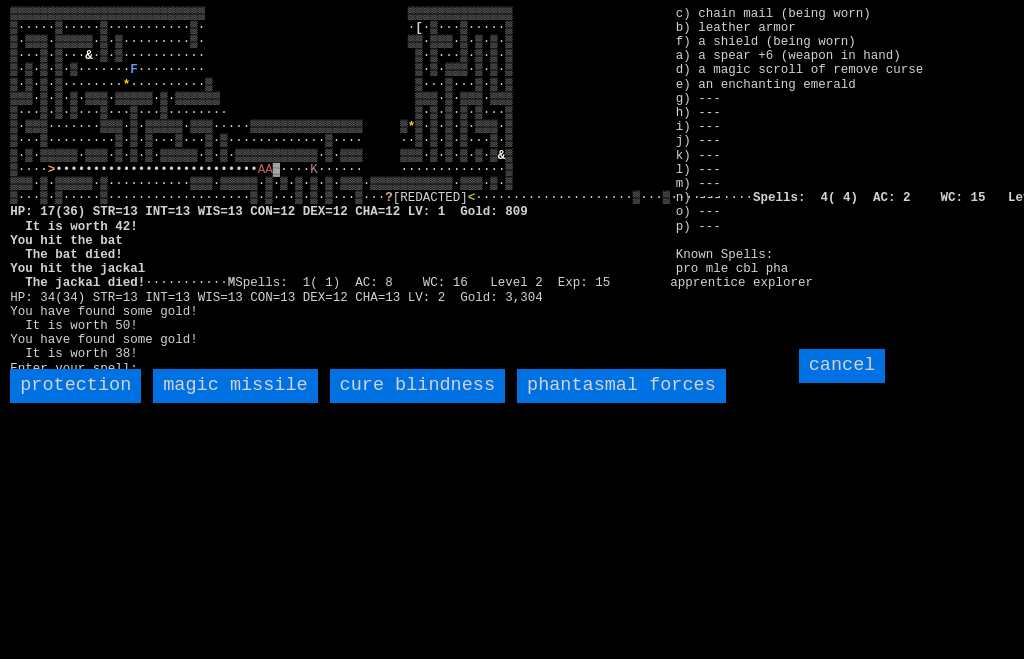 click on "magic missile" at bounding box center [235, 386] 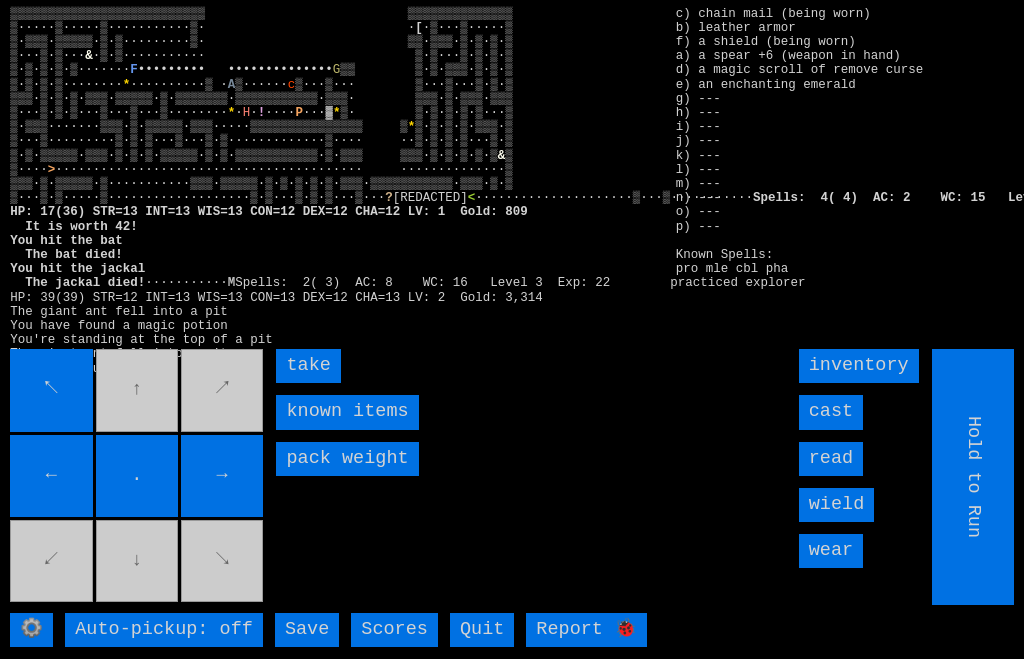 click on "take" at bounding box center [308, 366] 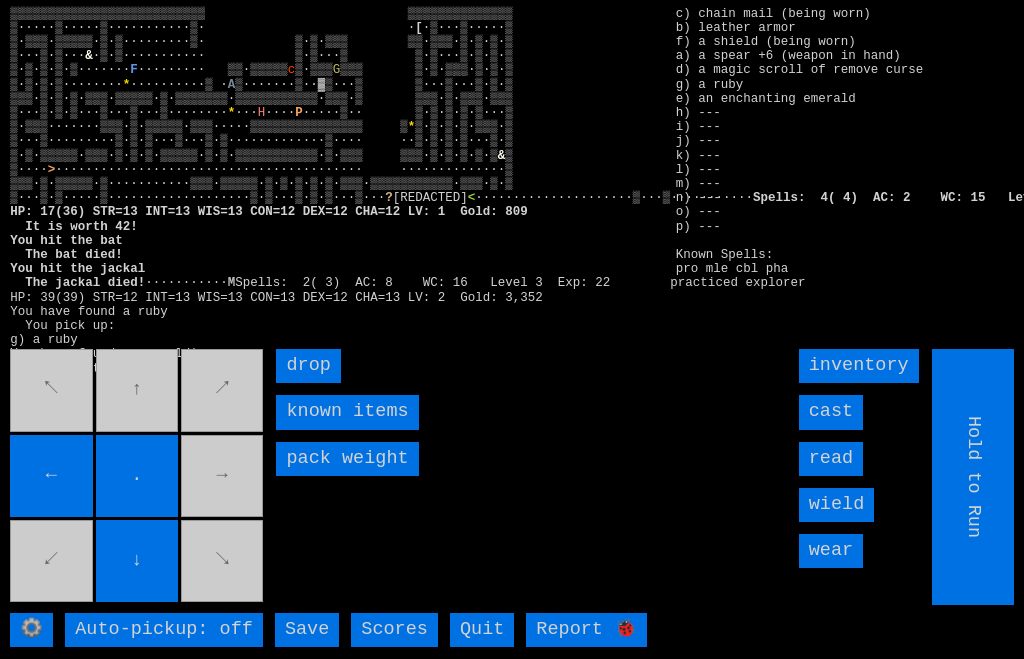 click on "↖ ↑ ↗ ← . → ↙ ↓ ↘" at bounding box center [138, 477] 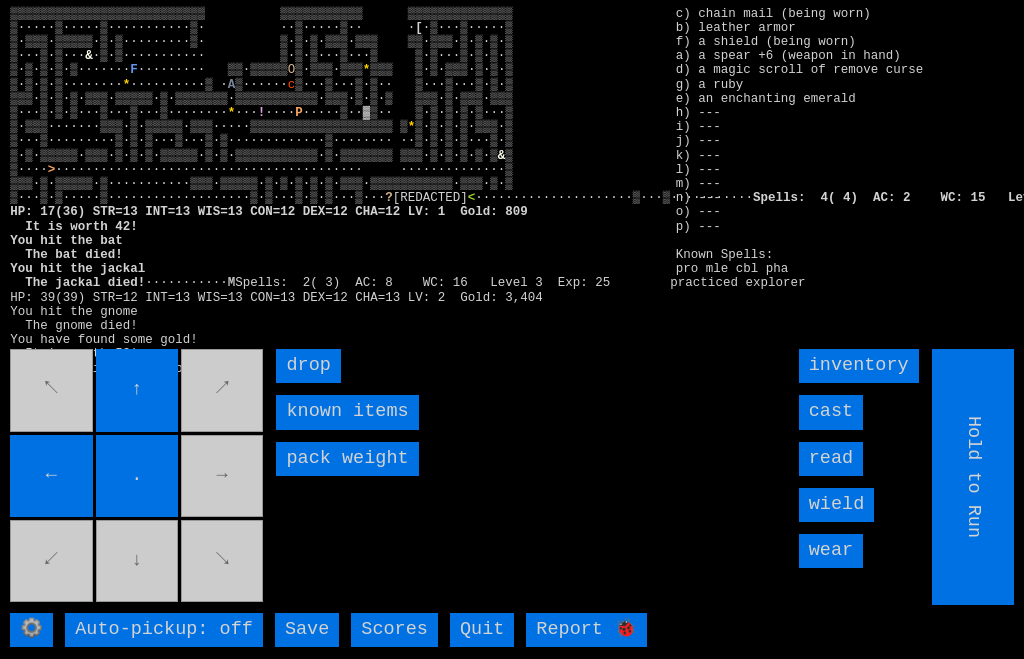 click on "↑" at bounding box center (137, 390) 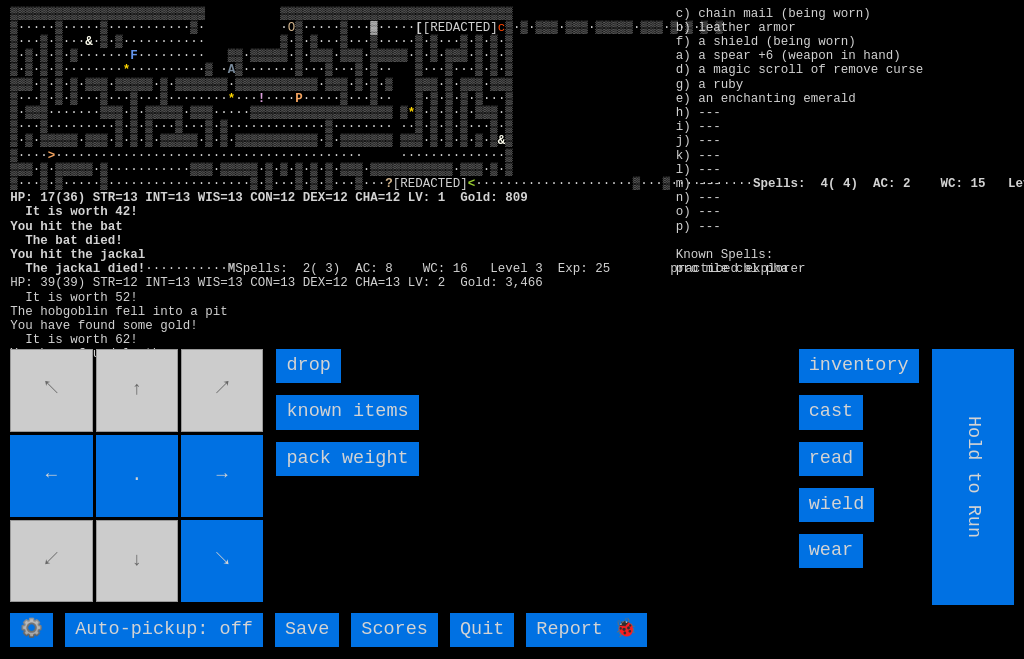 click on "↖ ↑ ↗ ← . → ↙ ↓ ↘" at bounding box center [138, 477] 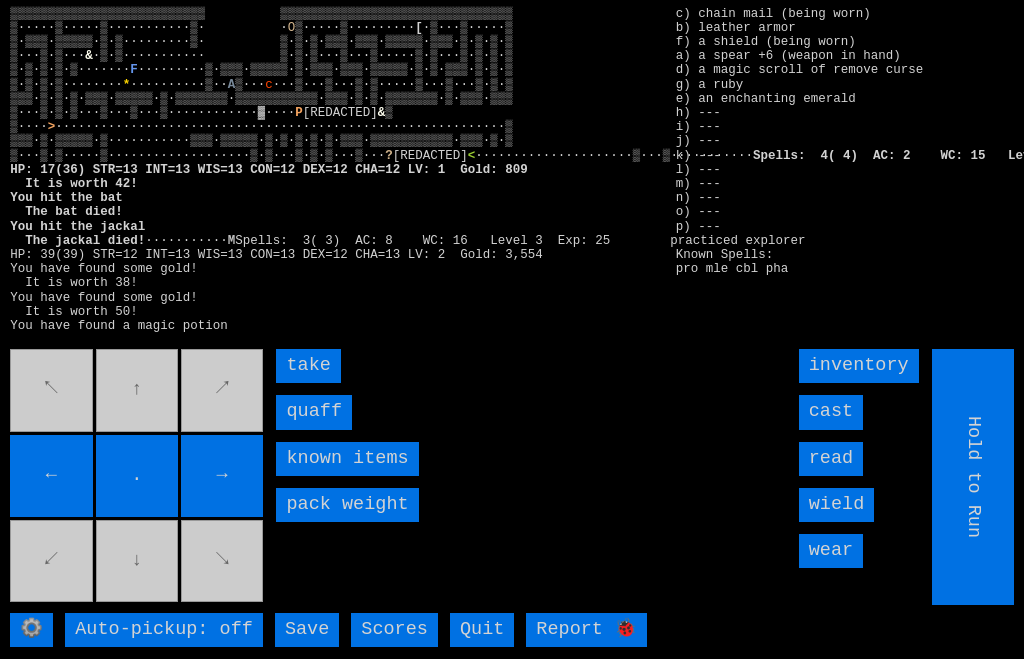 click on "quaff" at bounding box center (314, 412) 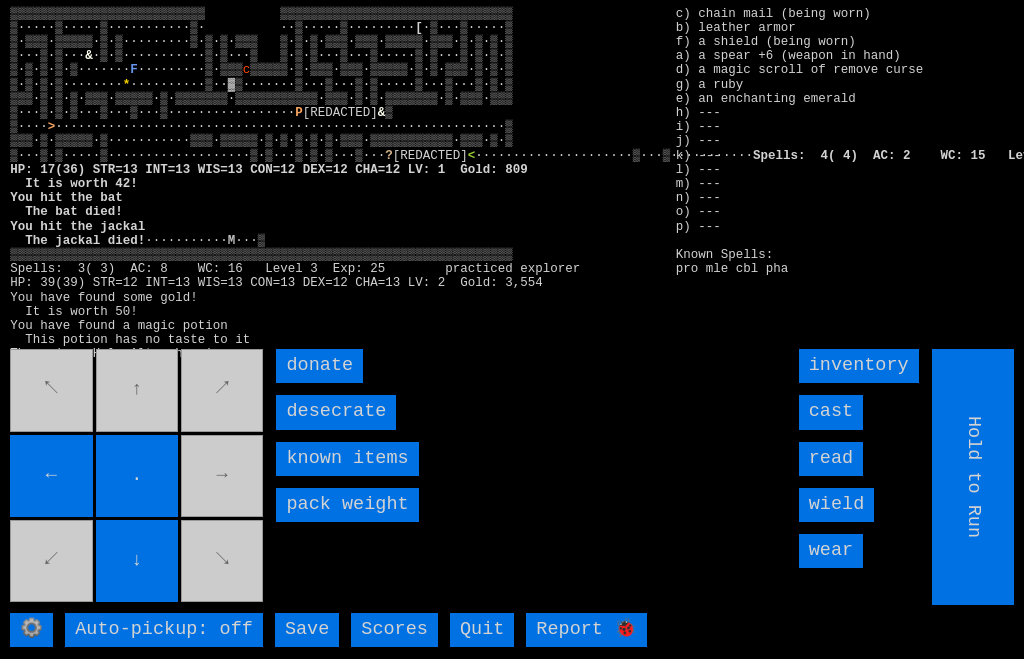 click on "↖ ↑ ↗ ← . → ↙ ↓ ↘" at bounding box center [138, 477] 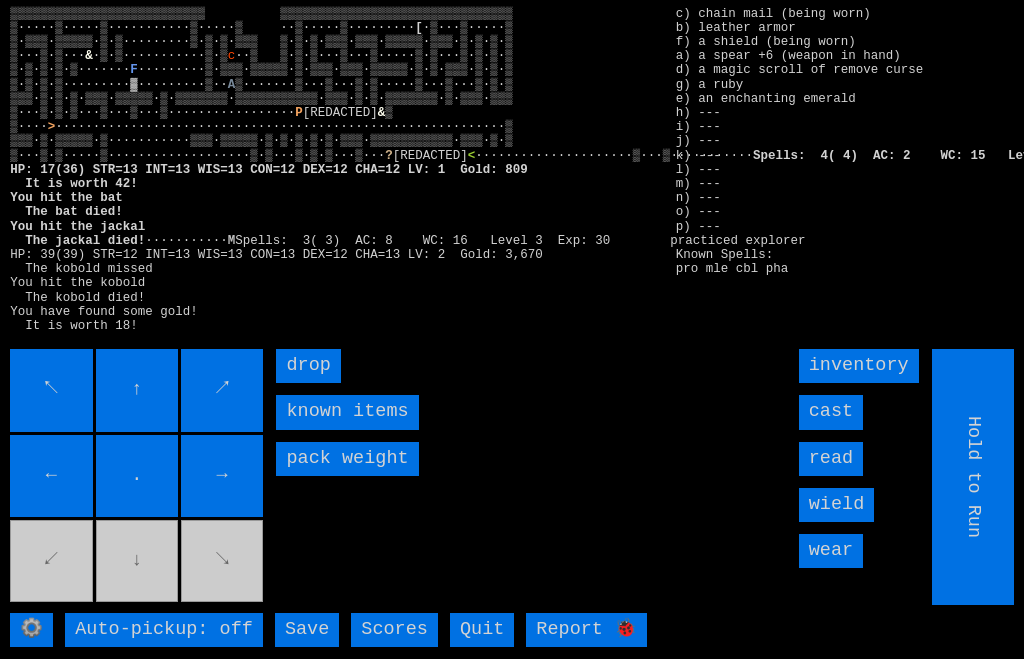 click on "▒▒▒▒▒▒▒▒▒▒▒▒▒▒▒▒▒▒▒▒▒▒▒▒▒▒          ▒▒▒▒▒▒▒▒▒▒▒▒▒▒▒▒▒▒▒▒▒▒▒▒▒▒▒▒▒▒▒
▒·····▒·····▒···········▒·····▒     ··▒·····▒········· [ ·▒···▒·····▒
▒·▒▒▒·▒▒▒▒▒·▒·▒·········▒·▒·▒·▒▒▒   ▒·▒·▒·▒▒▒·▒▒▒·▒▒▒▒▒·▒▒▒·▒·▒·▒·▒
▒···▒·▒··· & ·▒·▒···········▒·▒ c ··▒   ▒·▒·▒···▒···▒·····▒·▒···▒·▒·▒·▒
▒·▒·▒·▒·▒······· F ·········▒·▒▒▒·▒▒▒▒▒·▒·▒▒▒·▒▒▒·▒▒▒▒▒·▒·▒·▒▒▒·▒·▒·▒
▒·▒·▒·▒·········▓·········▒·· A P & ▒
▒···· > ? < f ··········· M" at bounding box center [512, 329] 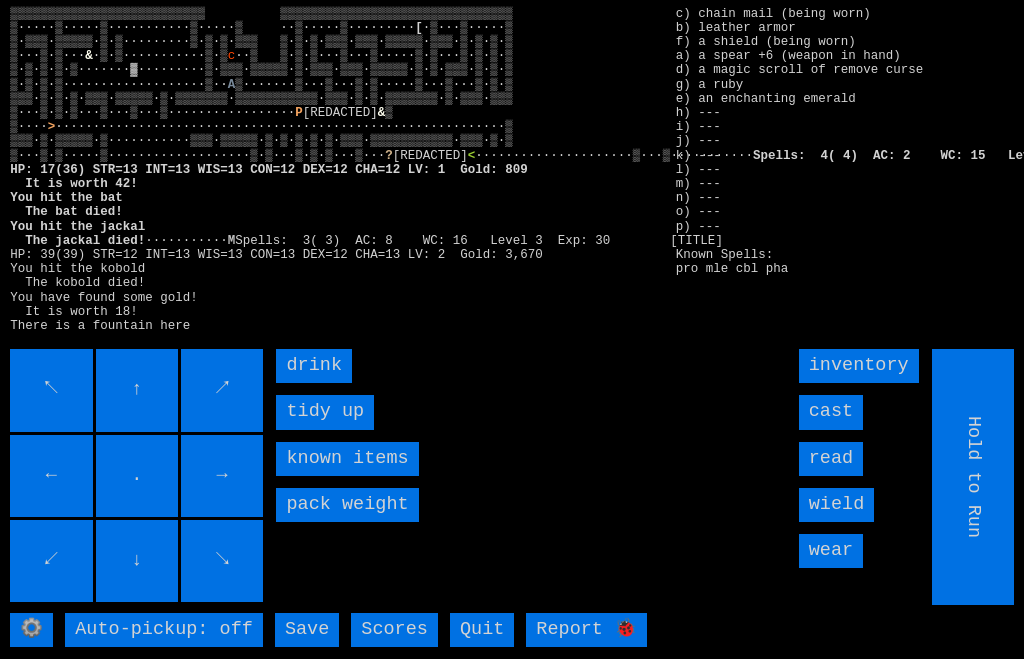 click on "drink" at bounding box center [314, 366] 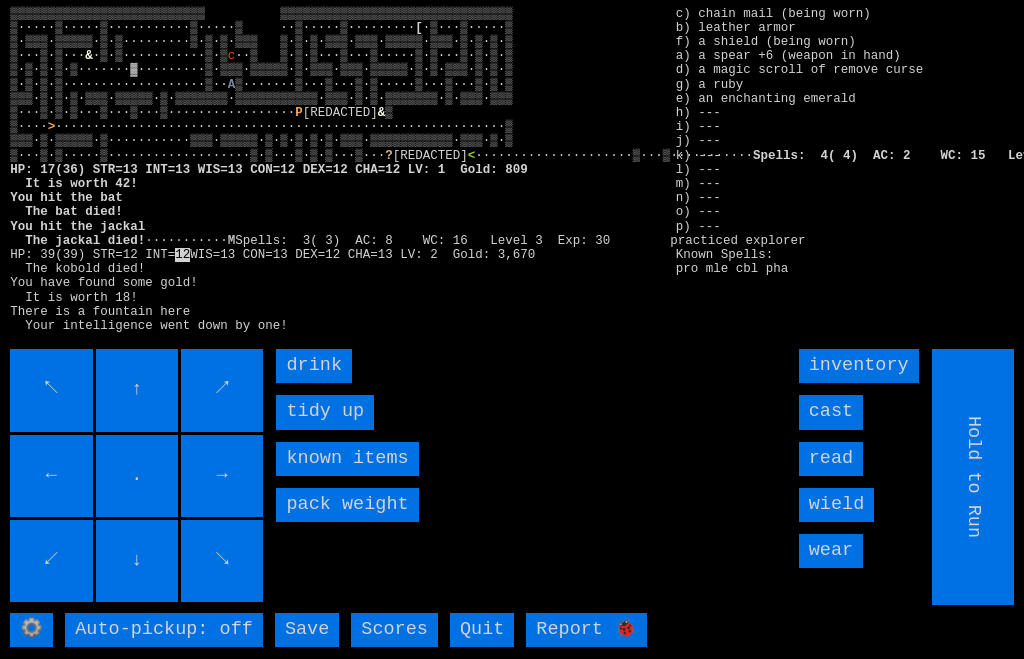 click on "drink" at bounding box center [314, 366] 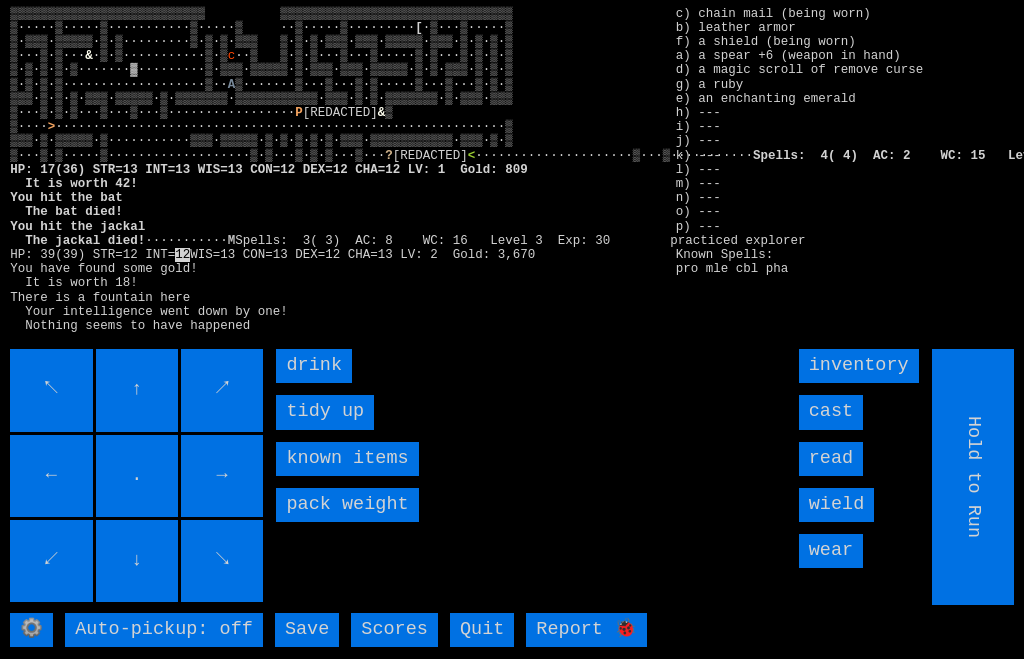 click on "drink" at bounding box center [314, 366] 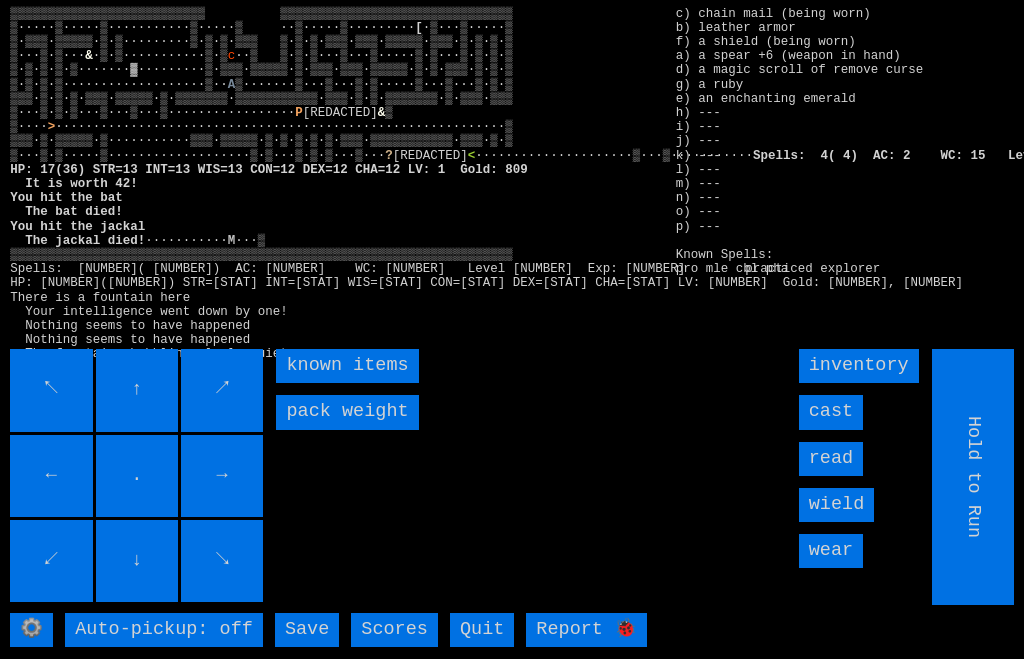 click on "known items" at bounding box center [347, 366] 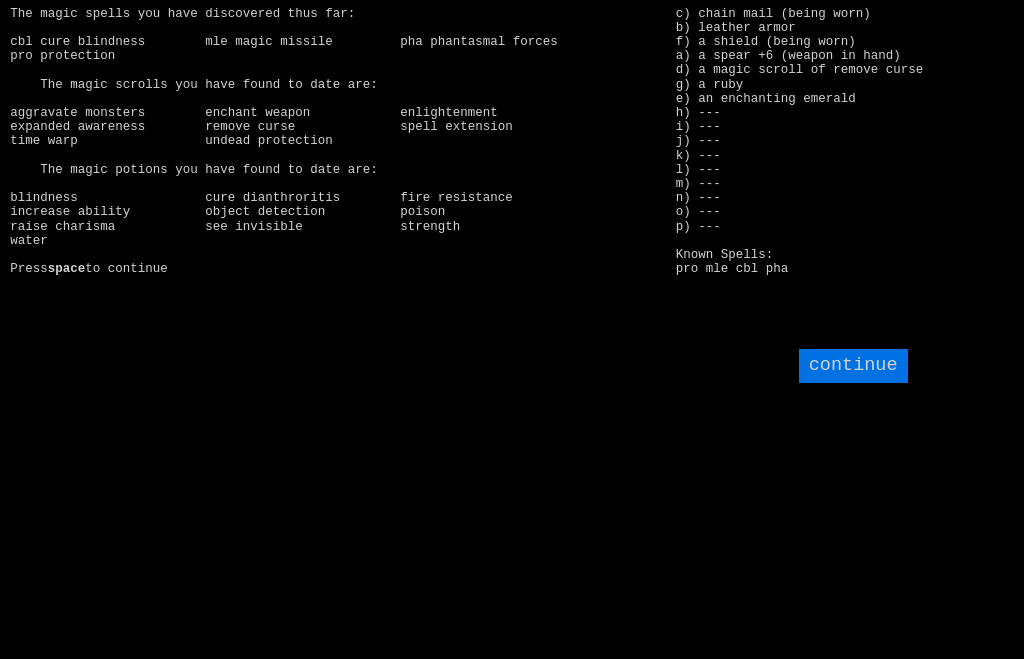 click on "continue" at bounding box center (853, 366) 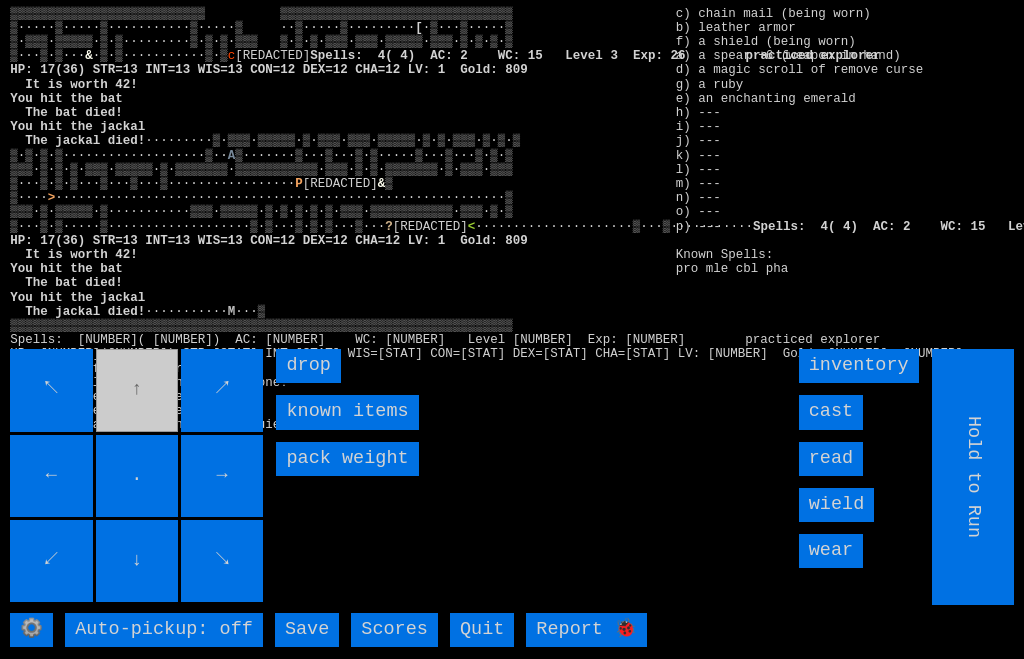 click on "←" at bounding box center [51, 476] 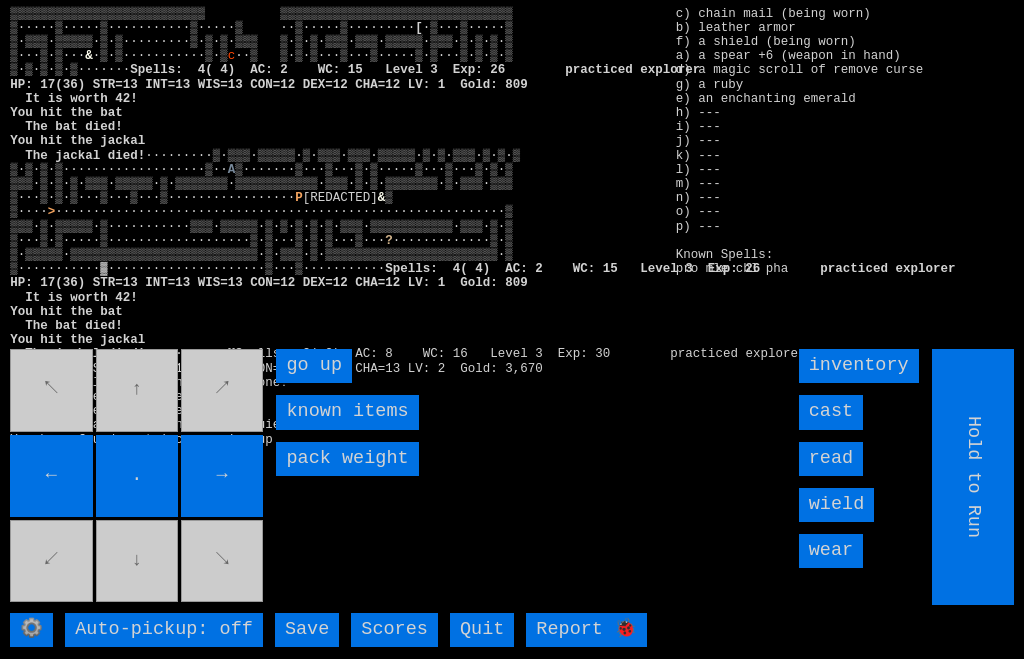 click on "go up" at bounding box center [314, 366] 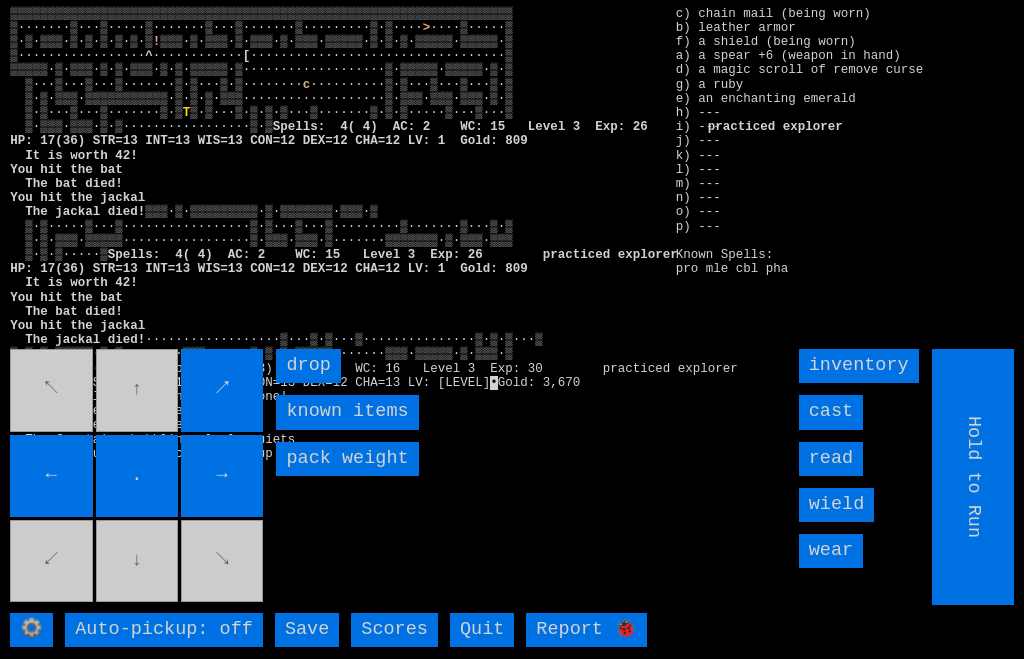 click on "↖ ↑ ↗ ← . → ↙ ↓ ↘" at bounding box center [138, 477] 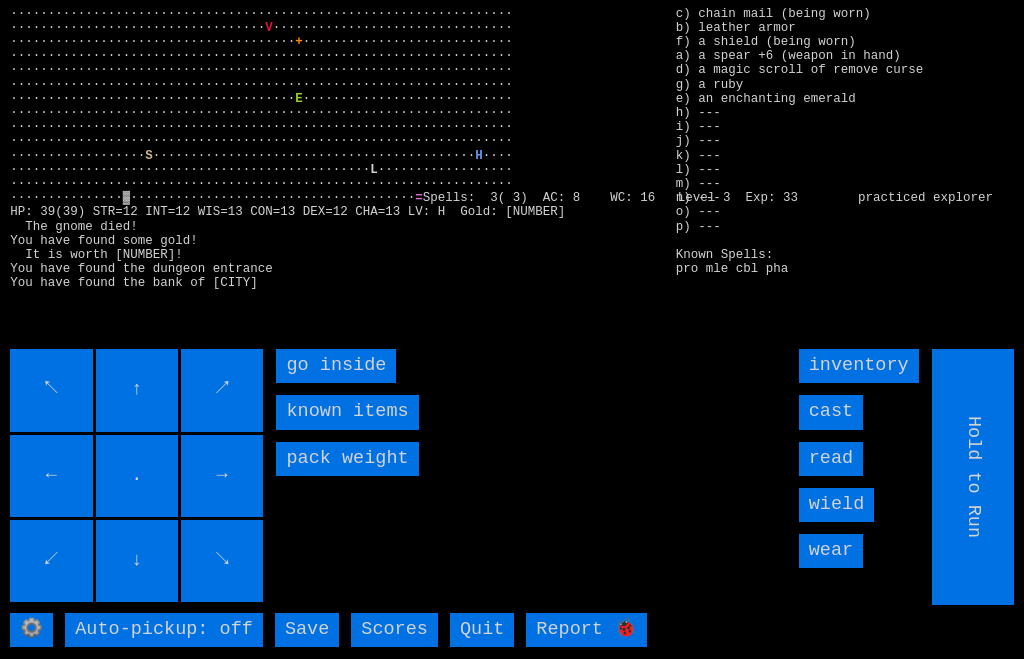 click on "go inside" at bounding box center [336, 366] 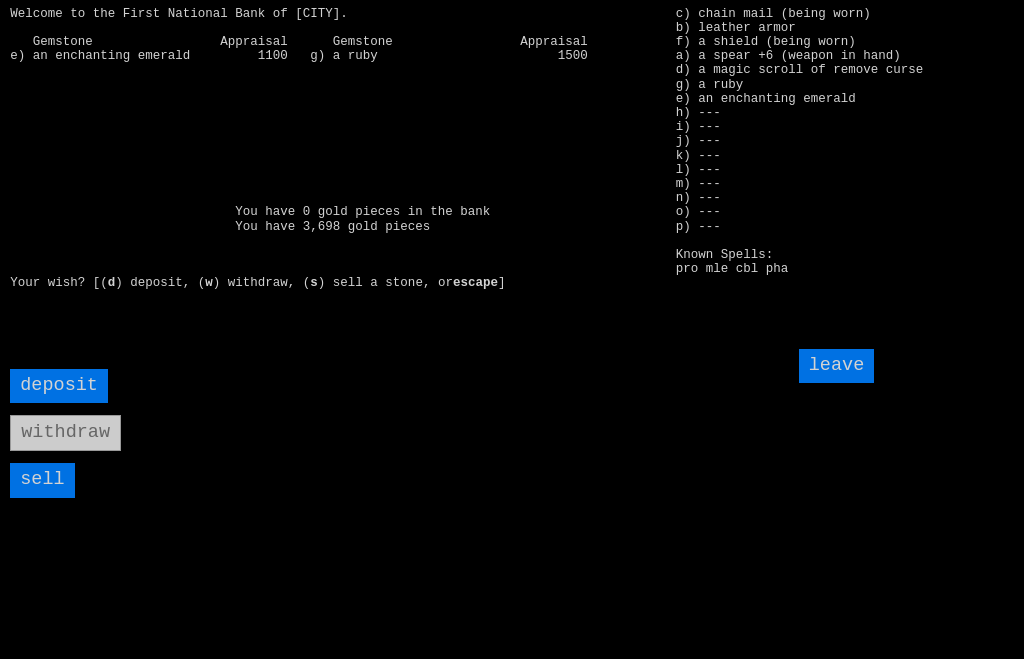 click on "sell" at bounding box center (42, 480) 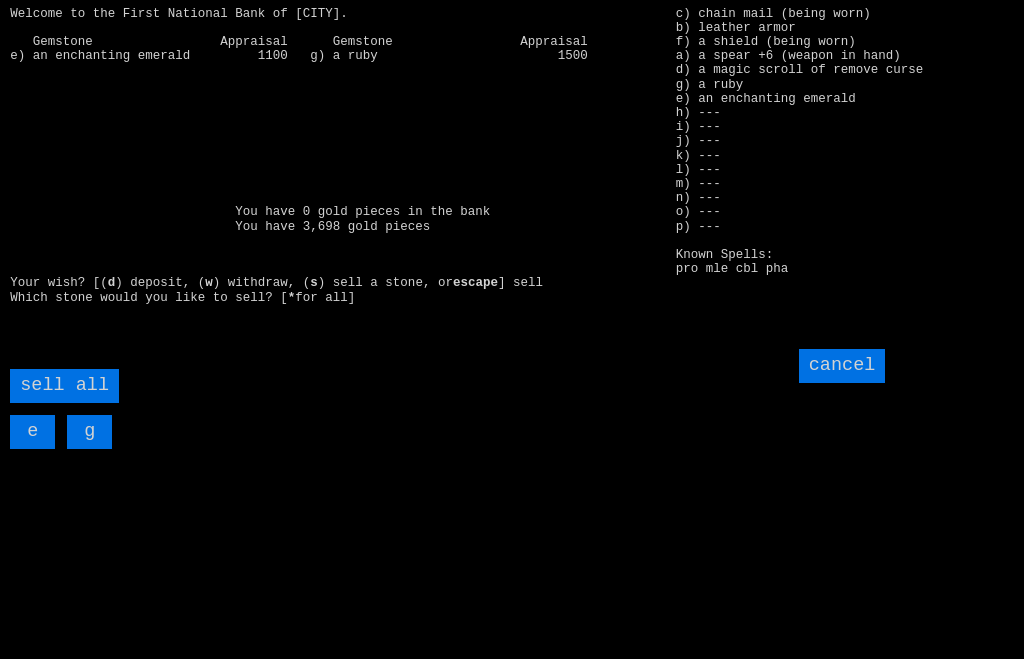 click on "sell all" at bounding box center [64, 386] 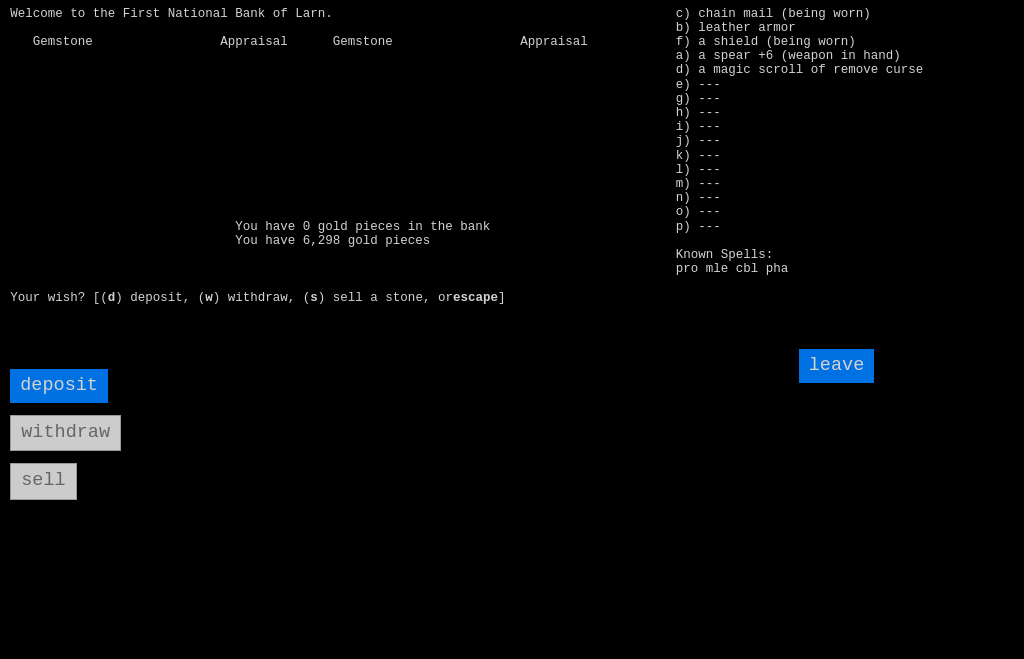 click on "deposit" at bounding box center [59, 386] 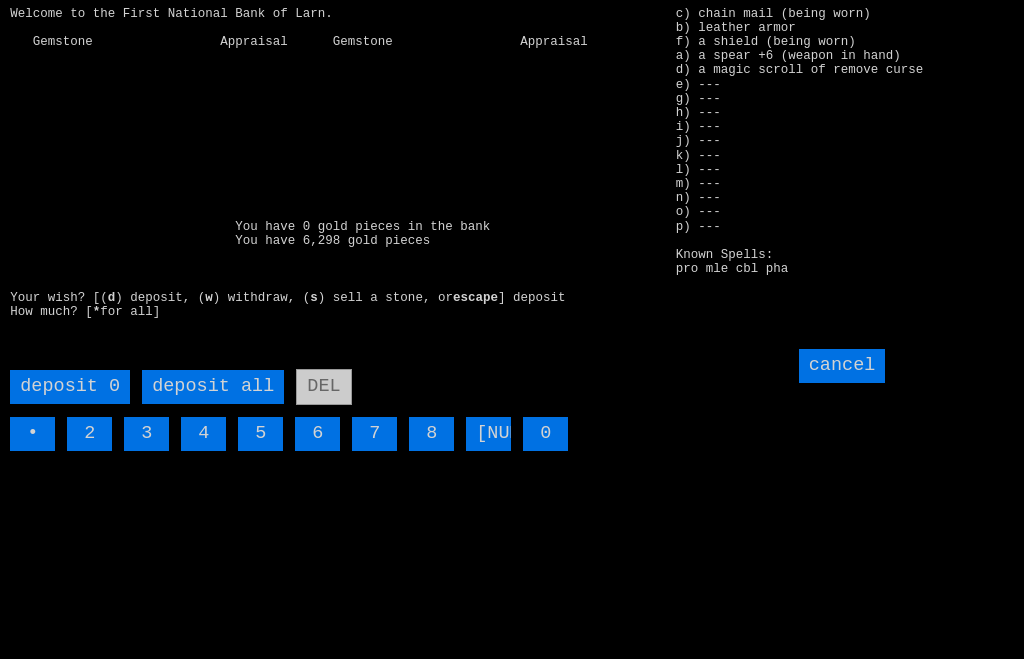 click on "deposit all" at bounding box center (213, 387) 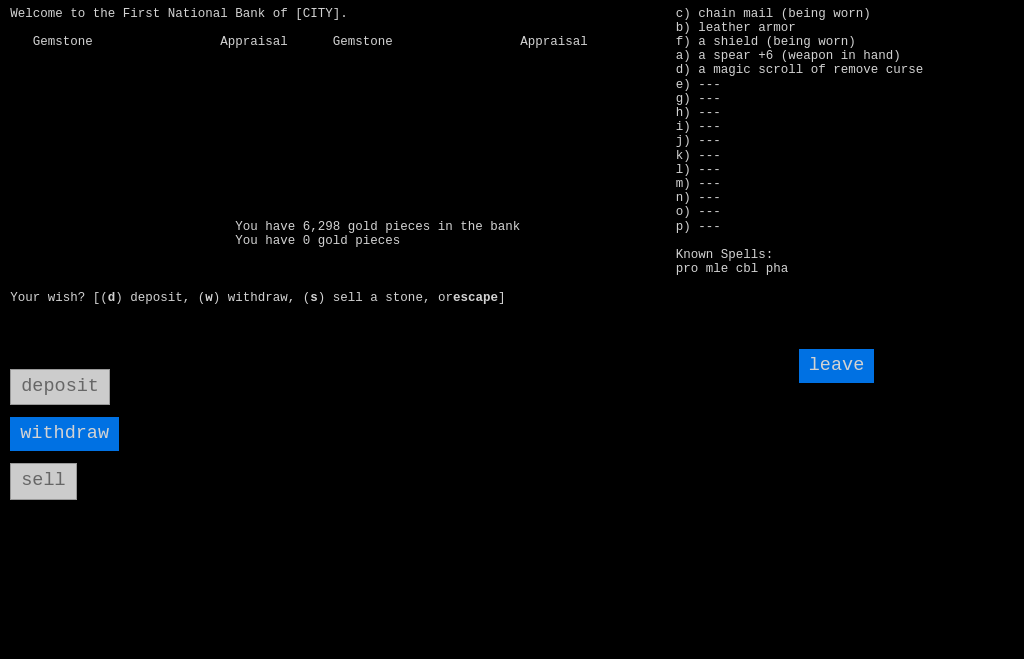 click on "leave" at bounding box center (837, 366) 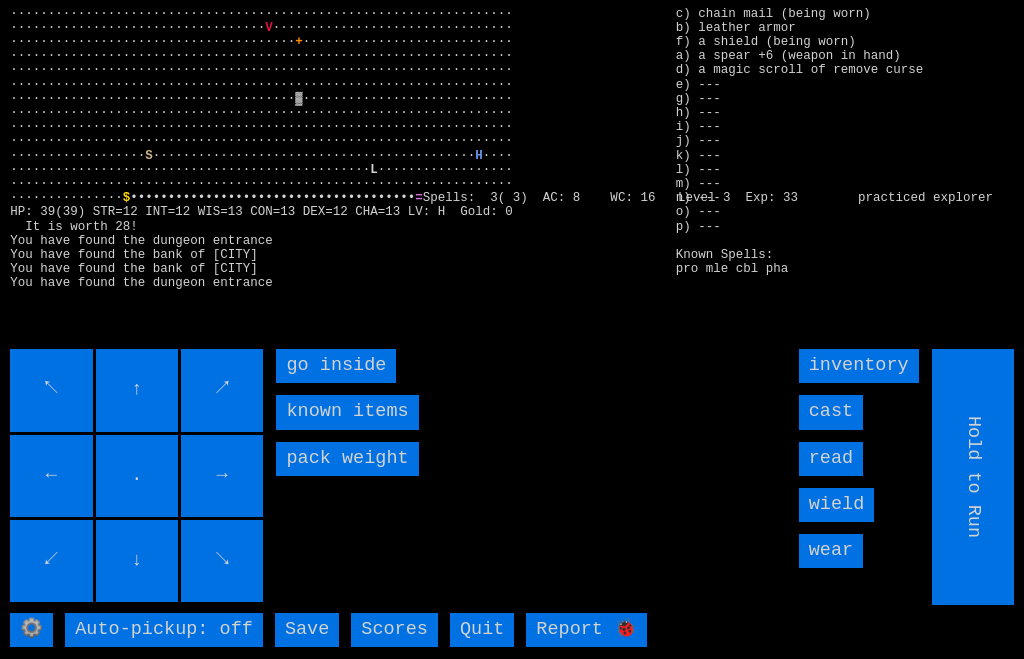 click on "go inside" at bounding box center [336, 366] 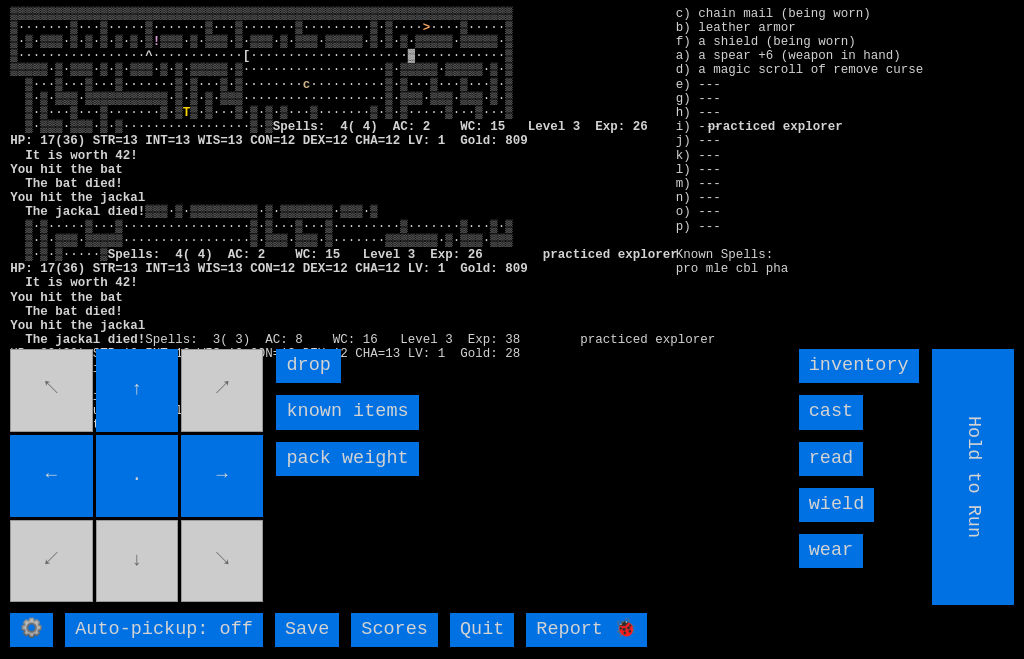 click on "↑" at bounding box center (137, 390) 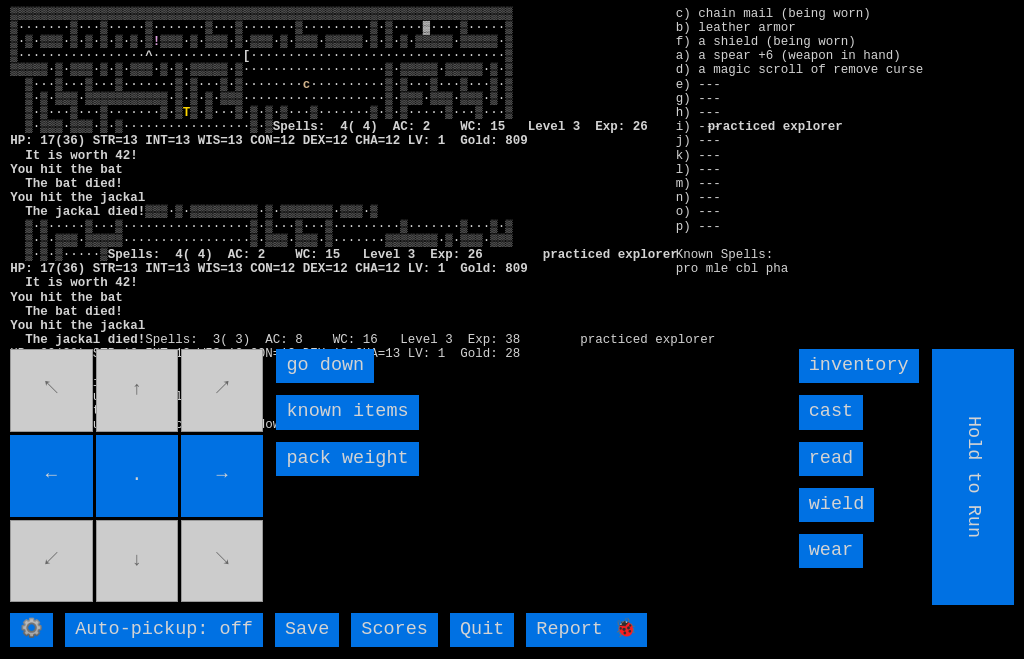click on "go down" at bounding box center (325, 366) 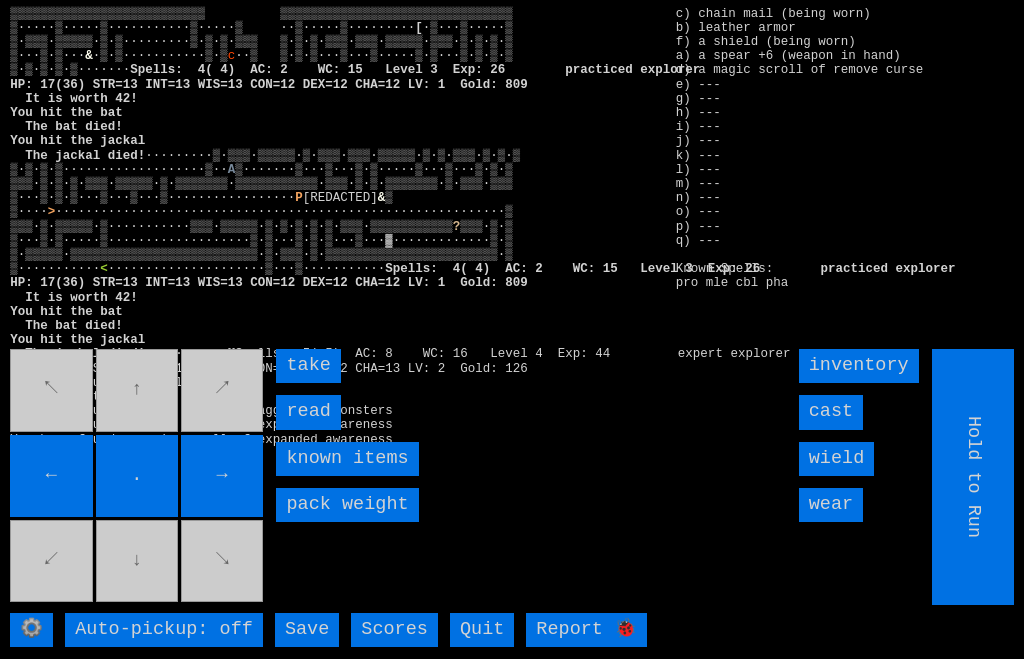 click on "take" at bounding box center (308, 366) 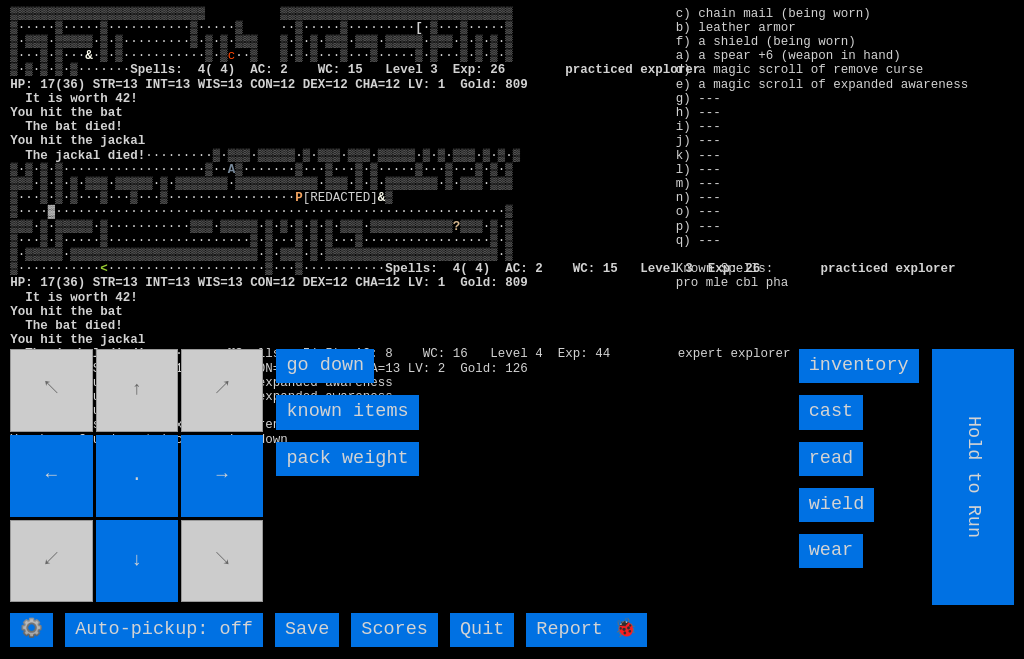 click on "go down" at bounding box center (325, 366) 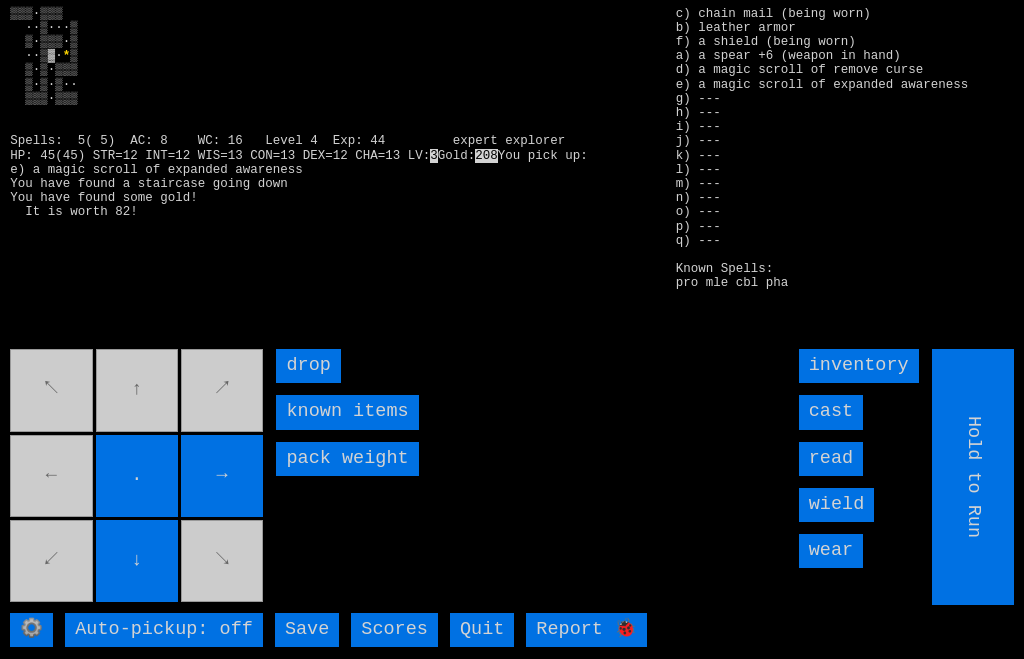 click on "read" at bounding box center (831, 459) 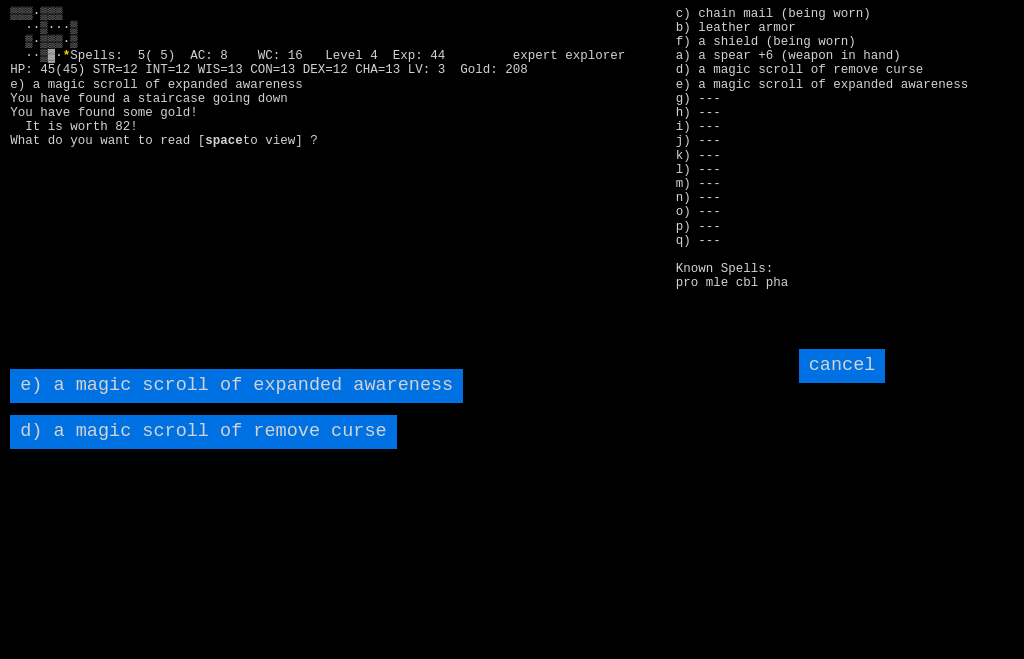 click on "e) a magic scroll of expanded awareness" at bounding box center (236, 386) 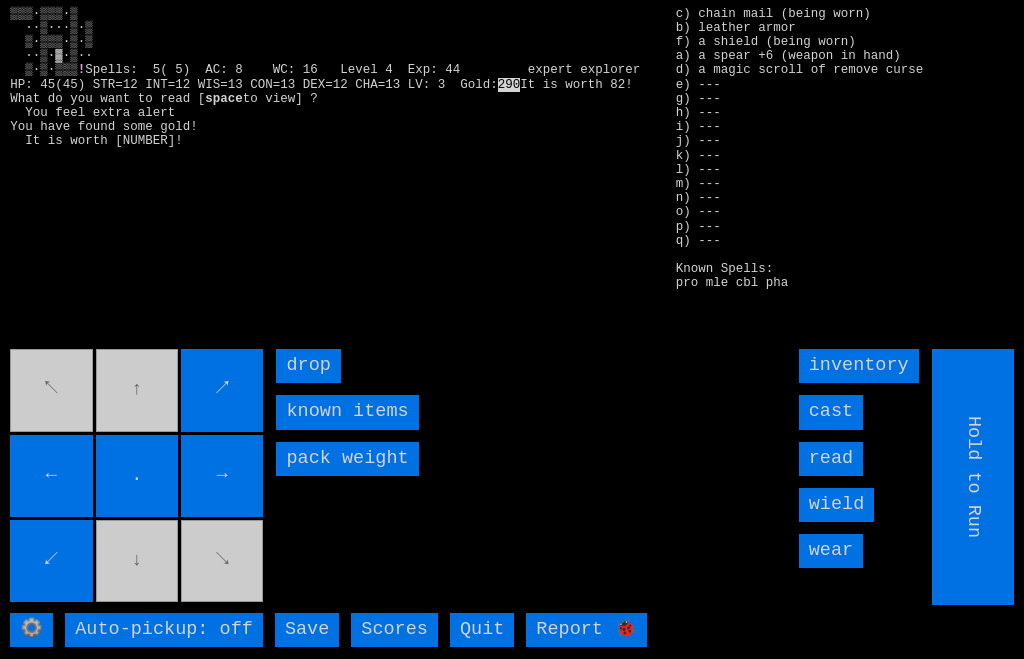 click on "↖ ↑ ↗ ← . → ↙ ↓ ↘" at bounding box center (138, 477) 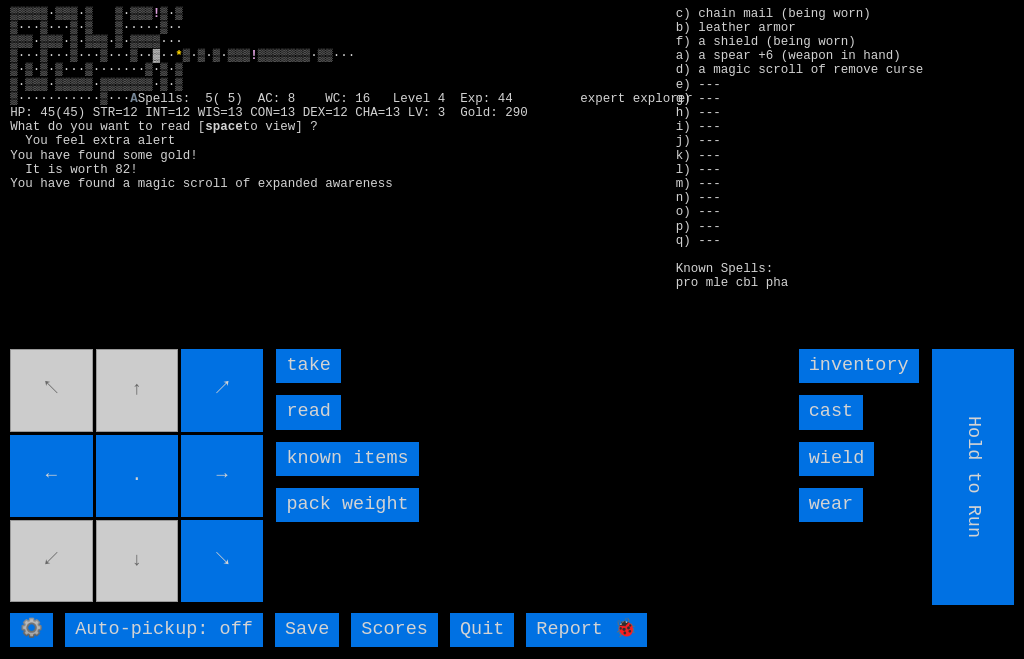 click on "read" at bounding box center [308, 412] 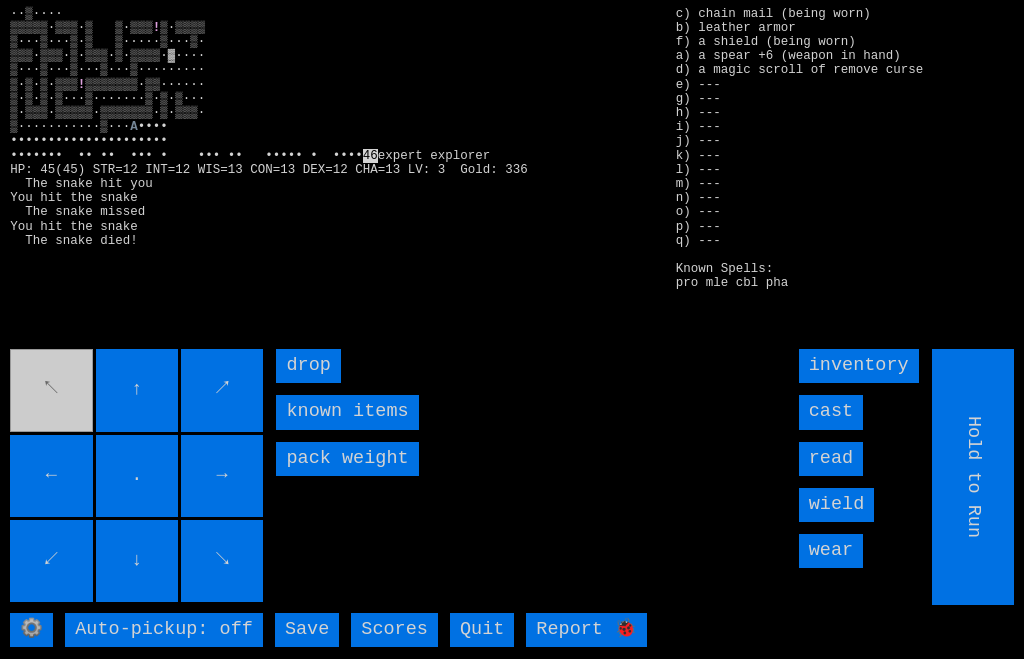 click on "↖ ↑ ↗ ← . → ↙ ↓ ↘" at bounding box center (138, 477) 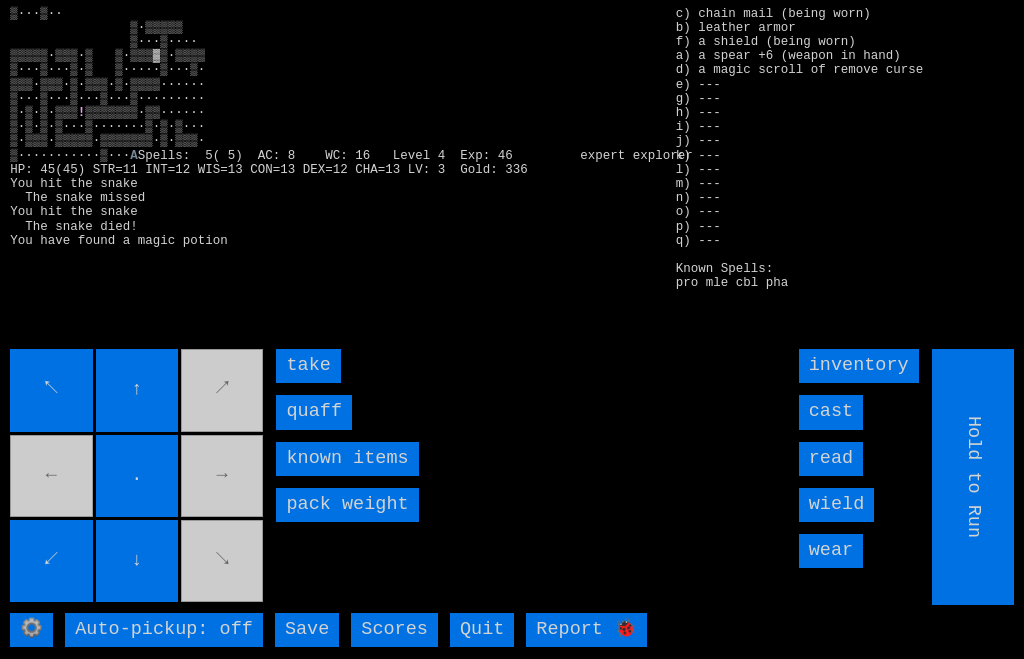 click on "quaff" at bounding box center [314, 412] 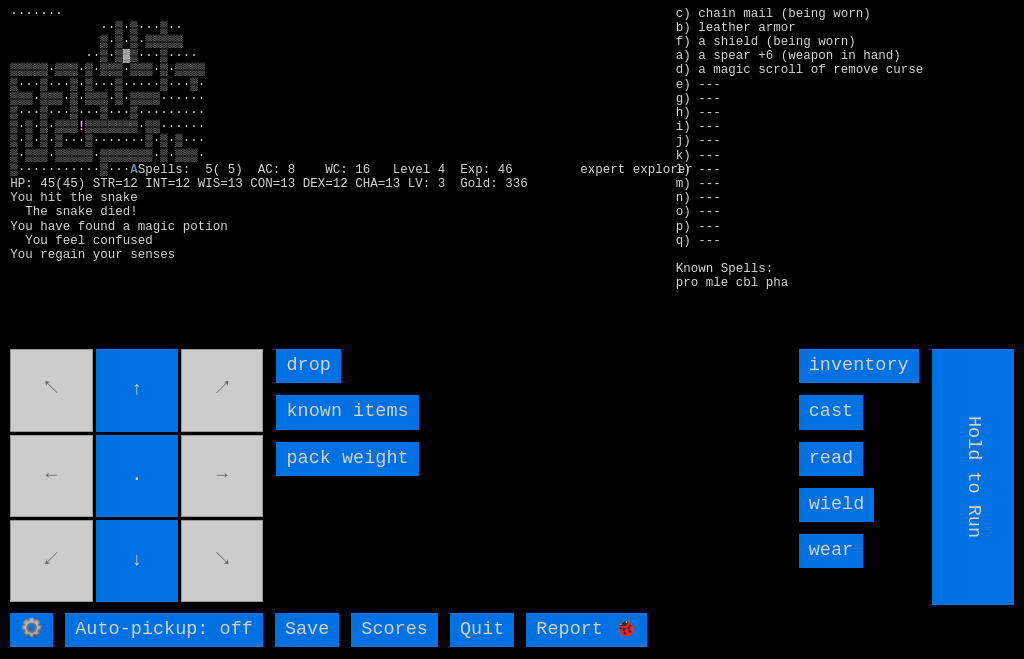 click on "↖ ↑ ↗ ← . → ↙ ↓ ↘" at bounding box center [138, 477] 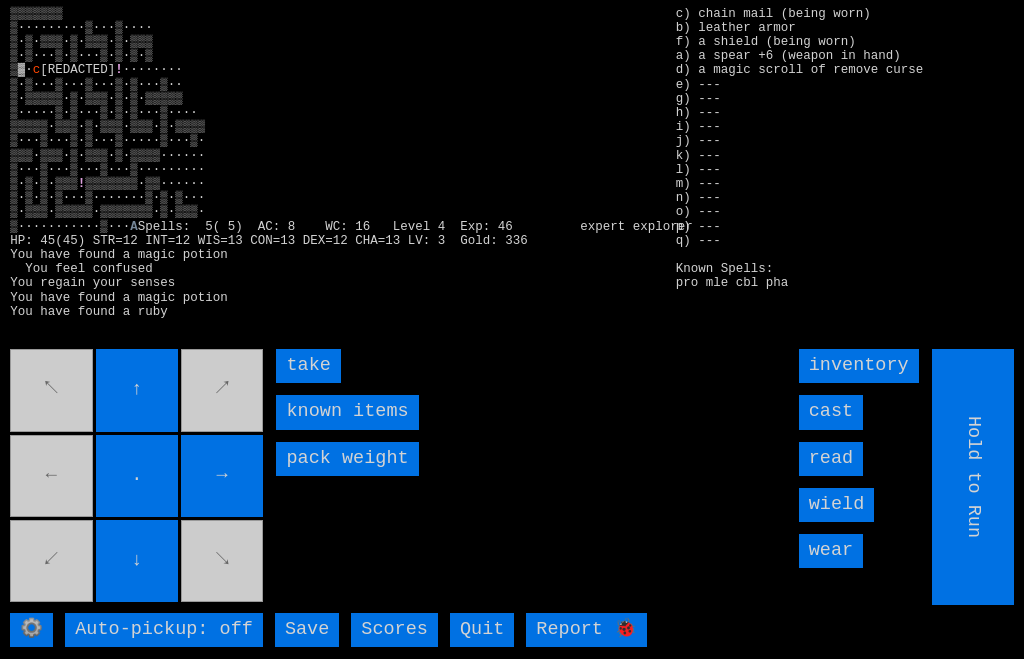 click on "cast" at bounding box center [831, 412] 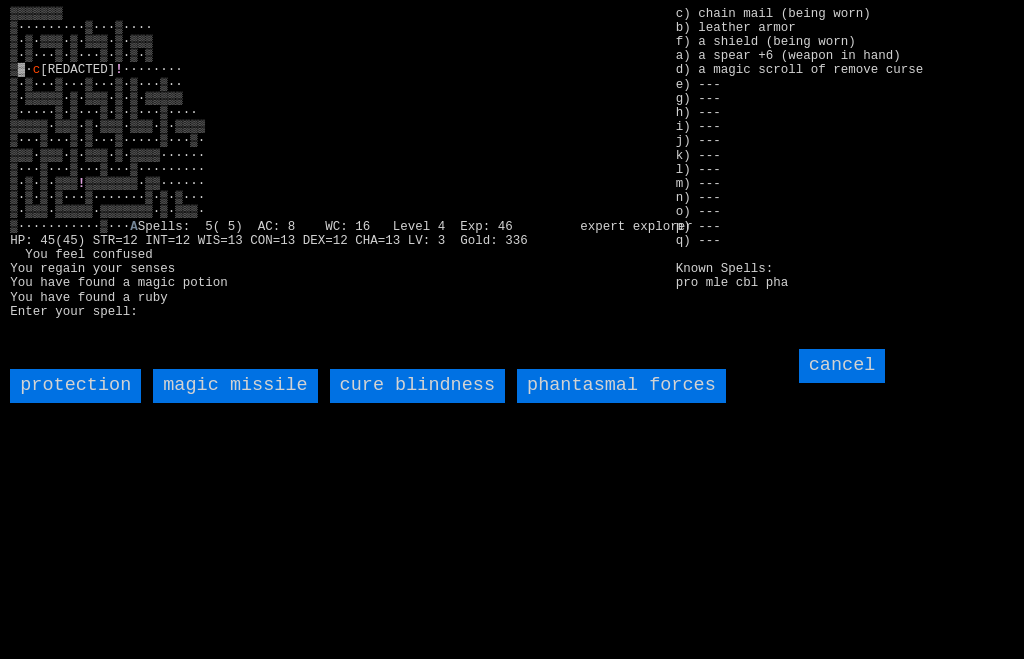 click on "magic missile" at bounding box center [235, 386] 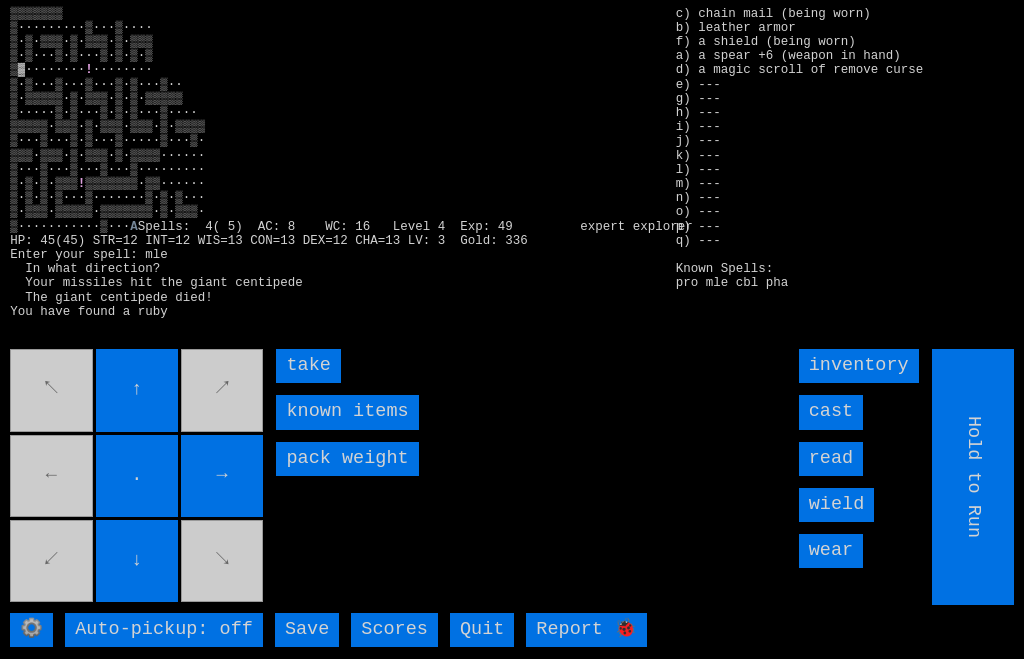 click on "take" at bounding box center [308, 366] 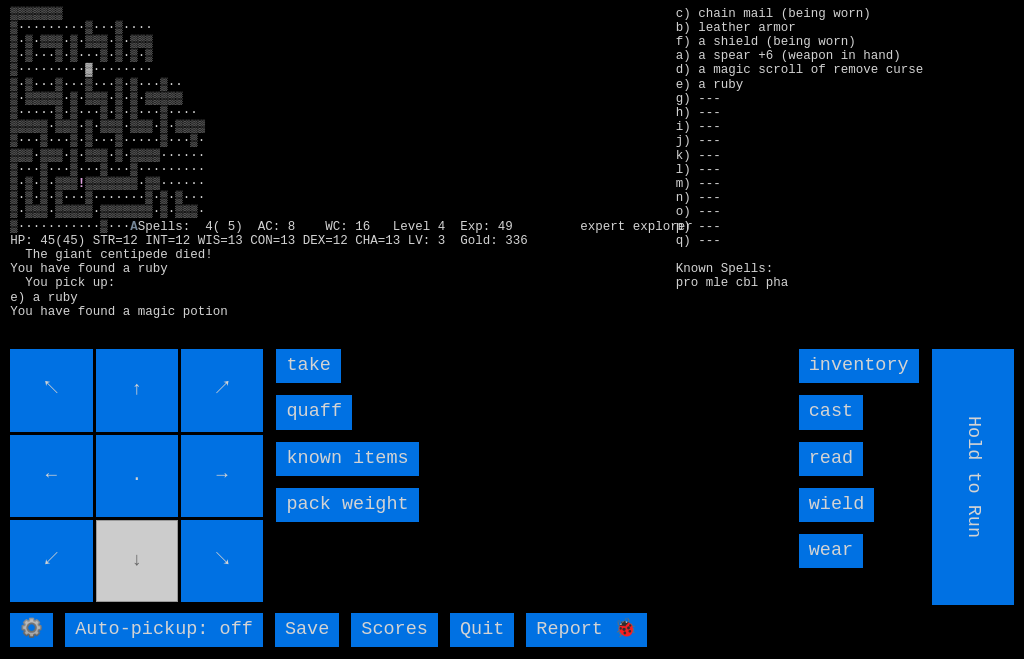 click on "quaff" at bounding box center [314, 412] 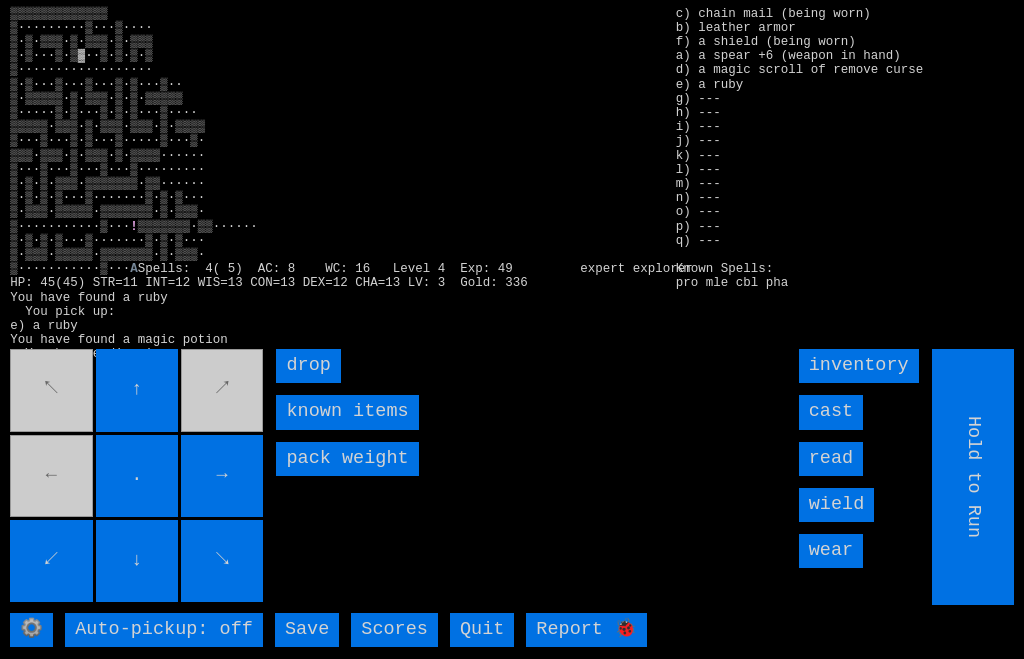 click on "↖ ↑ ↗ ← . → ↙ ↓ ↘" at bounding box center [138, 477] 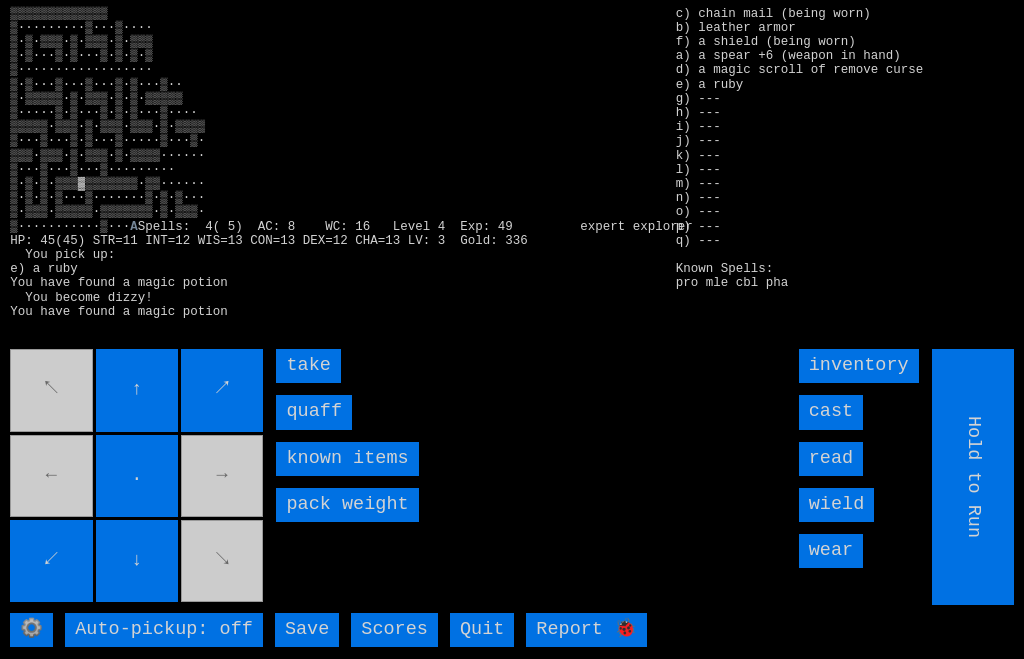 click on "quaff" at bounding box center [314, 412] 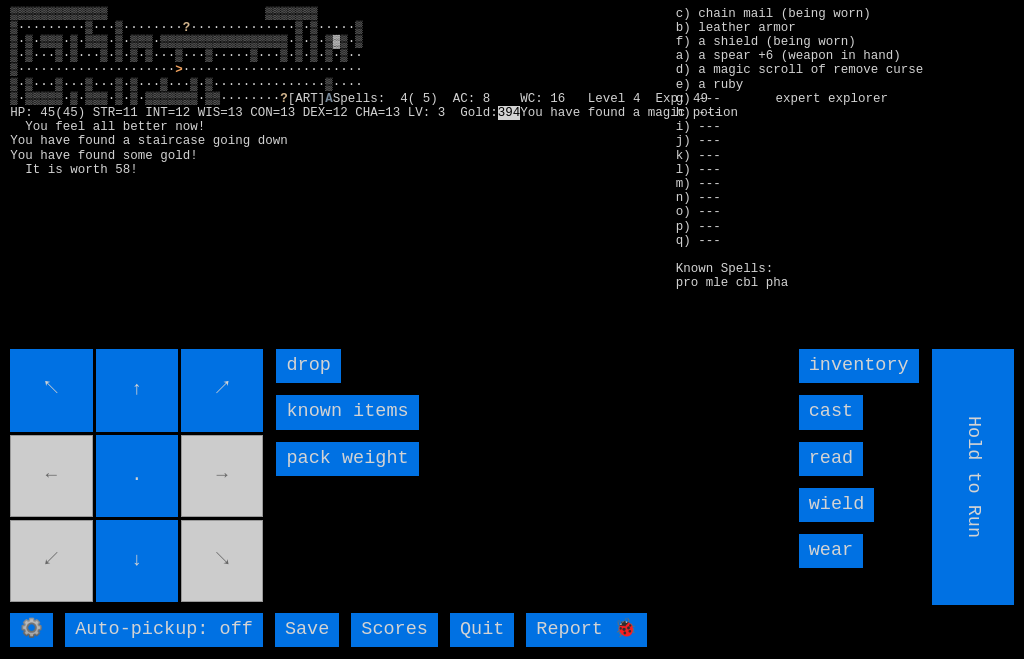 click on "." at bounding box center [137, 476] 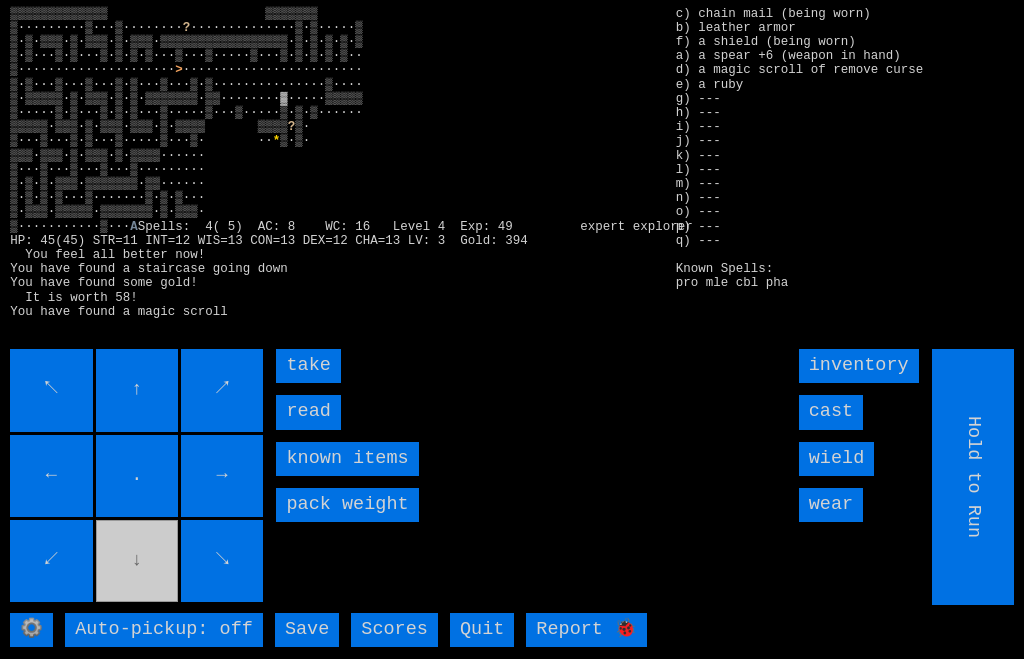 click on "read" at bounding box center [308, 412] 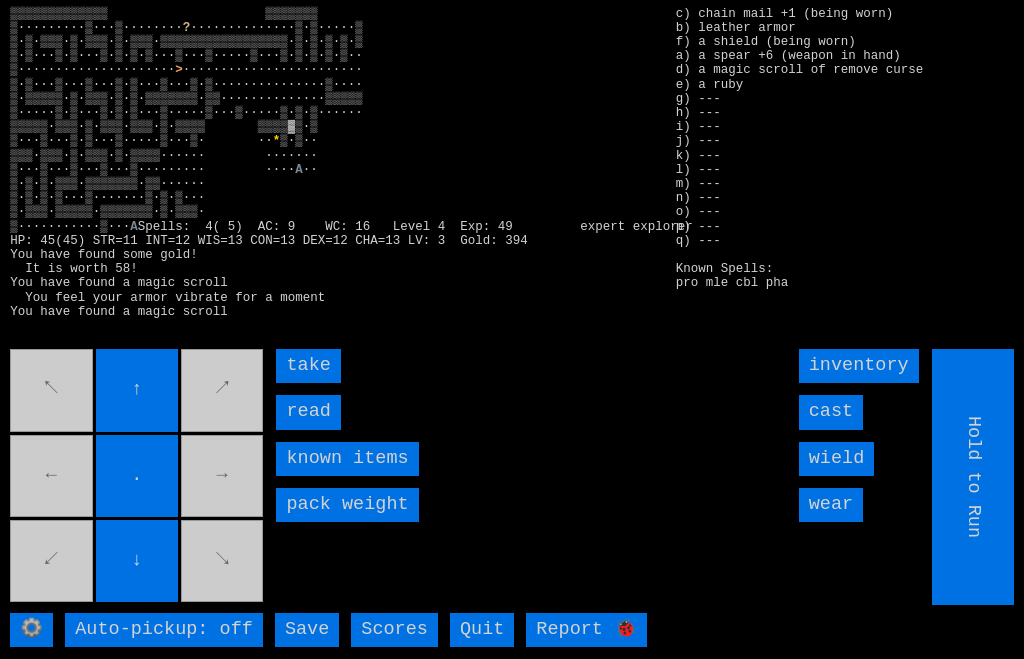 click on "read" at bounding box center (308, 412) 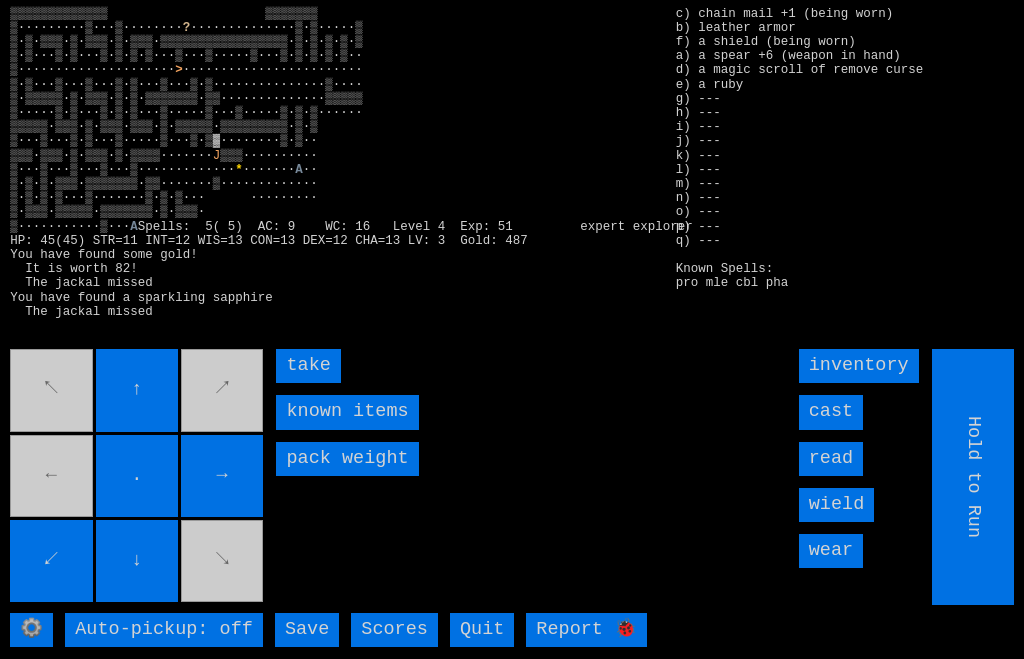click on "take" at bounding box center (308, 366) 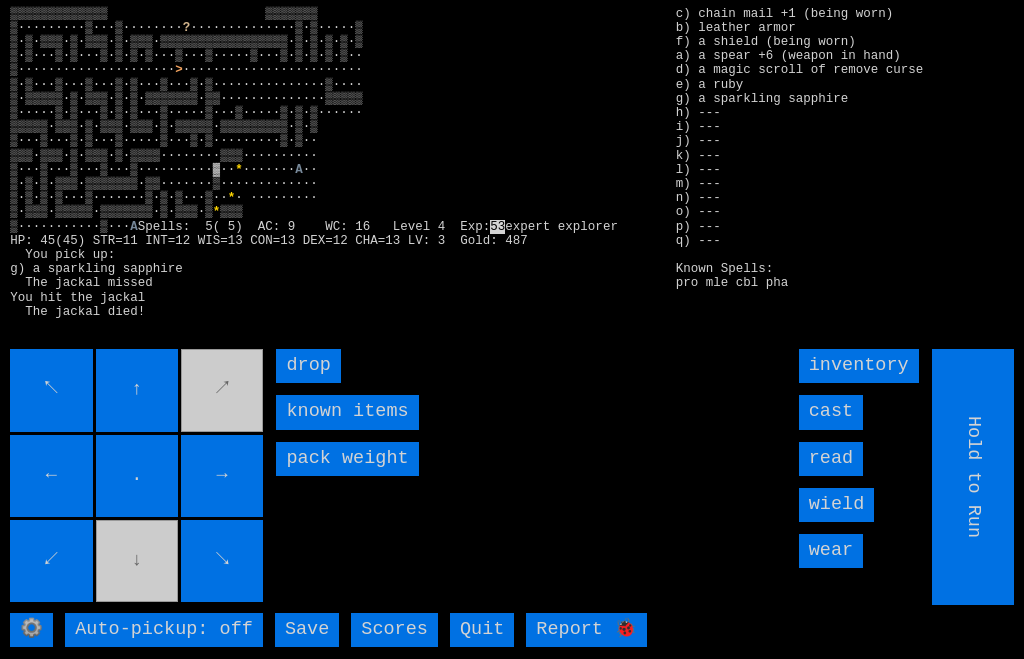 click on "↖ ↑ ↗ ← . → ↙ ↓ ↘" at bounding box center (138, 477) 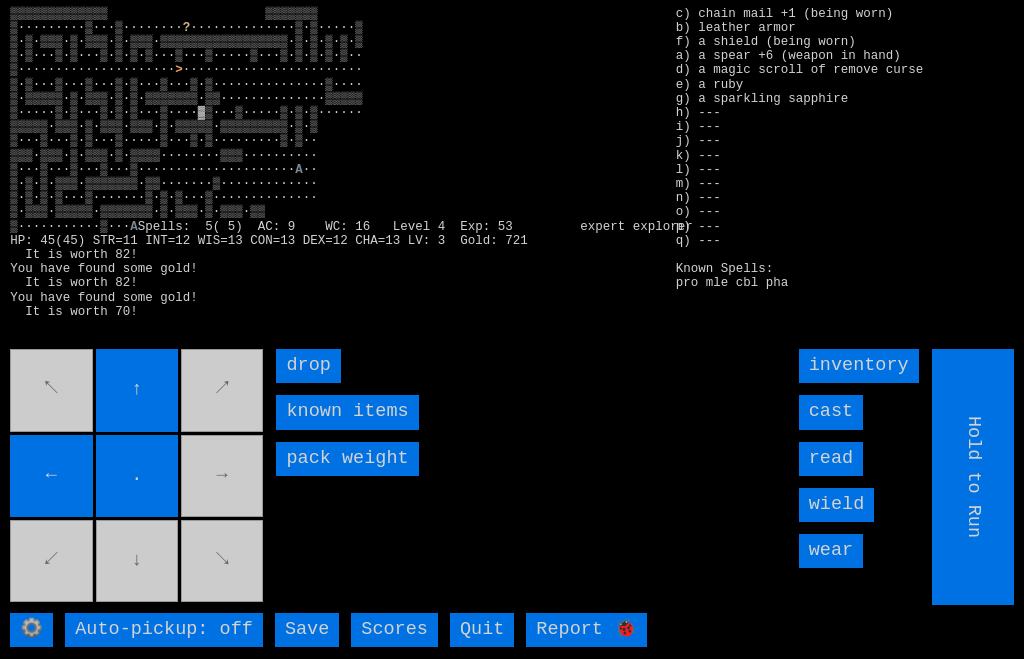 click on "▒▒▒▒▒▒▒▒▒▒▒▒▒                     ▒▒▒▒▒▒▒
▒·········▒···▒········ ? ··············▒·▒·····▒
▒·▒·▒▒▒·▒·▒▒▒·▒·▒▒▒·▒▒▒▒▒▒▒▒▒▒▒▒▒▒▒▒▒·▒·▒·▒·▒·▒
▒·▒···▒·▒···▒·▒·▒·▒···▒···▒·····▒···▒·▒·▒·▒·▒··
▒····················· > A A
⚙️ Auto-pickup: off Save Scores Quit Report 🐞
inventory cast read wield wear
Hold to Run
↖ ↑ ↗ ← . → ↙ ↓ ↘
drop known items pack weight" at bounding box center (512, 329) 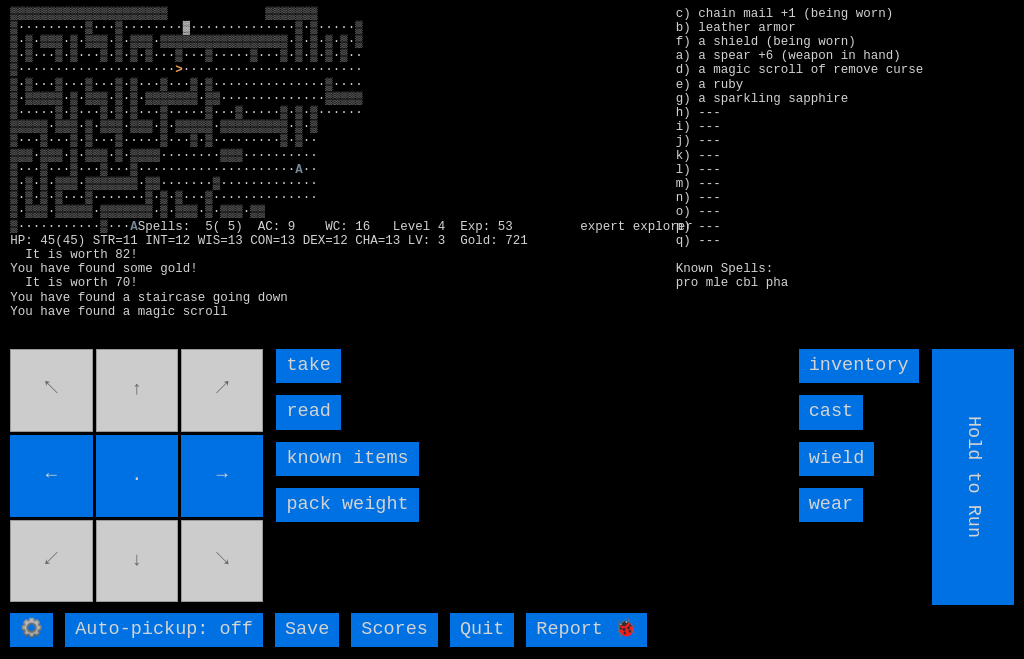 click on "read" at bounding box center [308, 412] 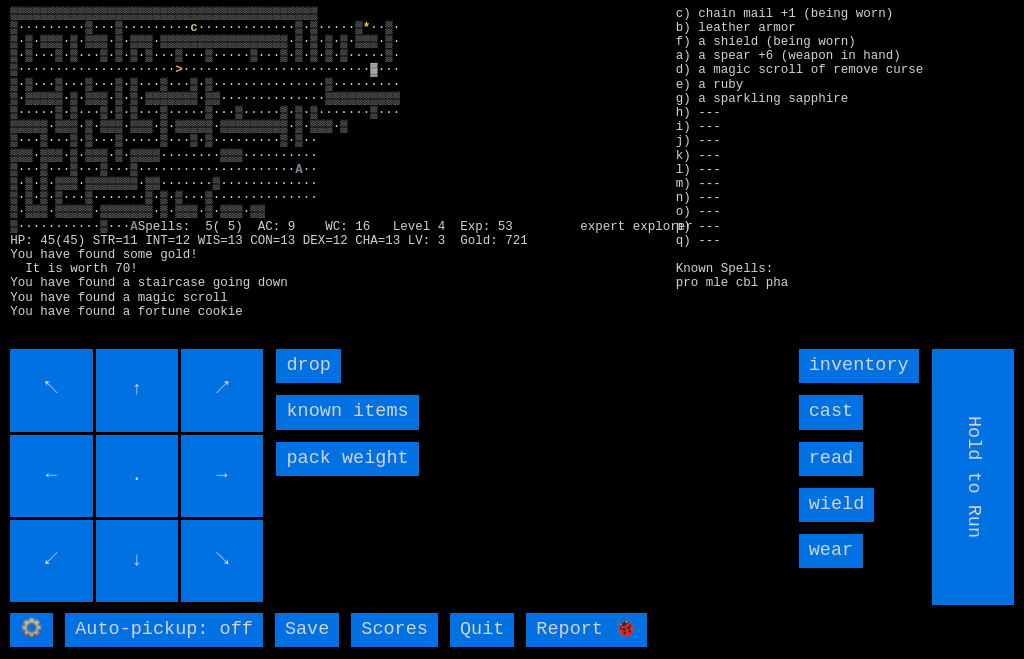 click on "↑" at bounding box center (137, 390) 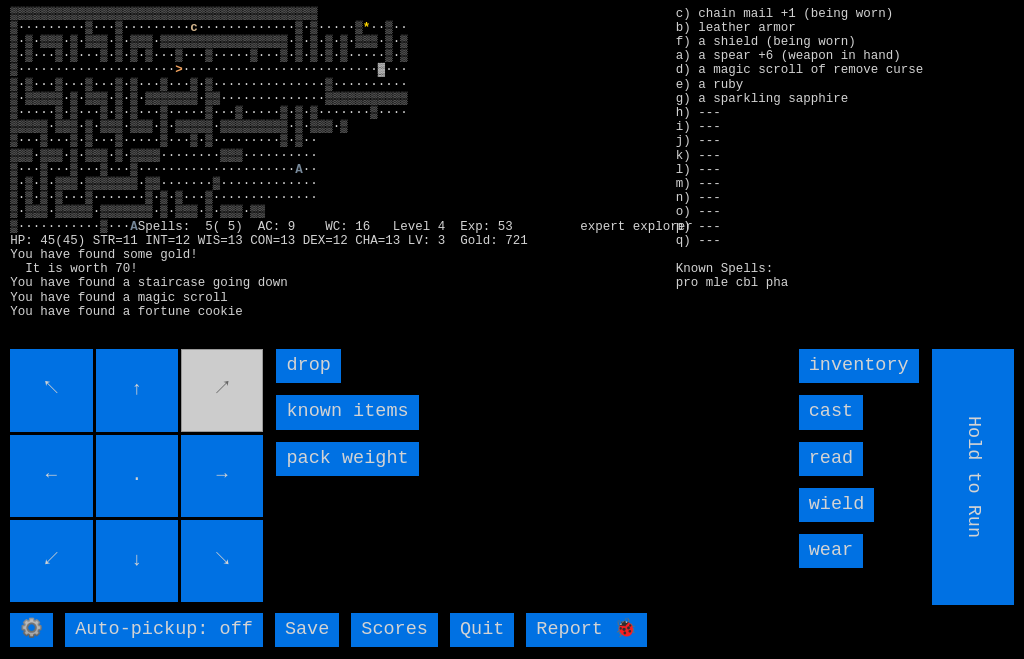 click on "▒▒▒▒▒▒▒▒▒▒▒▒▒▒▒▒▒▒▒▒▒▒▒▒▒▒▒▒▒▒▒▒▒▒▒▒▒▒▒▒▒
▒·········▒···▒········· c ·············▒·▒·····▒ * ··▒··
▒·▒·▒▒▒·▒·▒▒▒·▒·▒▒▒·▒▒▒▒▒▒▒▒▒▒▒▒▒▒▒▒▒·▒·▒·▒·▒·▒▒▒·▒·▒
▒·▒···▒·▒···▒·▒·▒·▒···▒···▒·····▒···▒·▒·▒·▒·▒·····▒·▒
▒····················· > A A
⚙️ Auto-pickup: off Save Scores Quit Report 🐞
inventory cast read wield wear
Hold to Run
↖ ↑ ↗ ← . → ↙ ↓ ↘
drop known items pack weight" at bounding box center (512, 329) 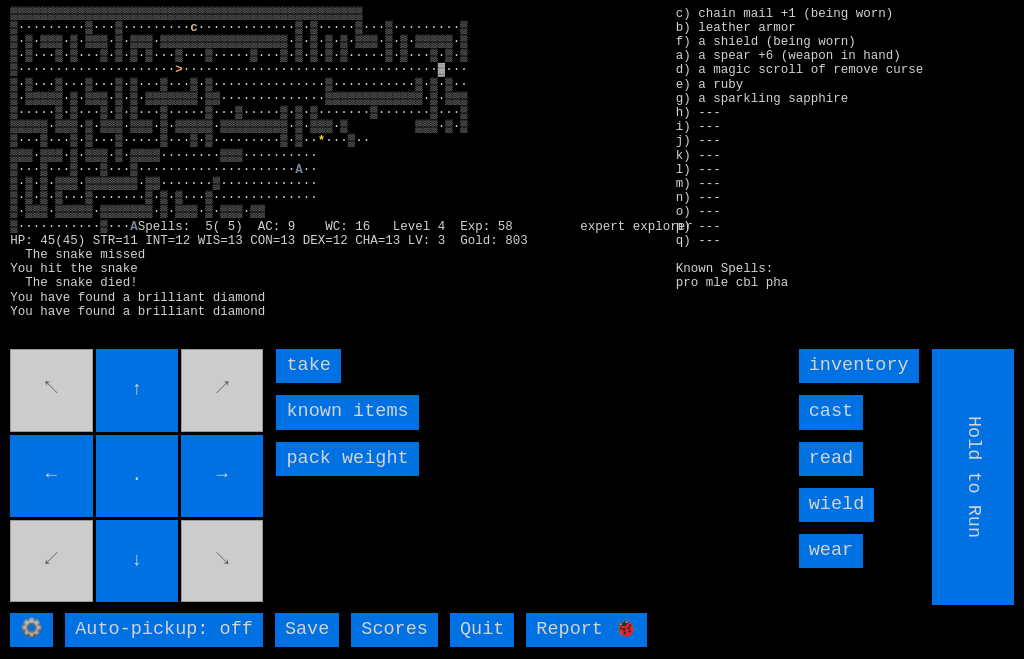 click on "take" at bounding box center (308, 366) 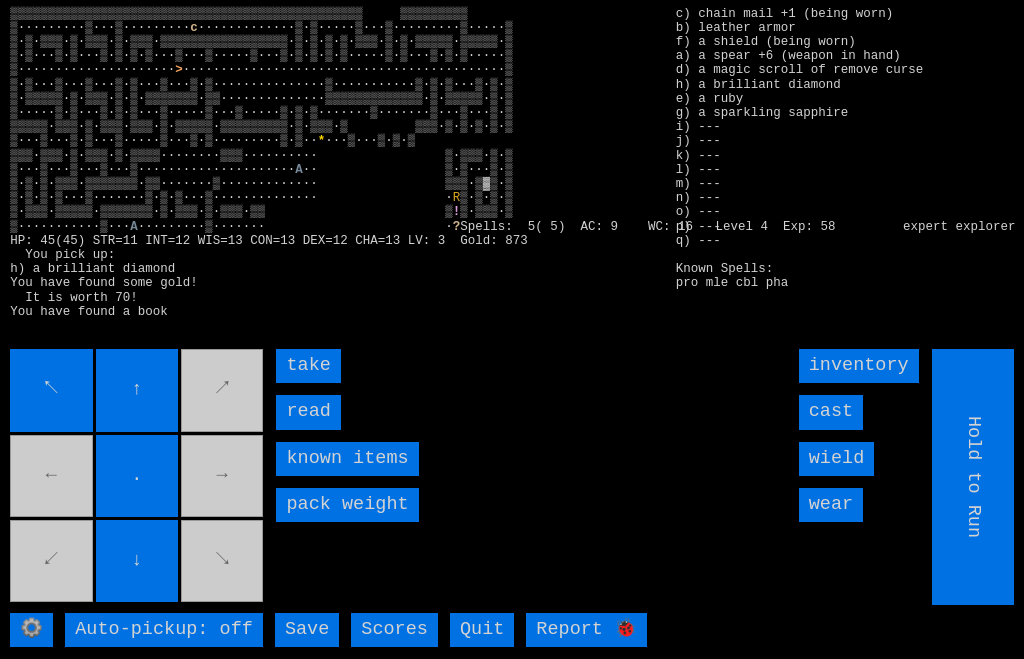 click on "read" at bounding box center [308, 412] 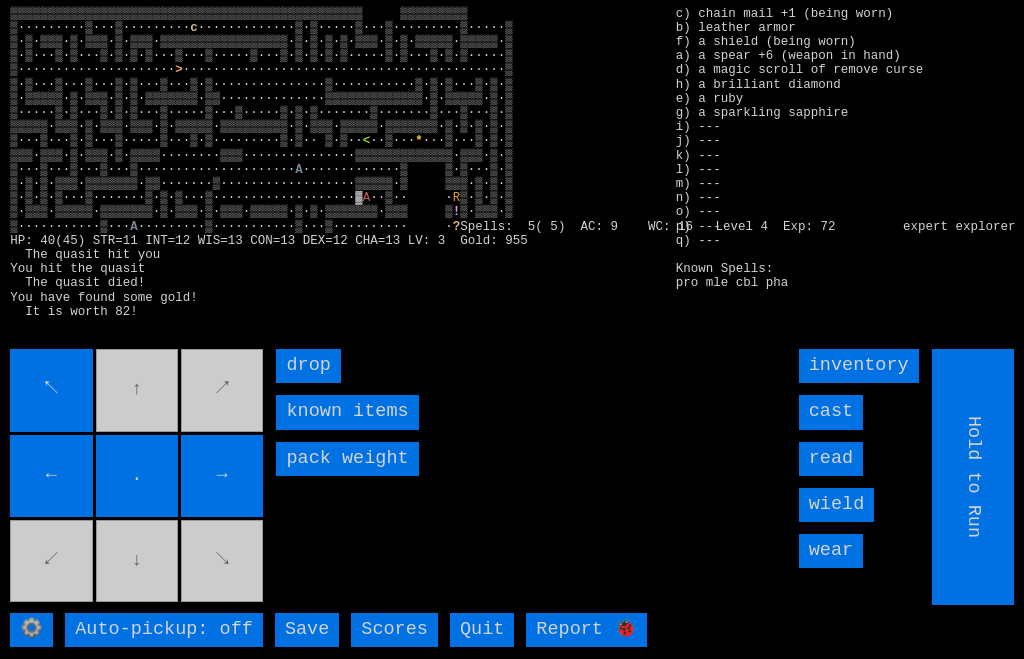 click on "cast" at bounding box center (831, 412) 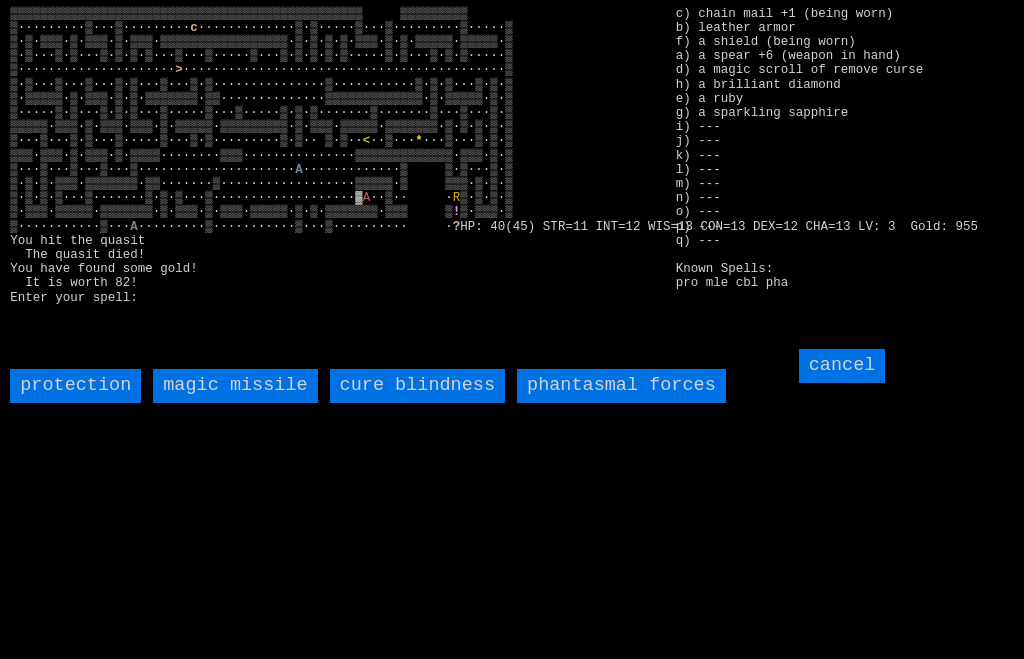 click on "magic missile" at bounding box center [235, 386] 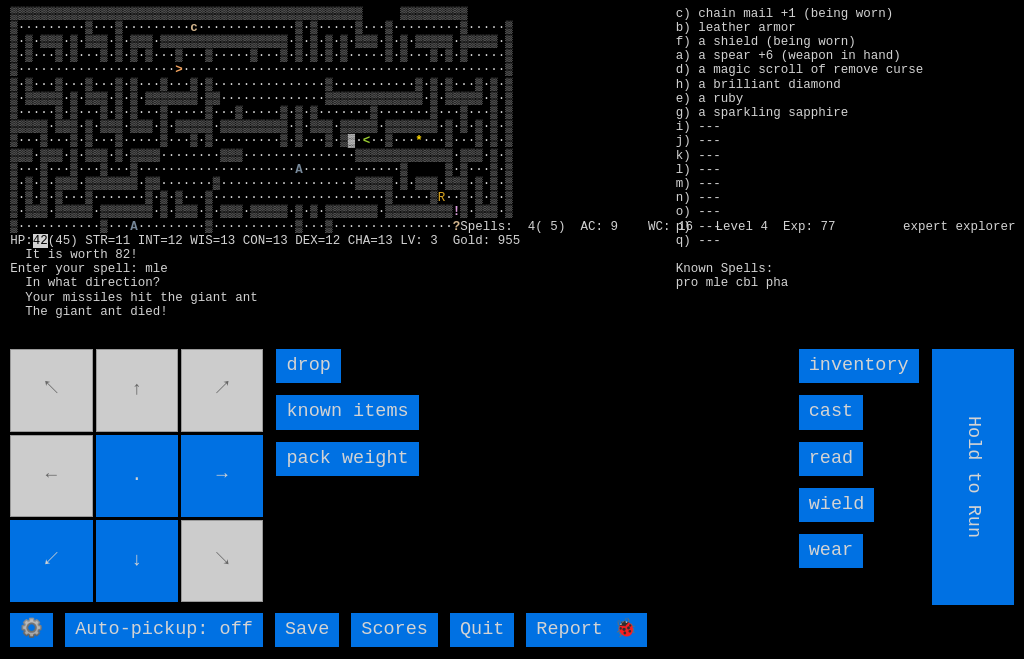 click on "↖ ↑ ↗ ← . → ↙ ↓ ↘" at bounding box center [138, 477] 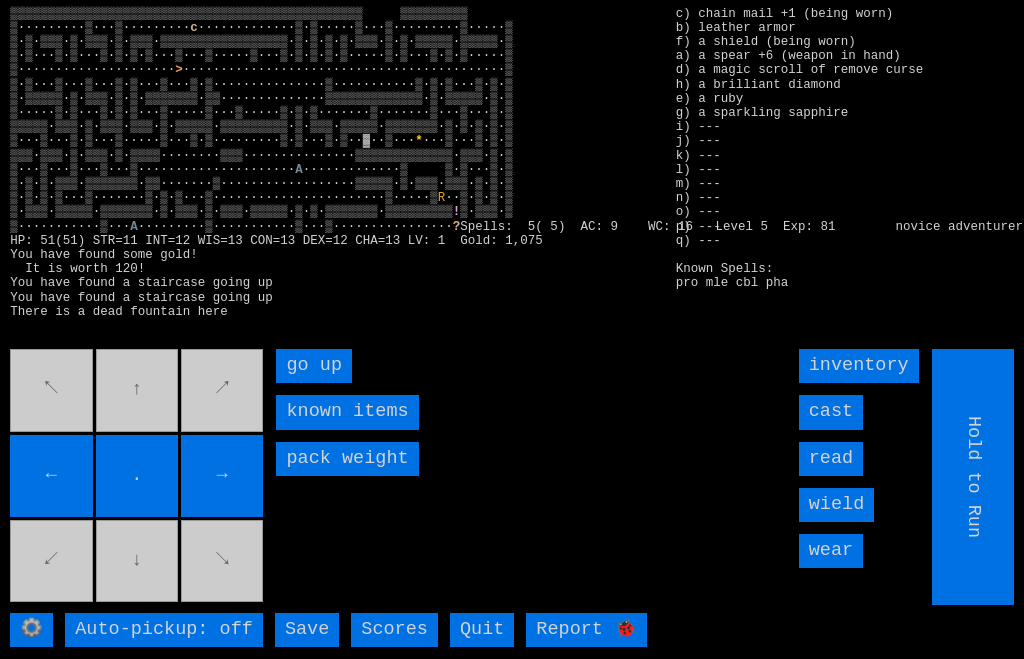 click on "go up" at bounding box center (314, 366) 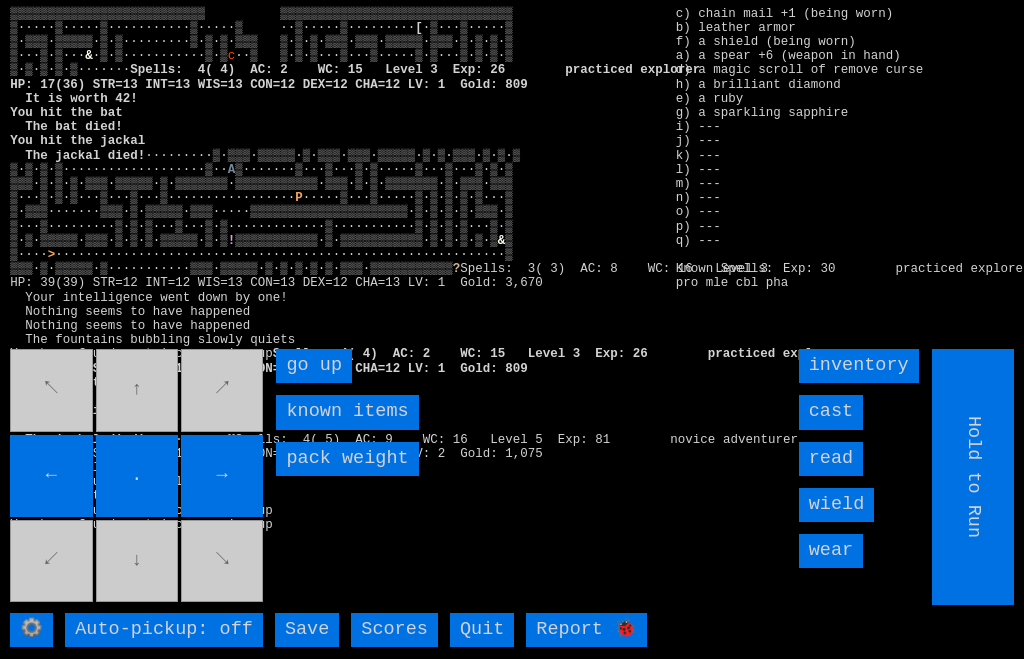 click on "go up" at bounding box center [314, 366] 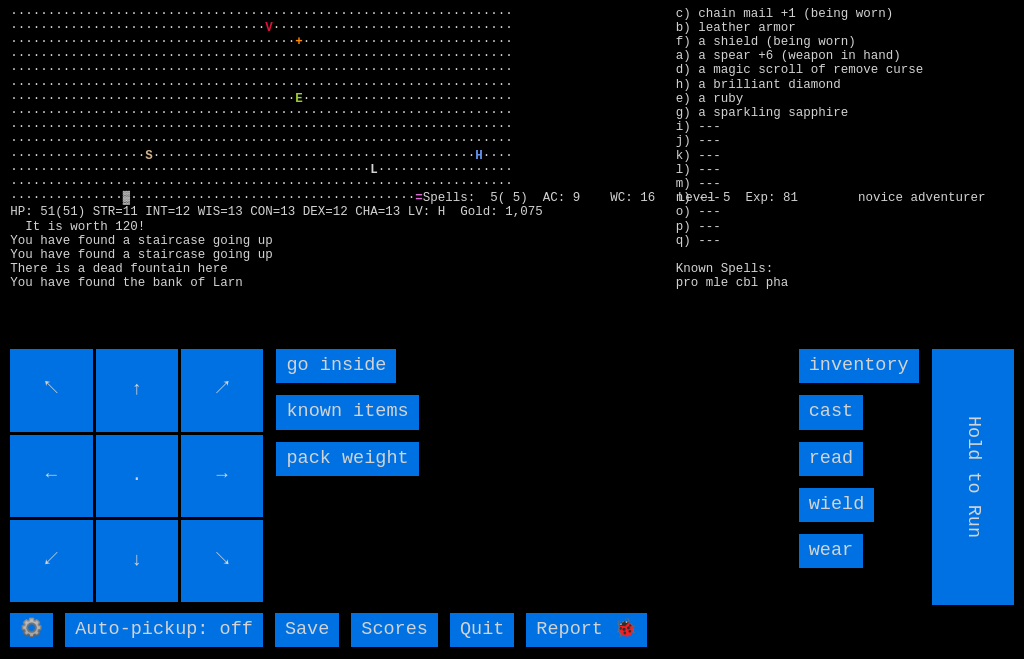 click on "go inside" at bounding box center [336, 366] 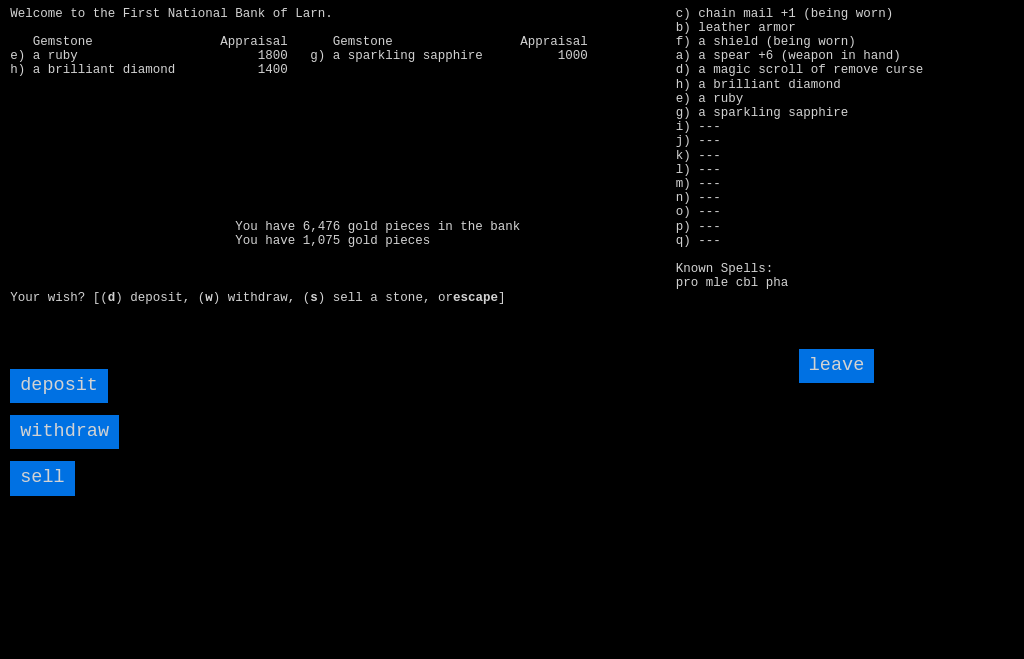 click on "sell" at bounding box center [42, 478] 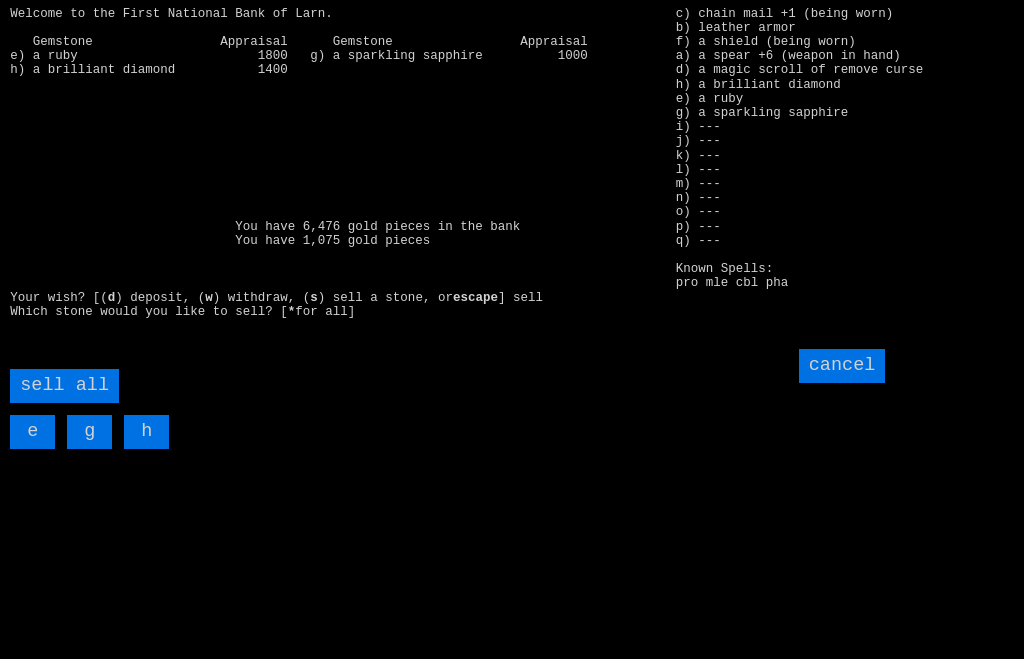 click on "sell all" at bounding box center [64, 386] 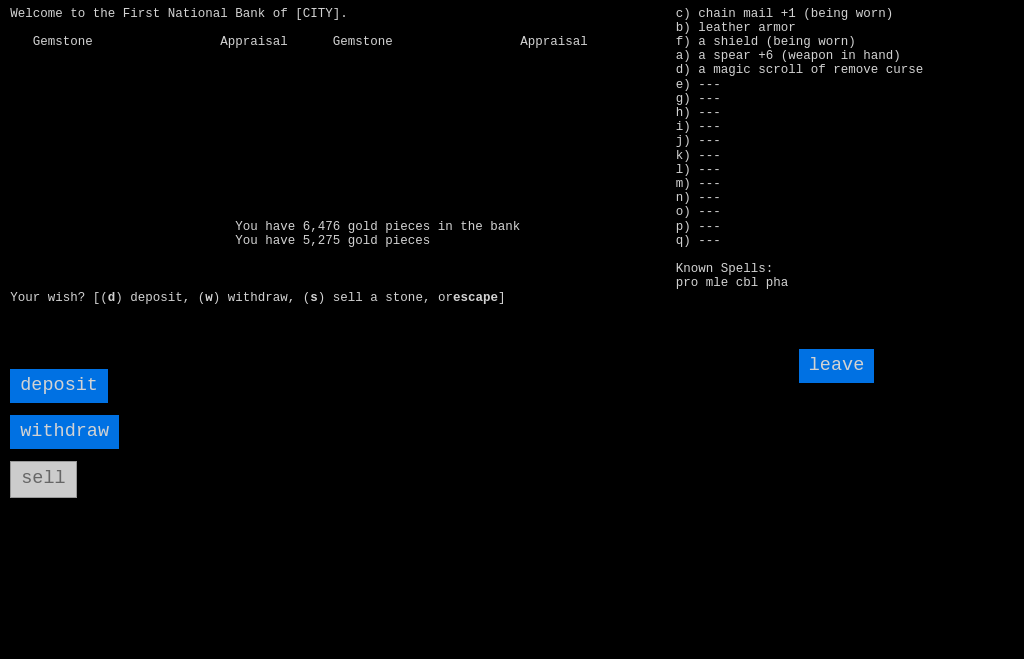 click on "deposit" at bounding box center [59, 386] 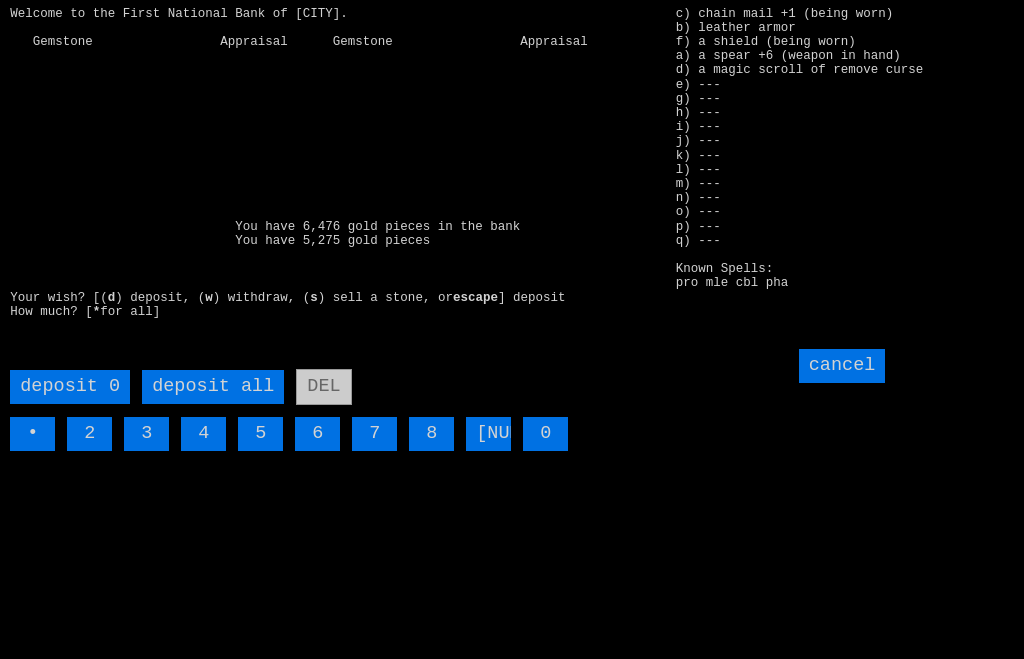 click on "deposit all" at bounding box center [213, 387] 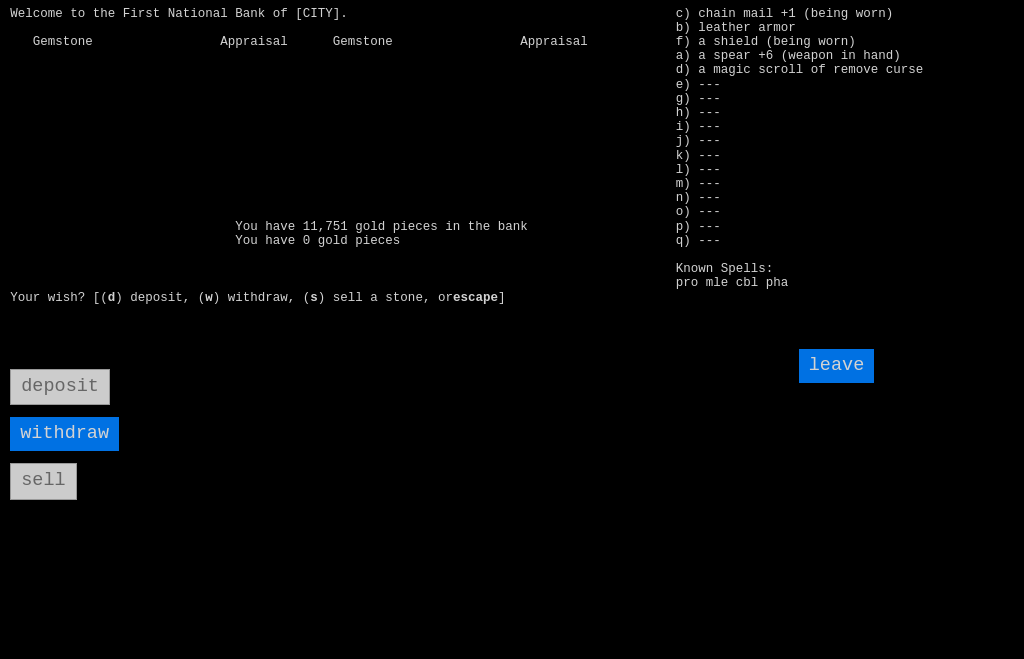 click on "leave" at bounding box center (837, 366) 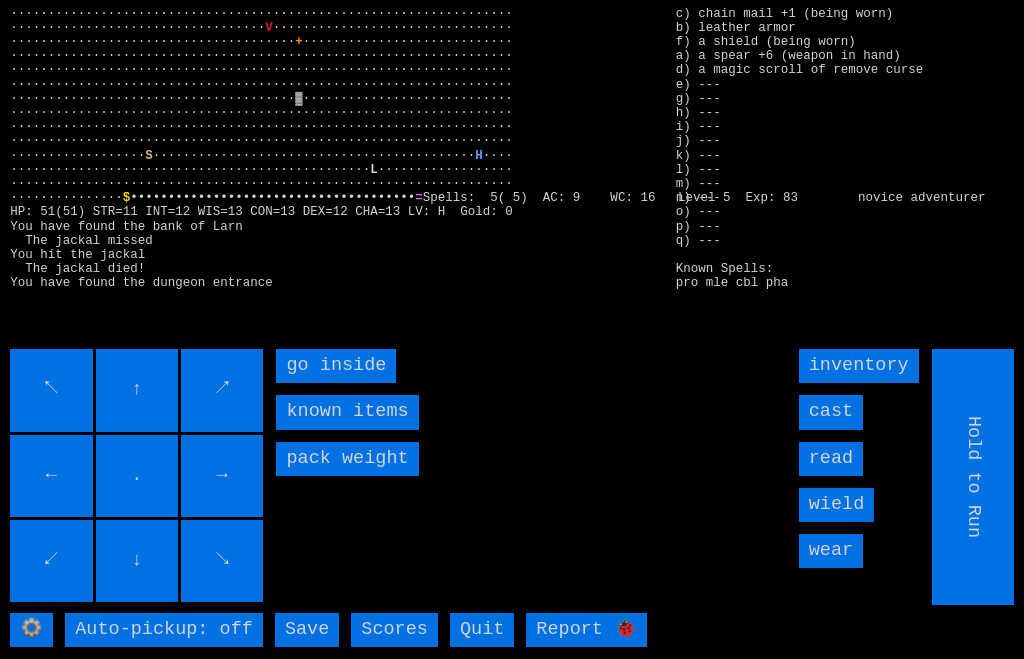 click on "go inside" at bounding box center [336, 366] 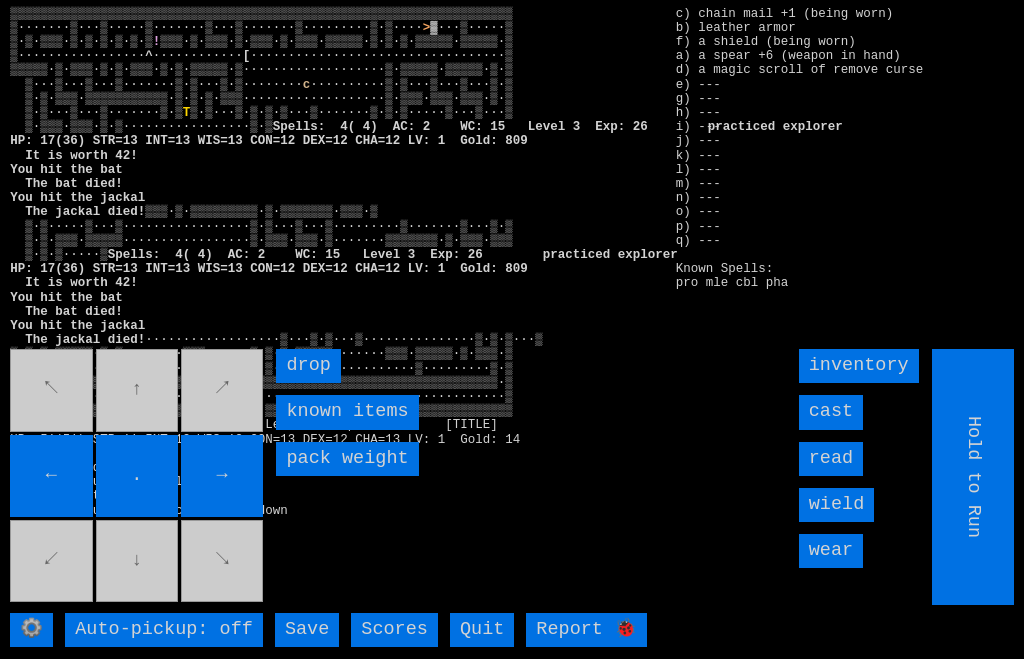 click on "←" at bounding box center (51, 476) 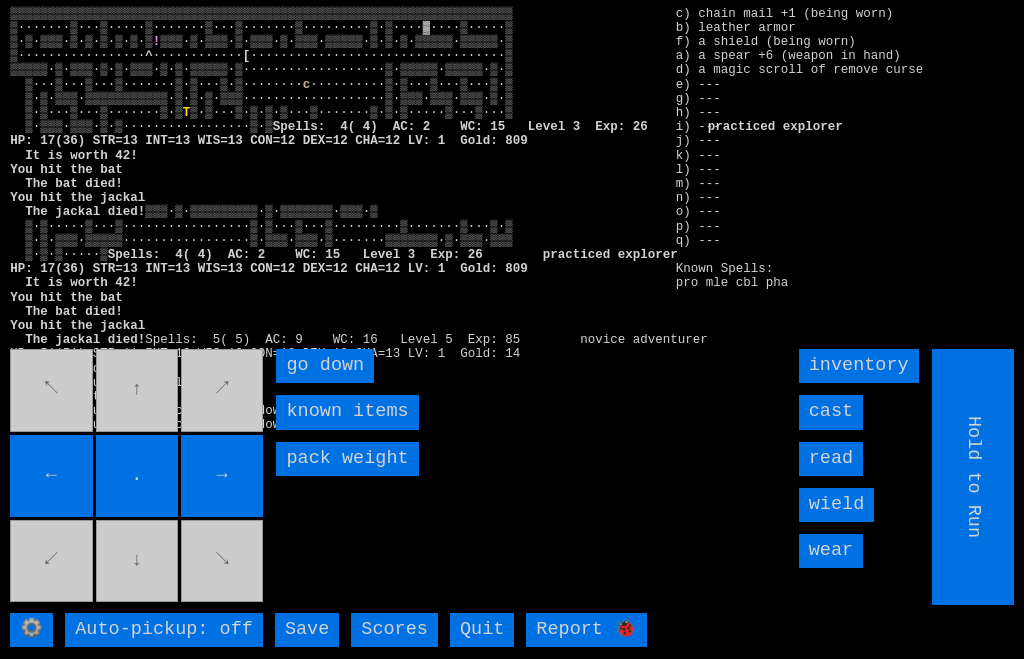 click on "go down" at bounding box center (325, 366) 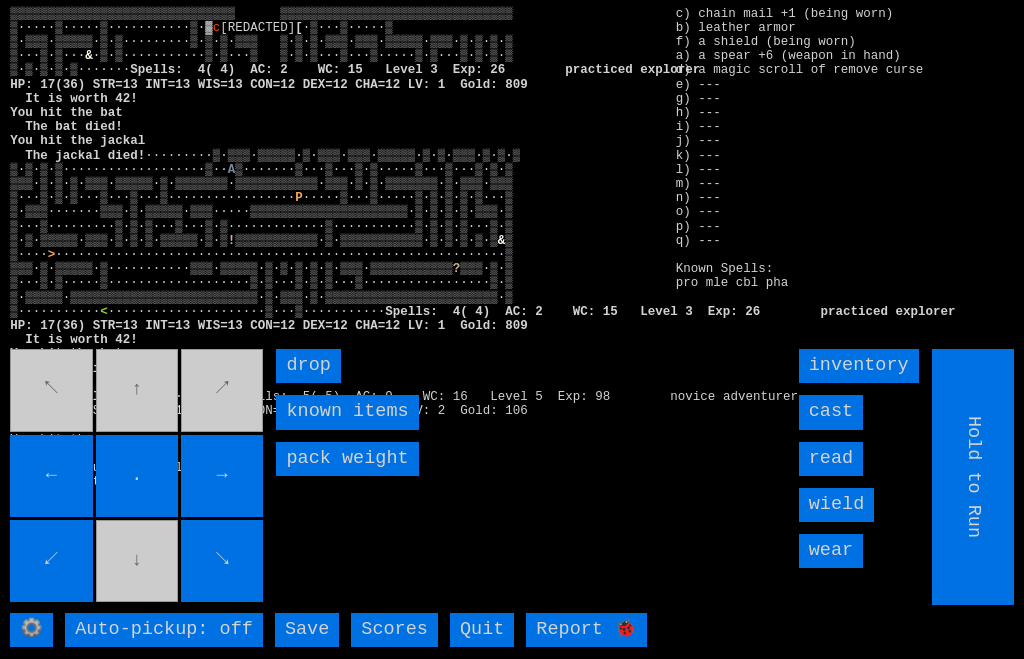 click on "cast" at bounding box center [831, 412] 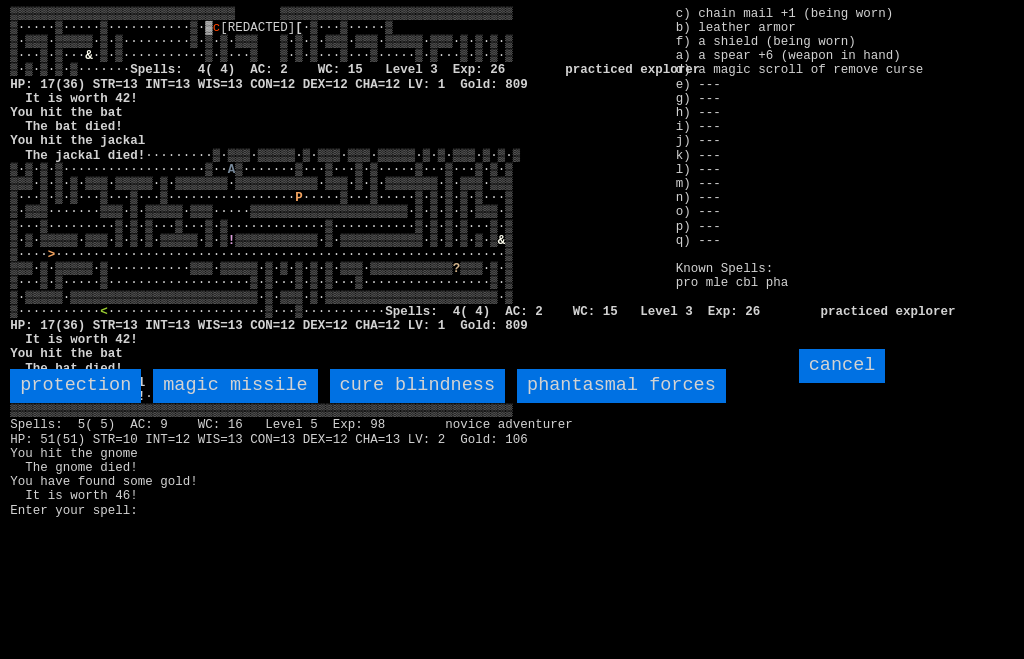 click on "magic missile" at bounding box center (235, 386) 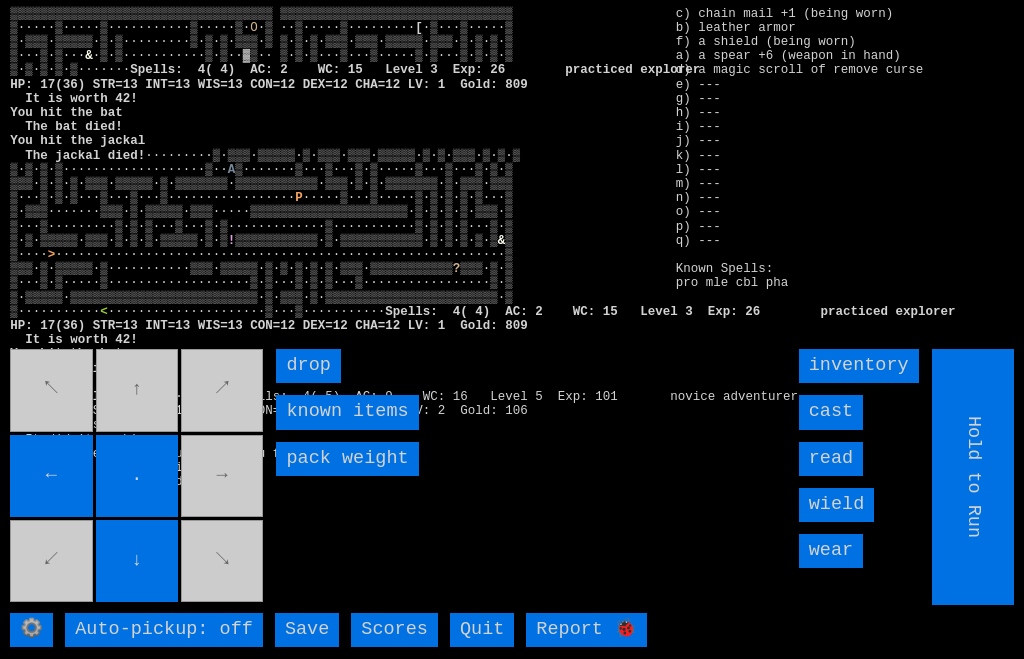 click on "↖ ↑ ↗ ← . → ↙ ↓ ↘" at bounding box center (138, 477) 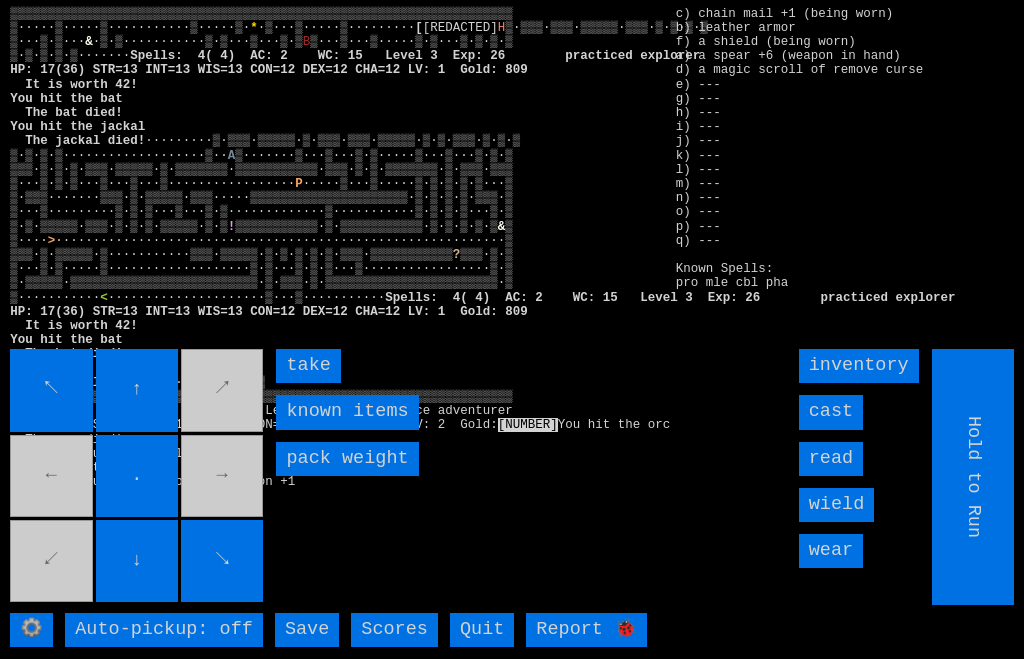 click on "take" at bounding box center [308, 366] 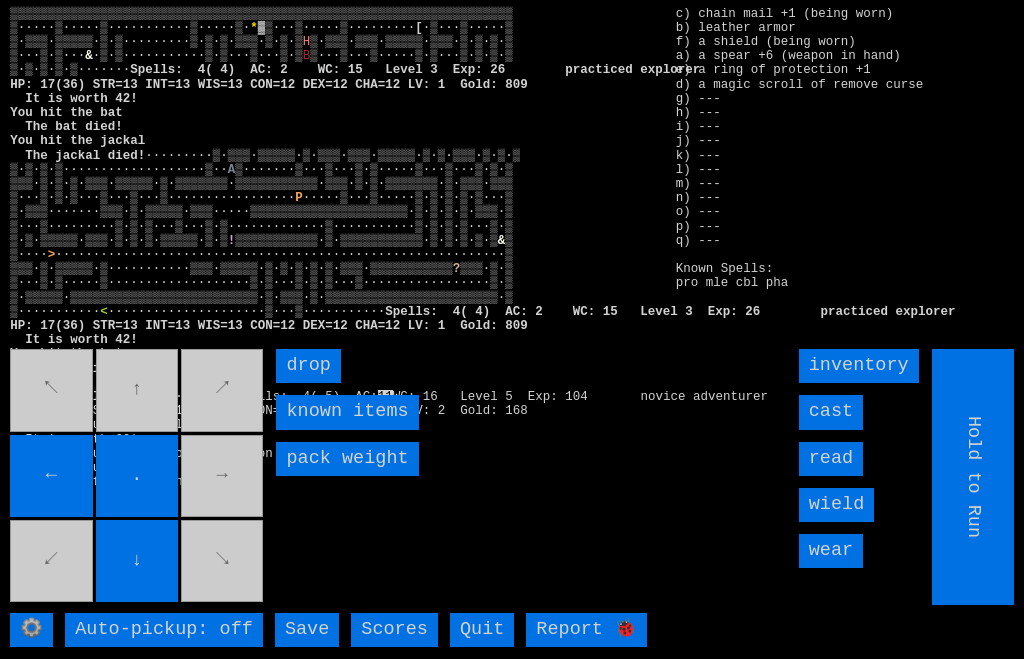 click on "↖ ↑ ↗ ← . → ↙ ↓ ↘" at bounding box center [138, 477] 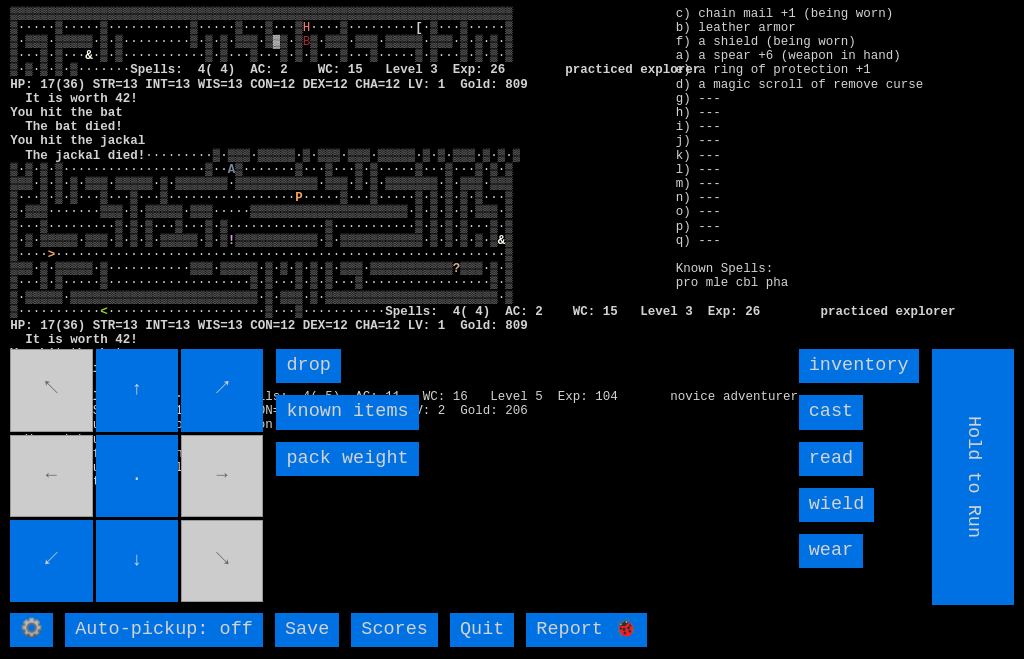 click on "↑" at bounding box center (137, 390) 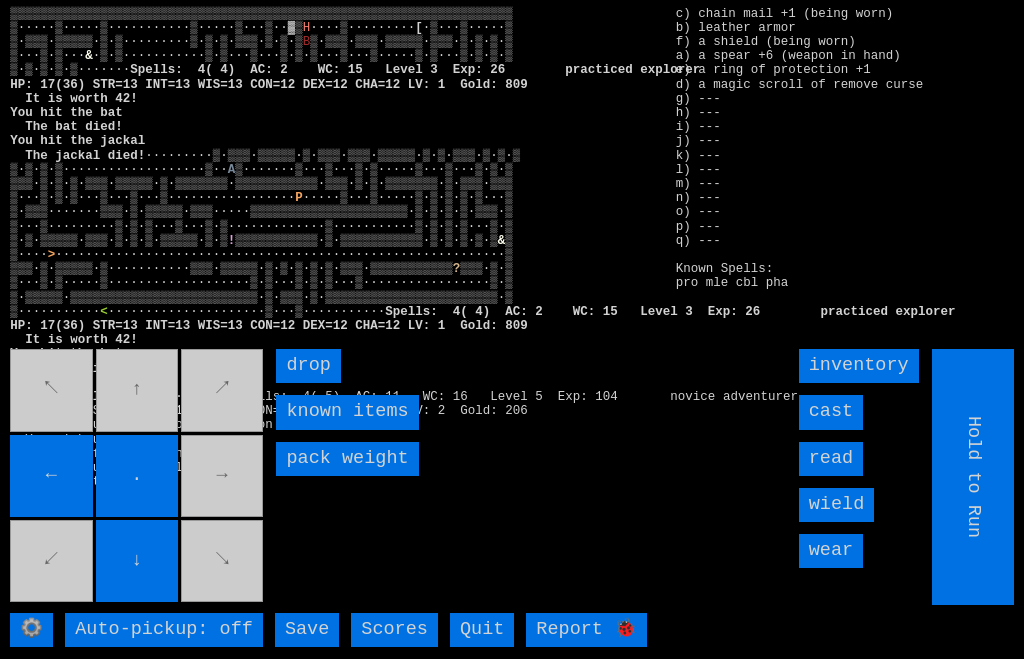 click on "↓" at bounding box center (137, 561) 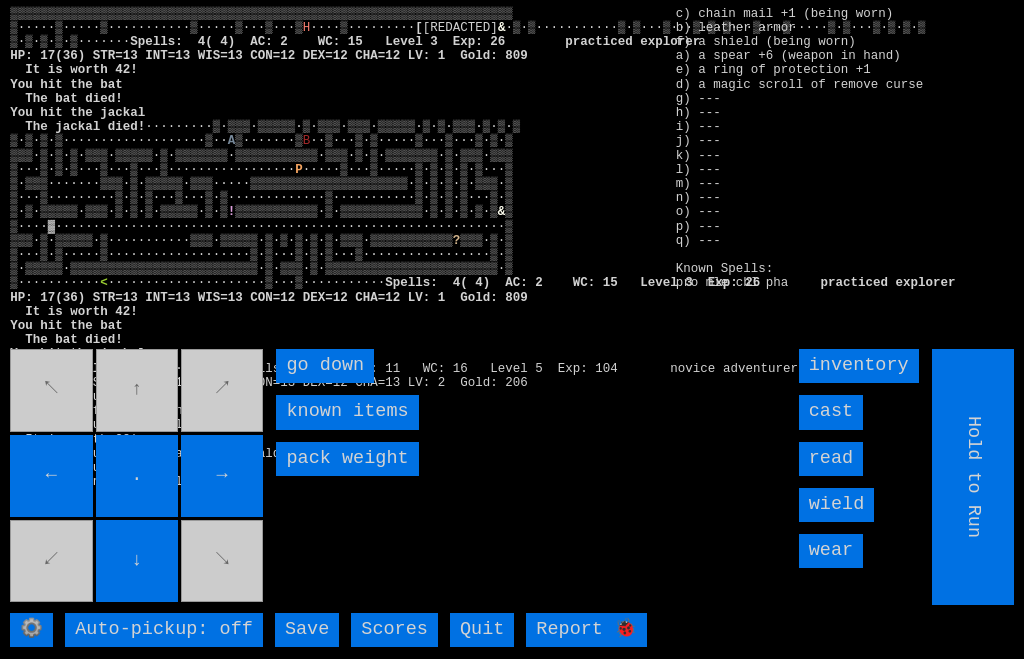 click on "go down" at bounding box center [325, 366] 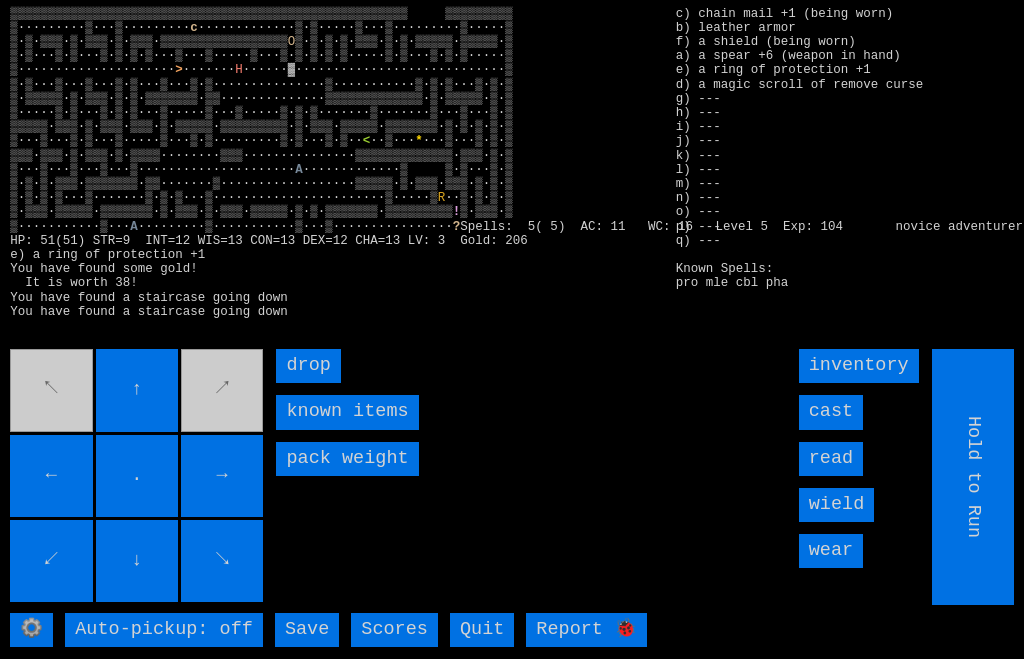 scroll, scrollTop: 0, scrollLeft: 0, axis: both 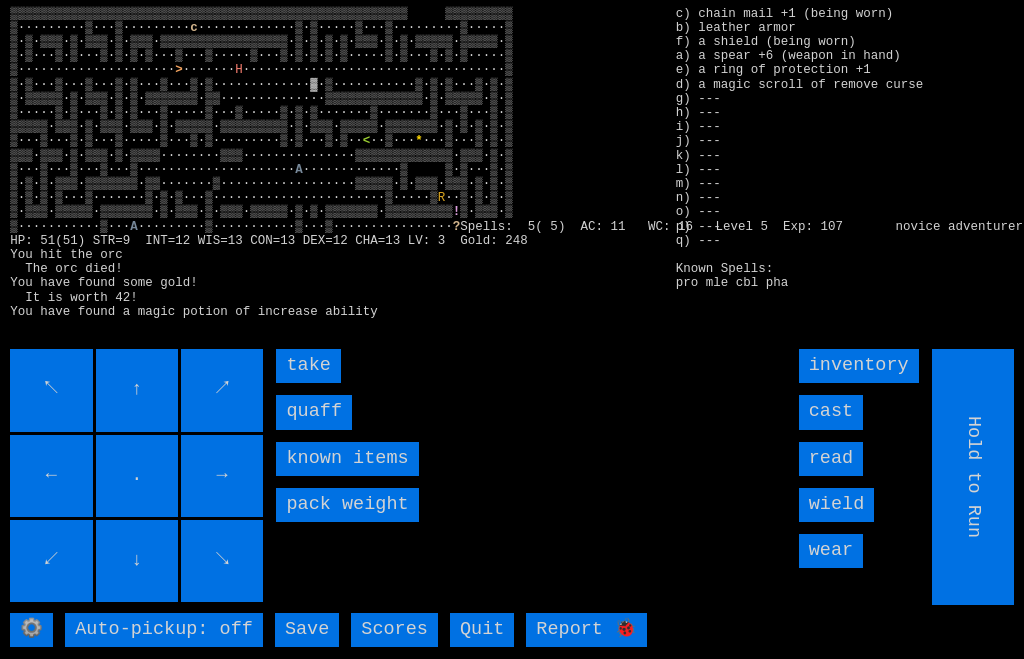 click on "quaff" at bounding box center [314, 412] 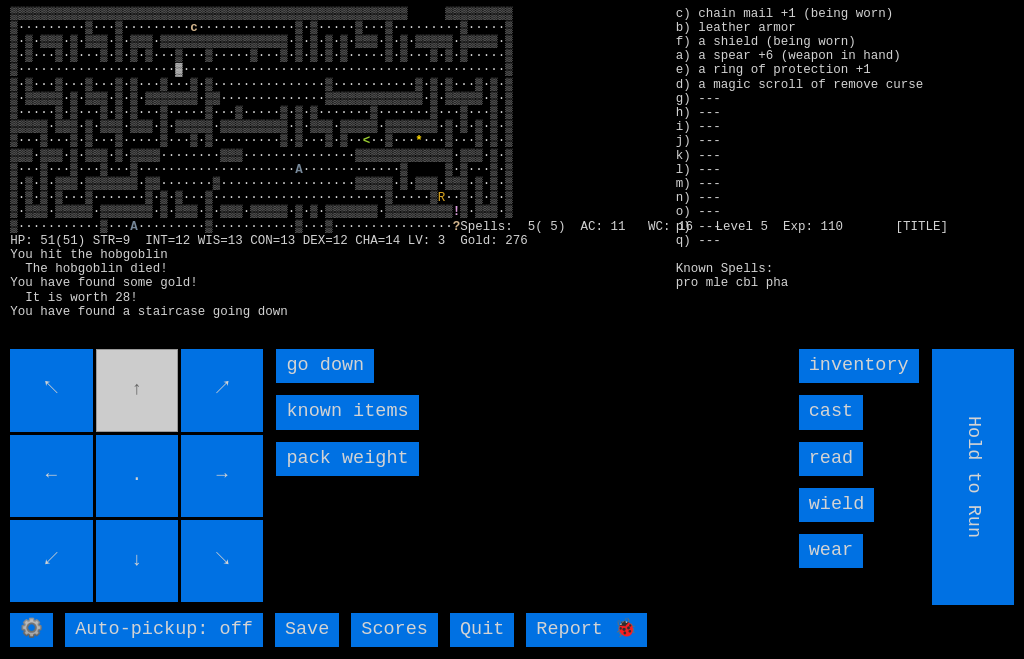 click on "go down" at bounding box center [325, 366] 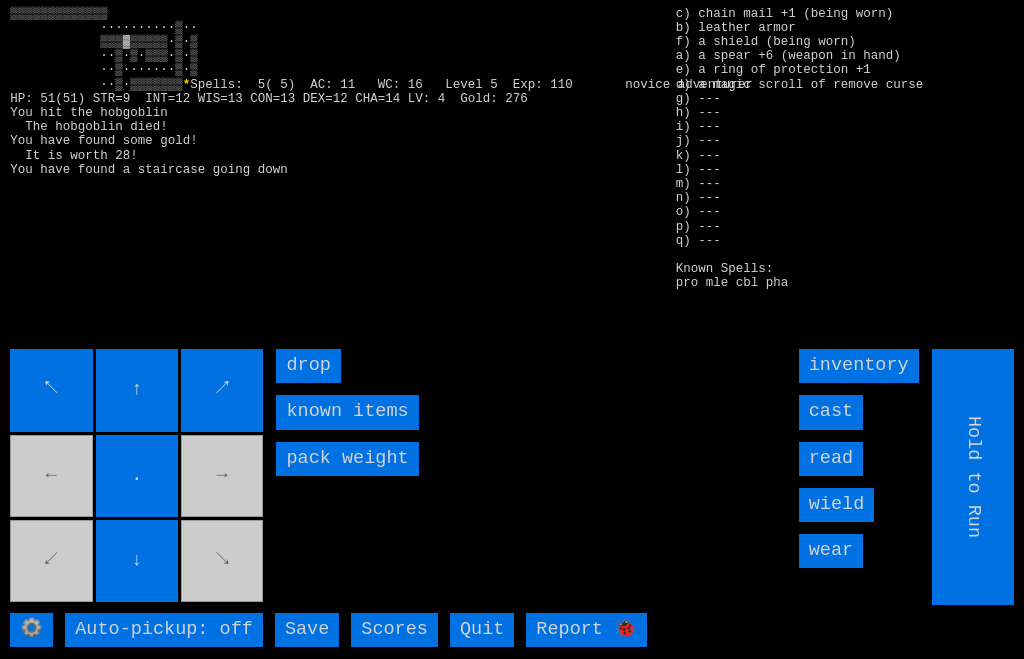 click on "↖ ↑ ↗ ← . → ↙ ↓ ↘" at bounding box center (138, 477) 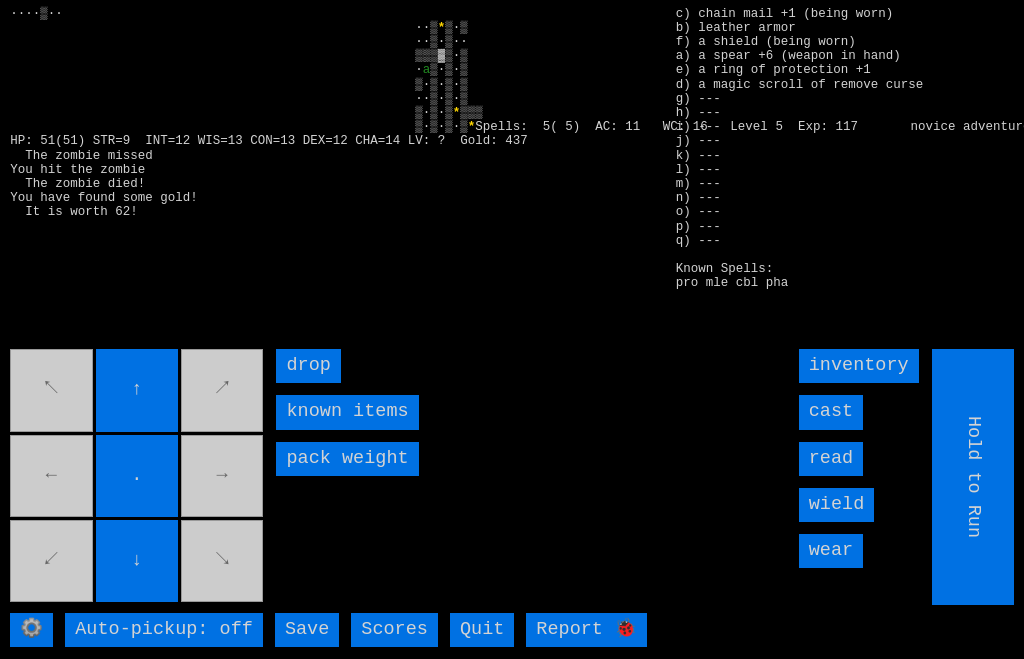 click on "↑" at bounding box center (137, 390) 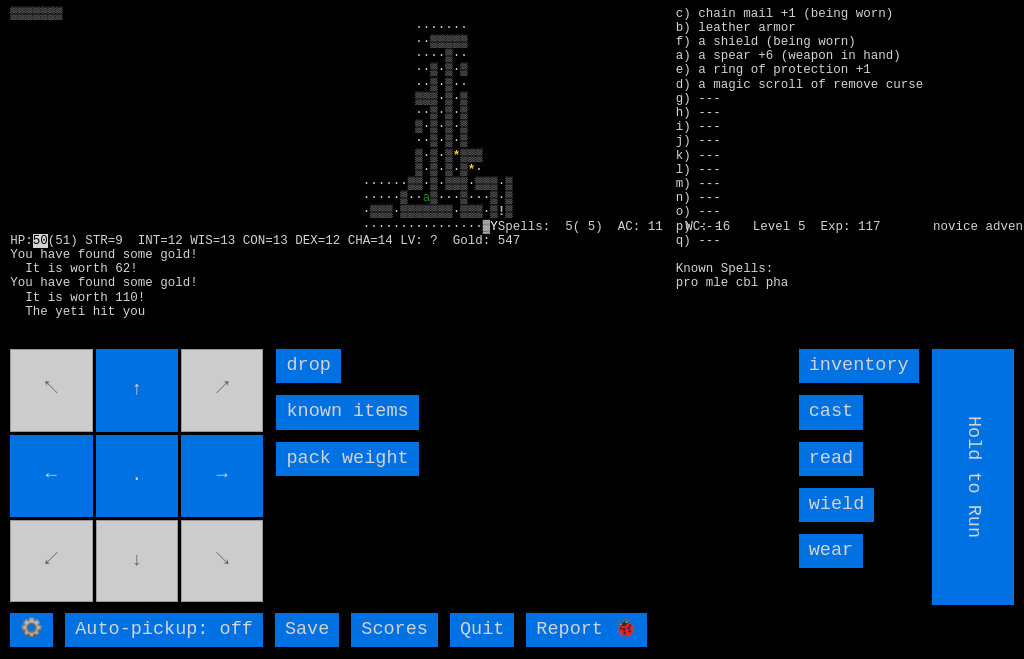 click on "cast" at bounding box center [831, 412] 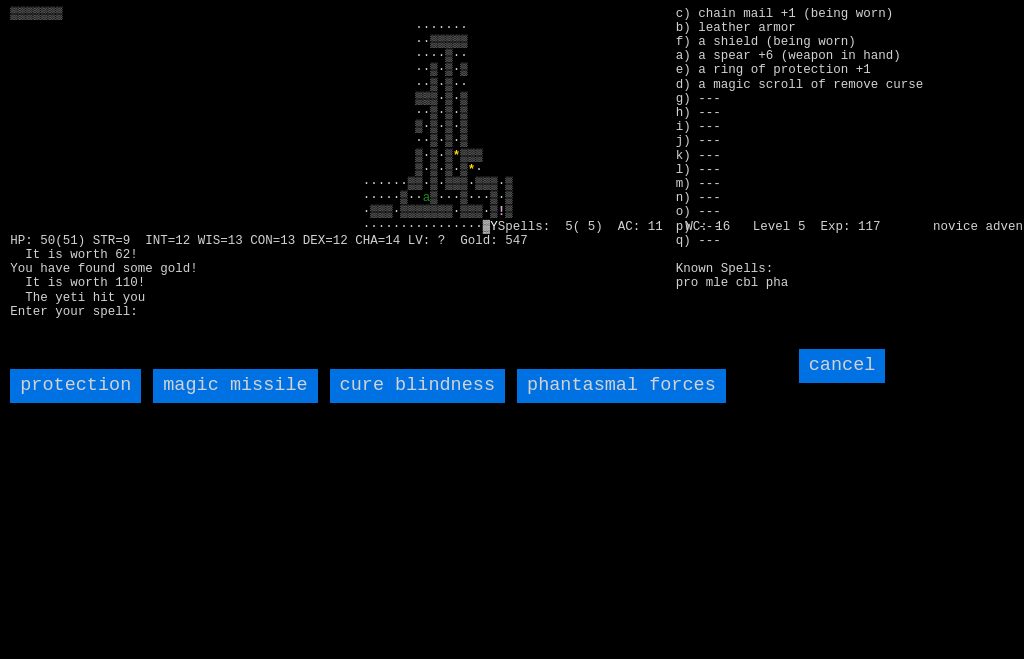 click on "phantasmal forces" at bounding box center (621, 386) 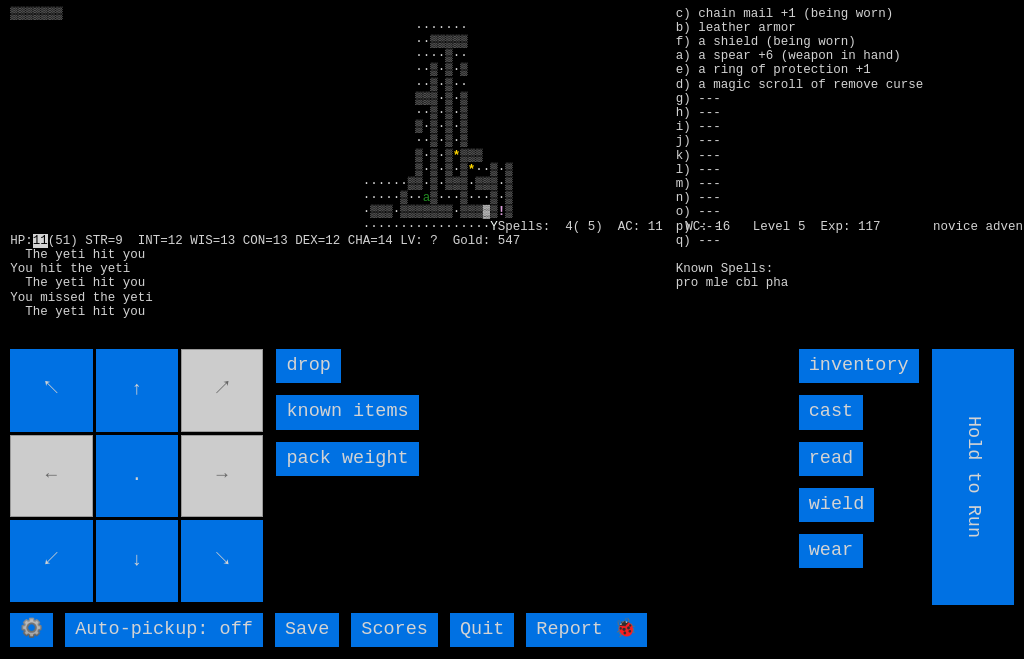 click on "cast" at bounding box center (831, 412) 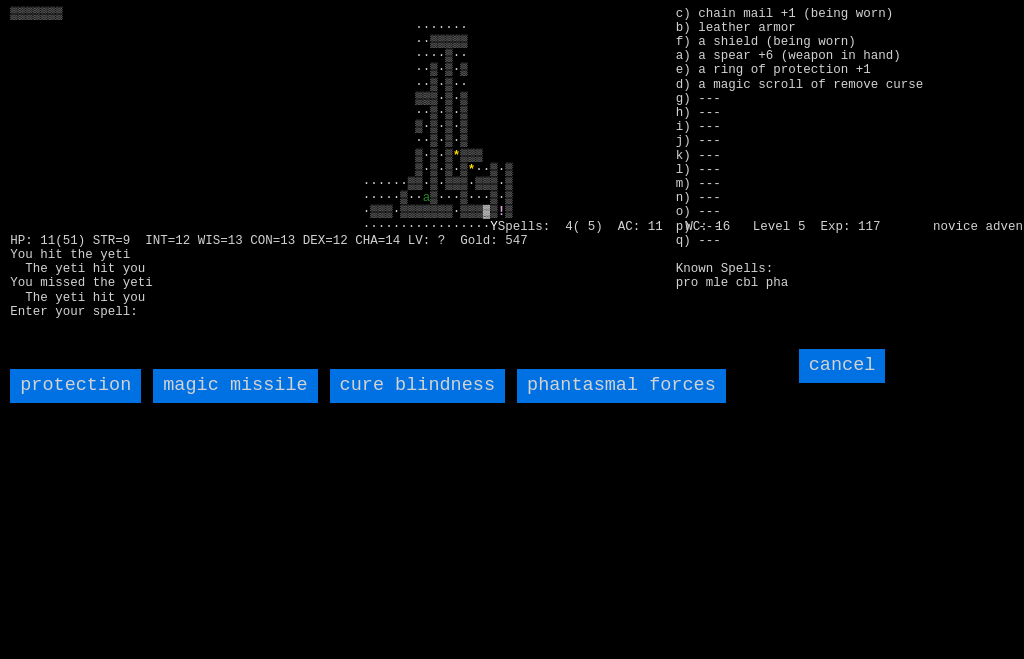 click on "magic missile" at bounding box center [235, 386] 